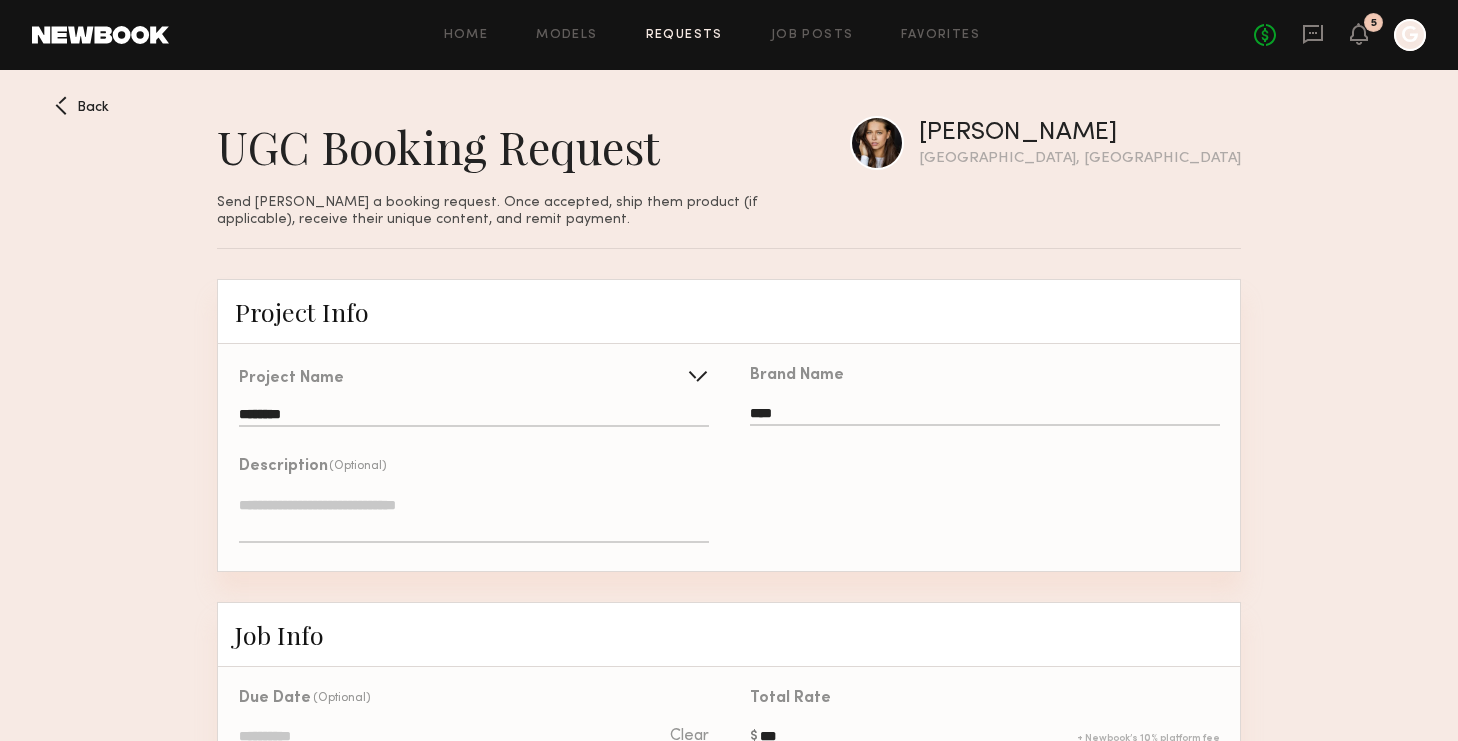 scroll, scrollTop: 1494, scrollLeft: 0, axis: vertical 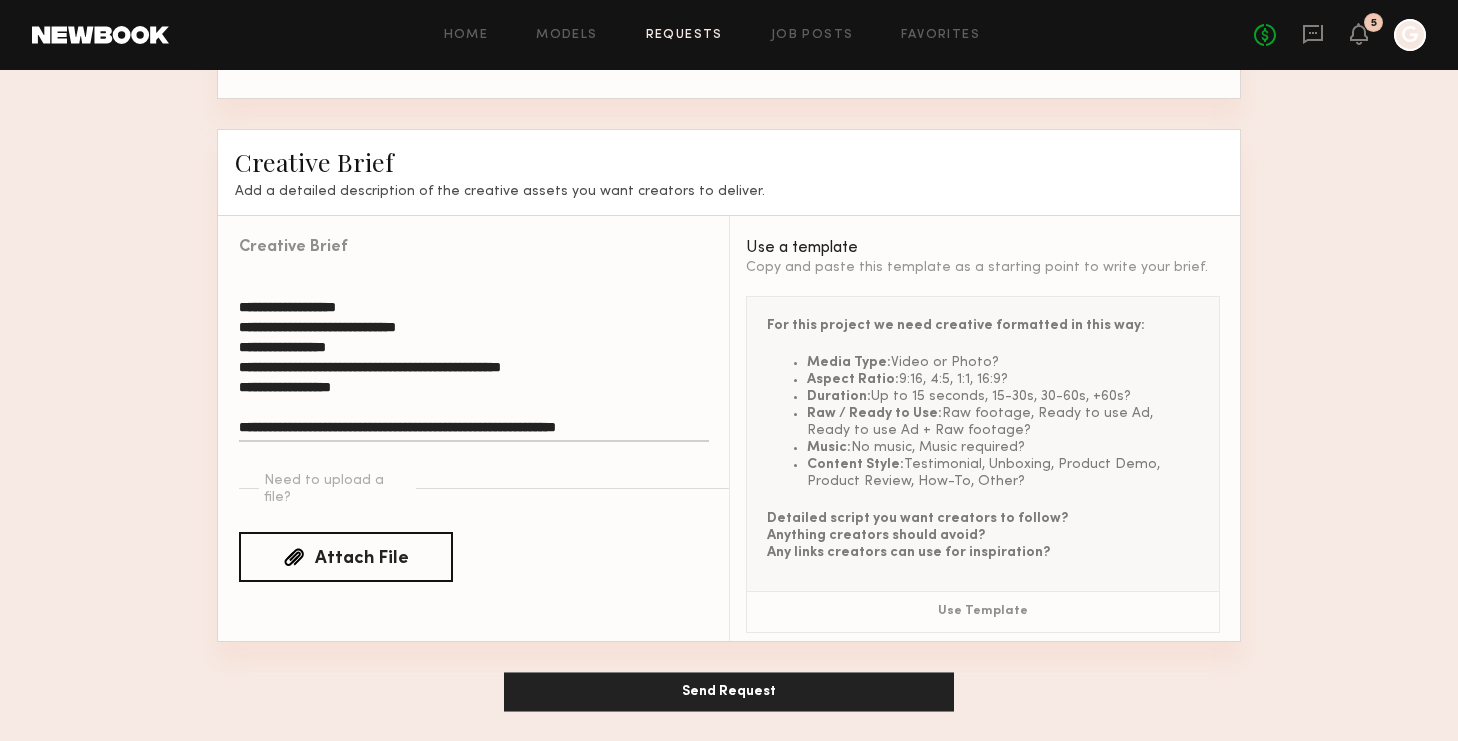 click on "**********" 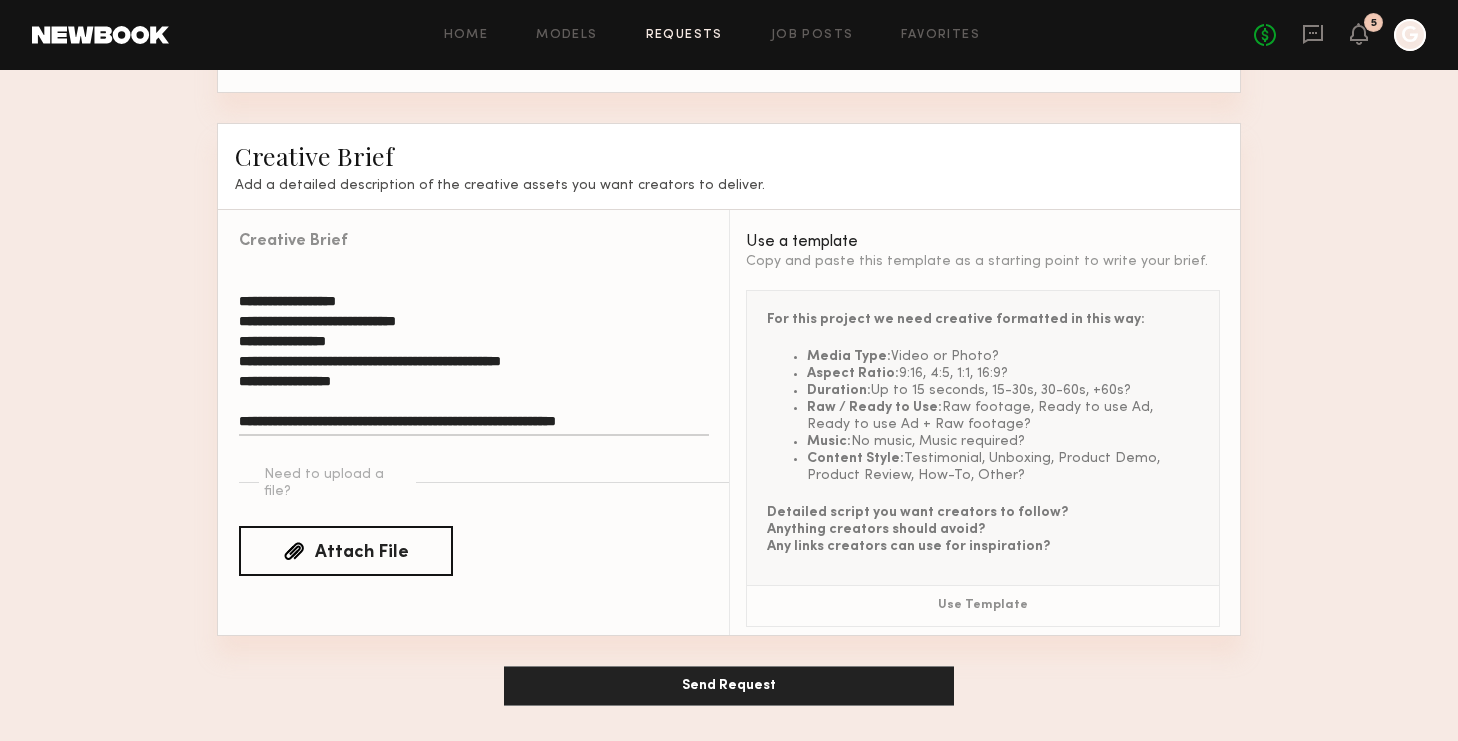 type on "**********" 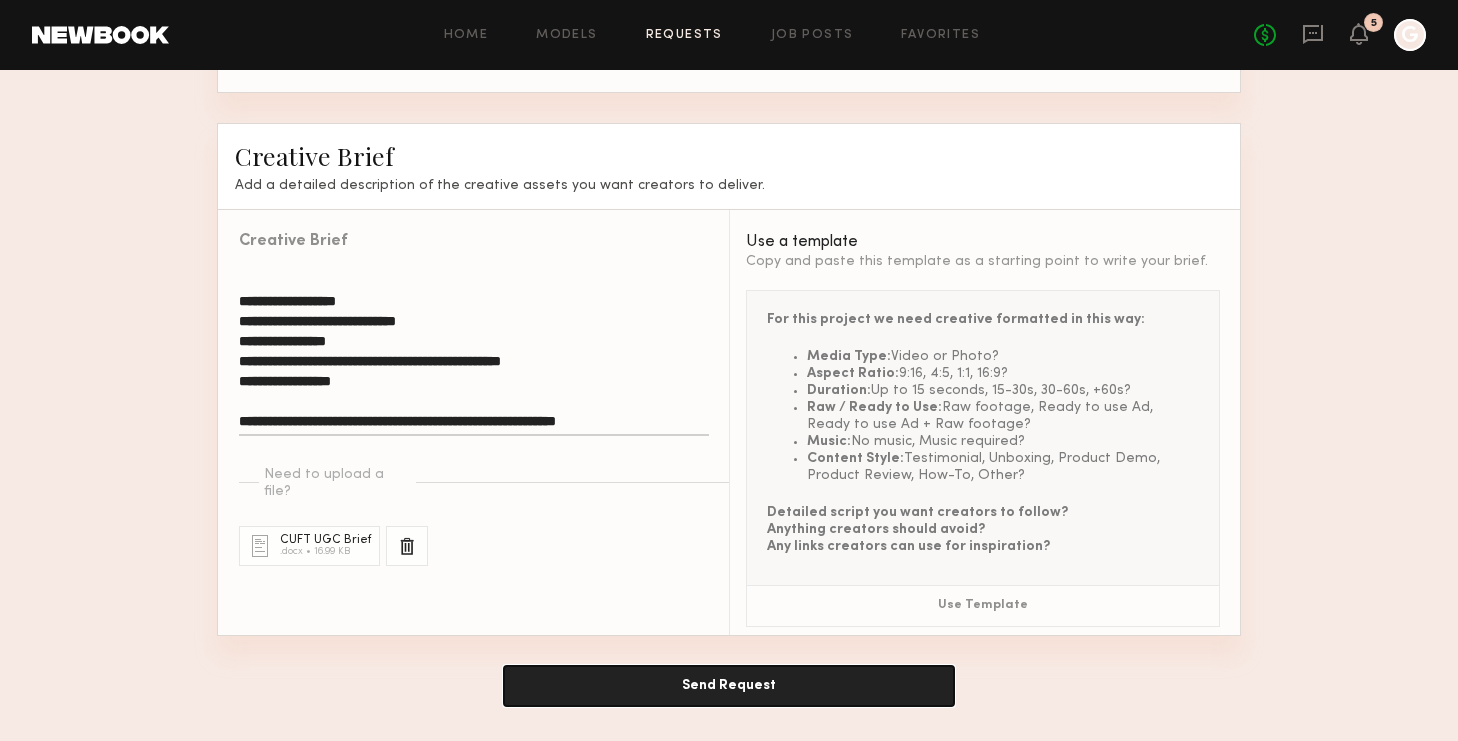 click on "Send Request" 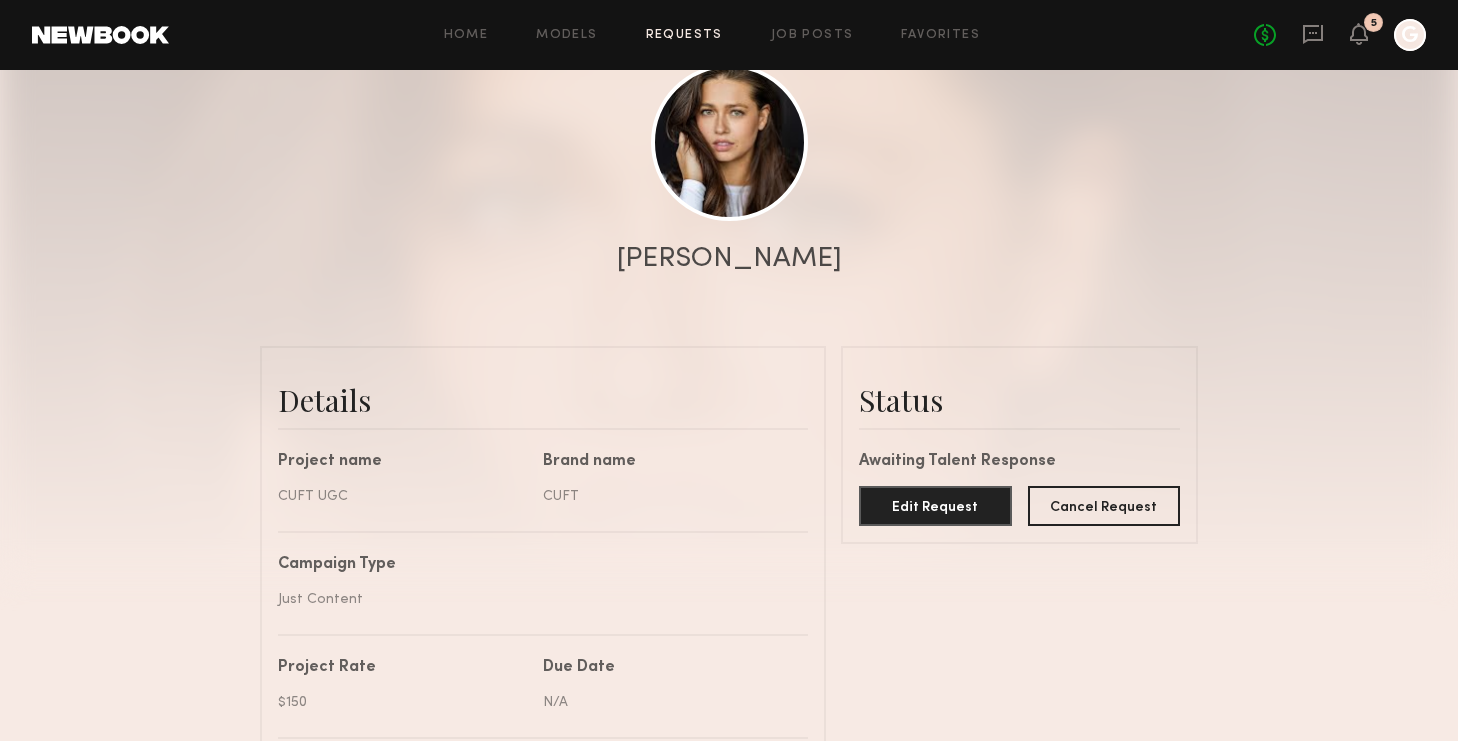 scroll, scrollTop: 0, scrollLeft: 0, axis: both 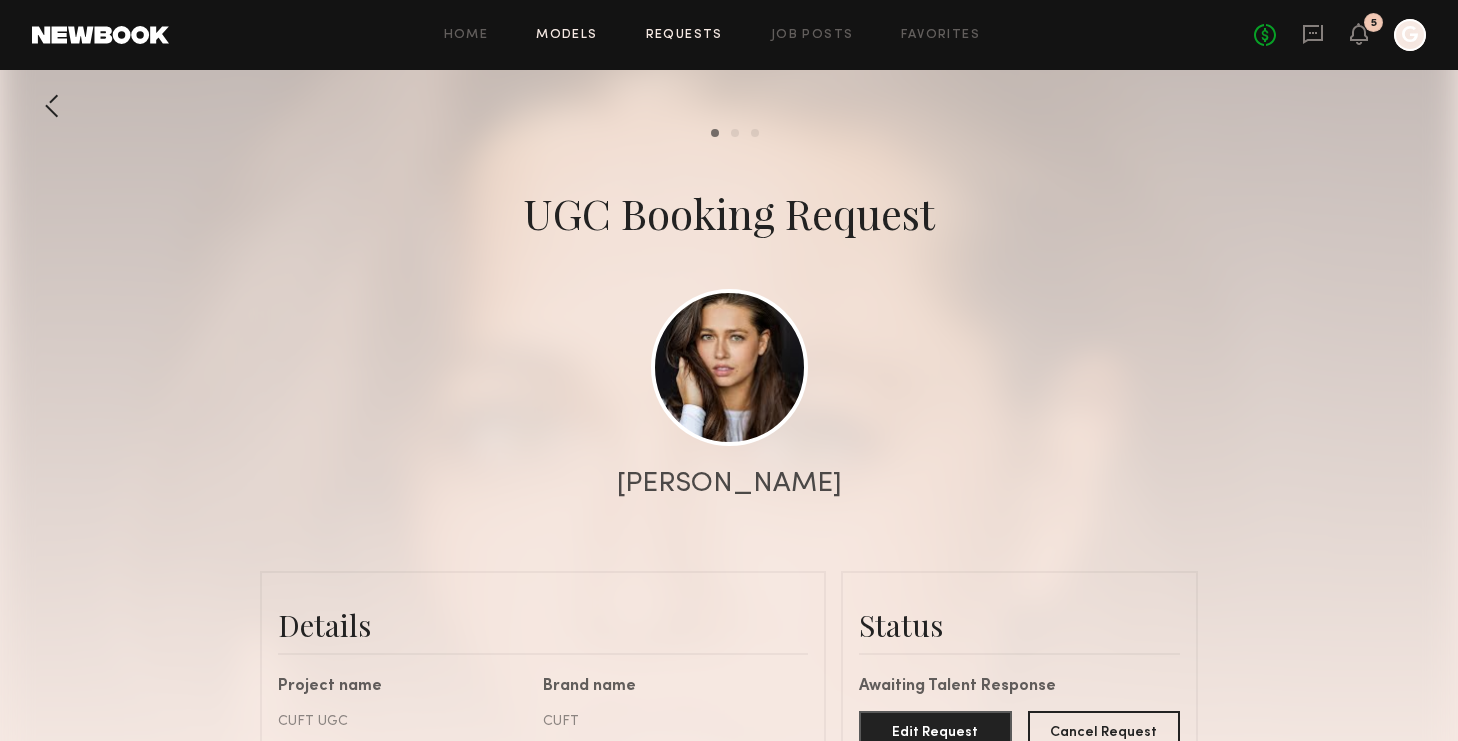 click on "Models" 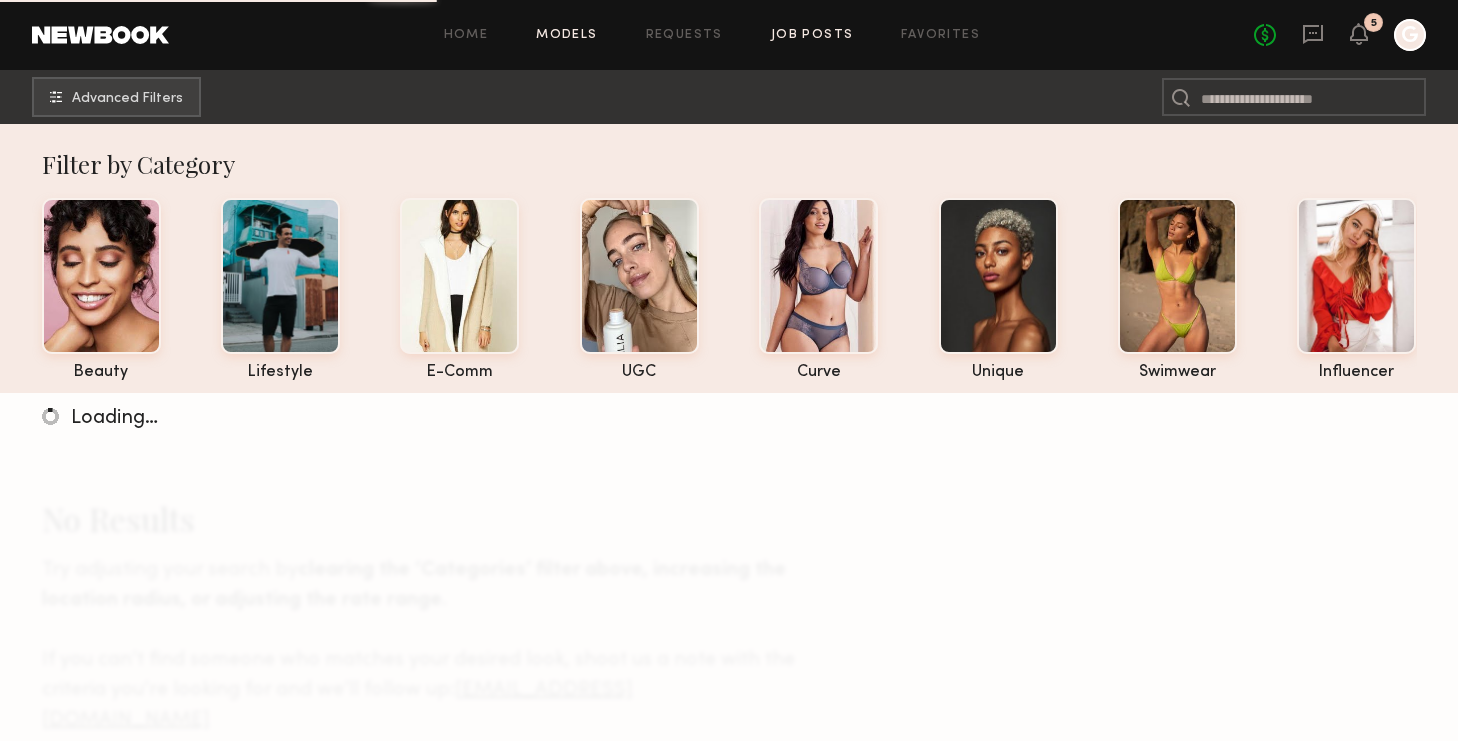 click on "Job Posts" 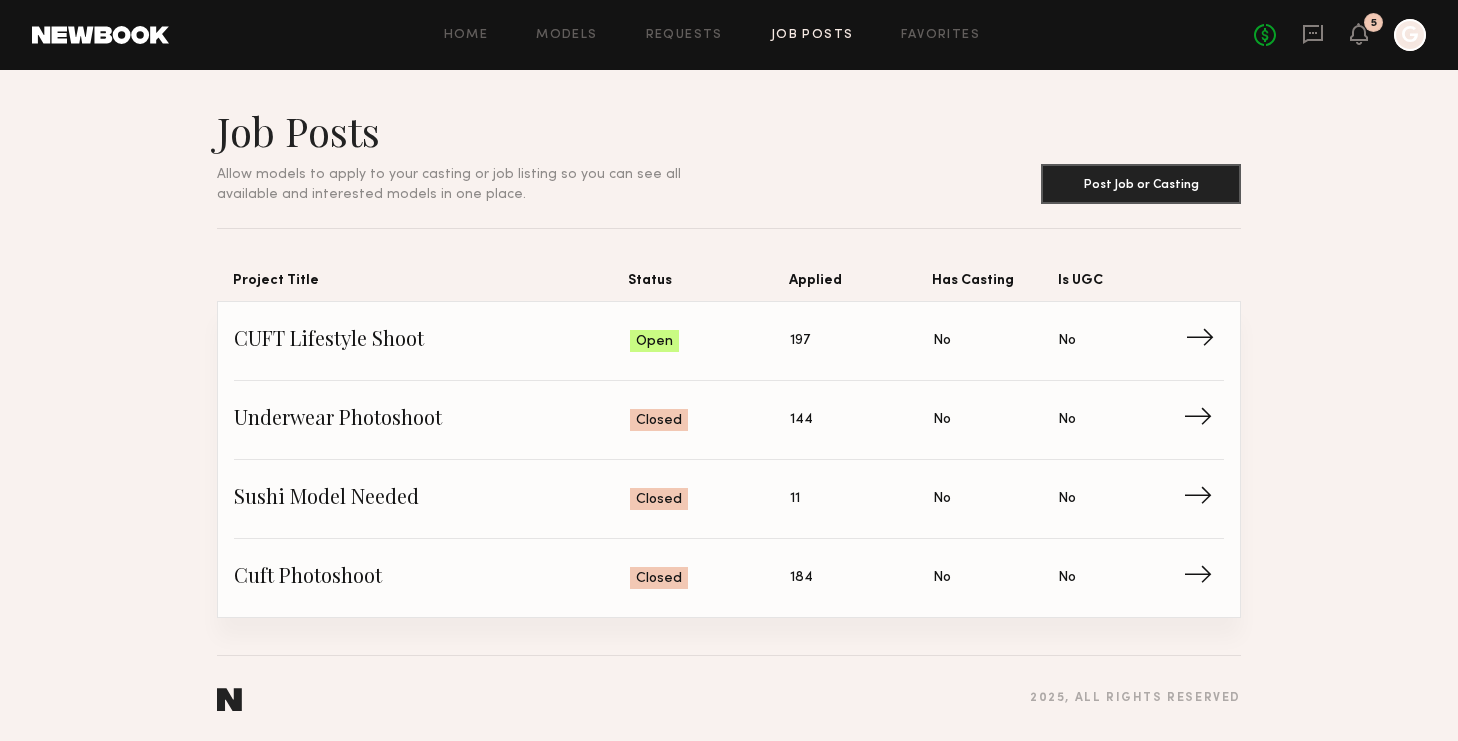 click on "CUFT Lifestyle Shoot Status: Open Applied: 197 Has Casting: No Is UGC: No →" 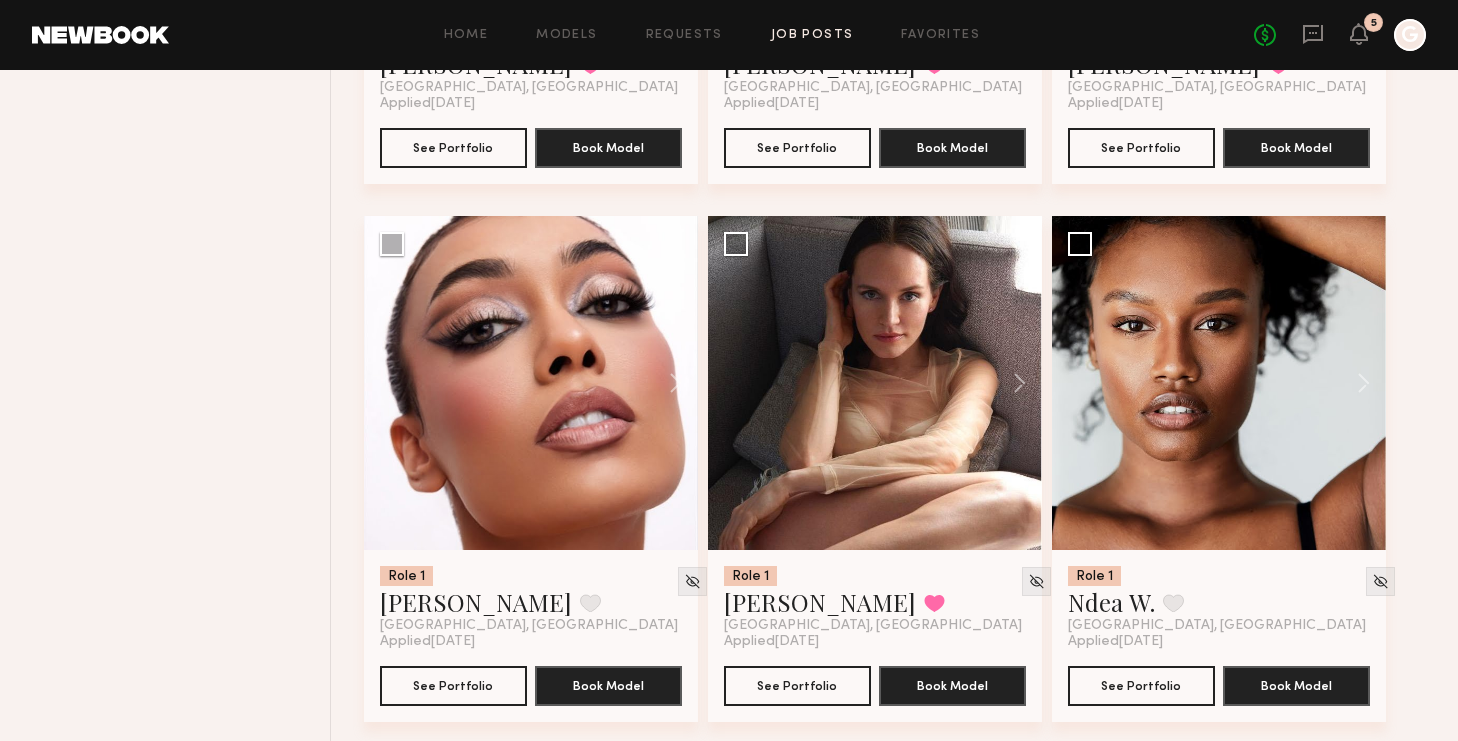 scroll, scrollTop: 1772, scrollLeft: 0, axis: vertical 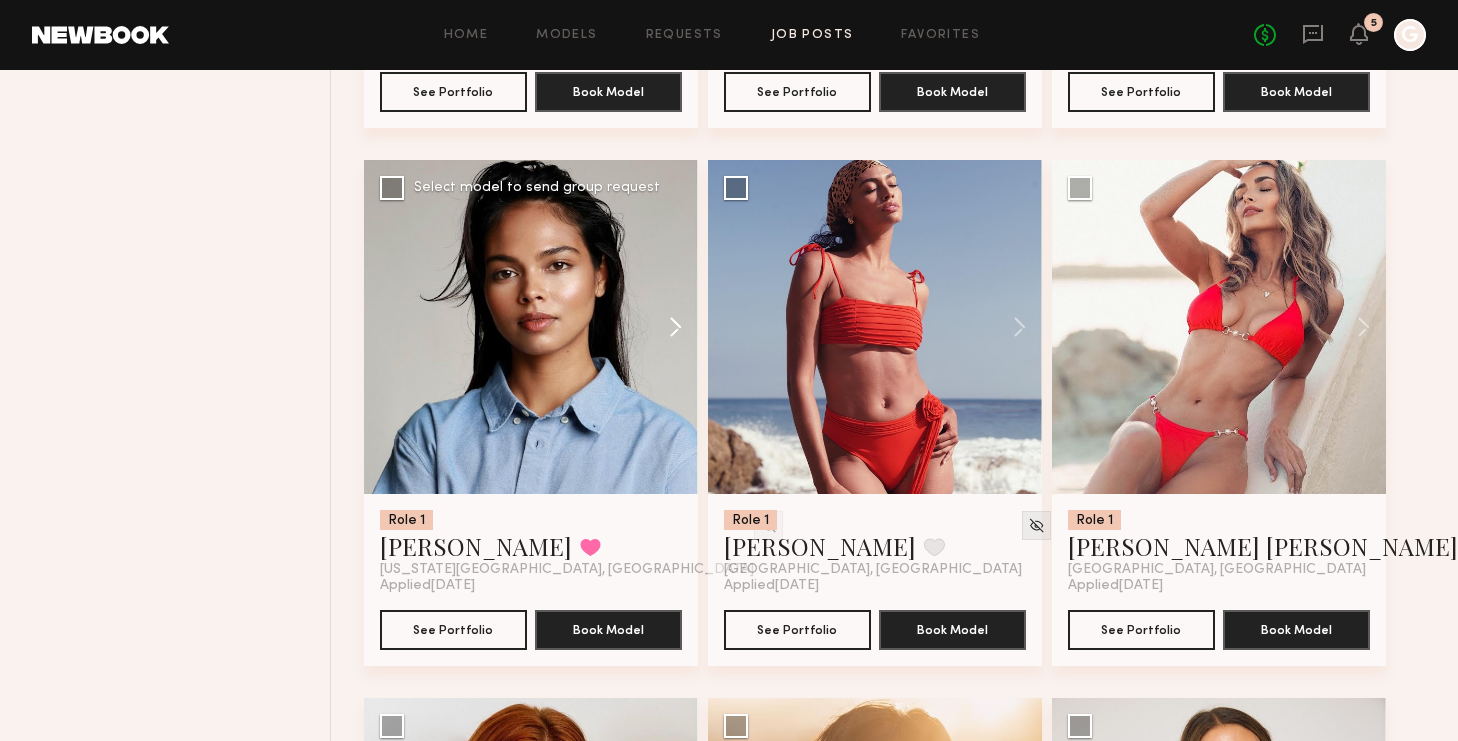 click 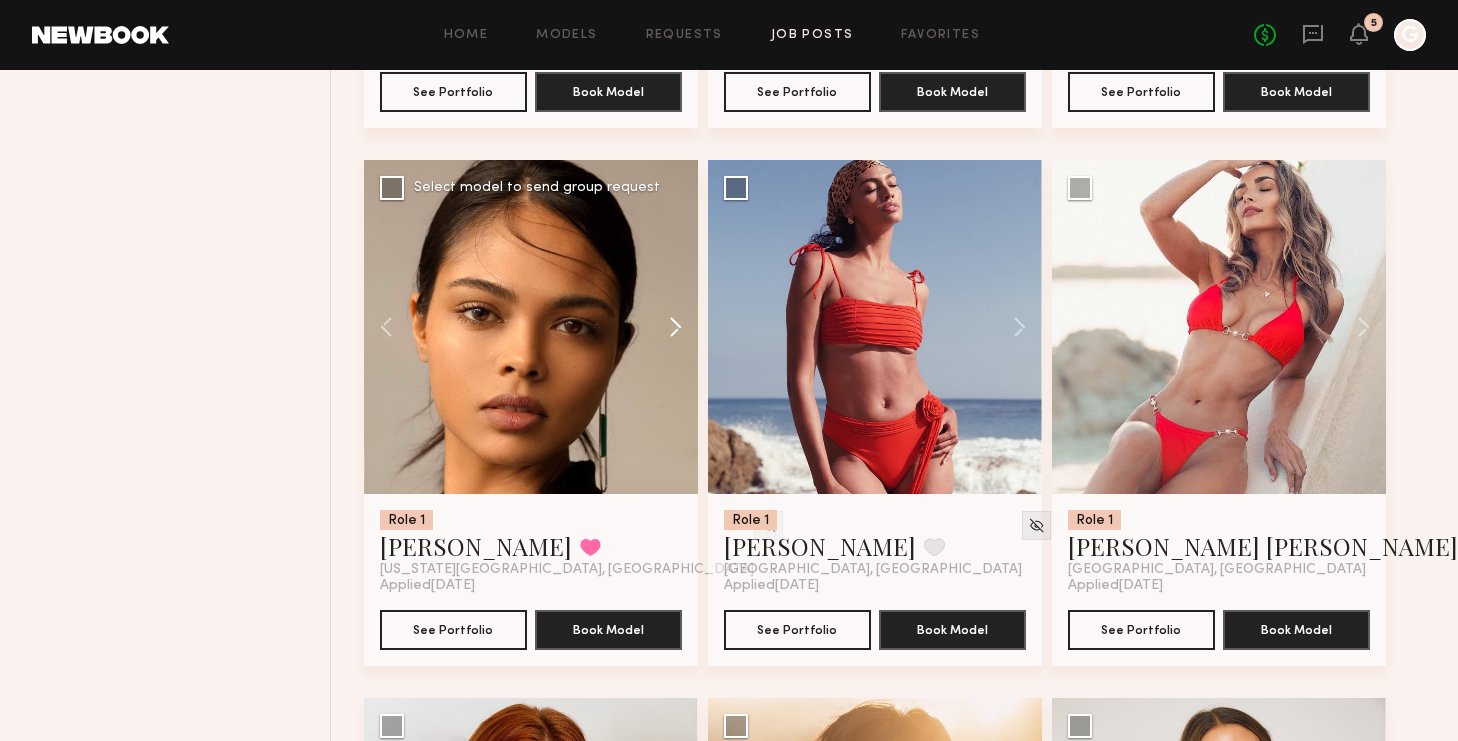 click 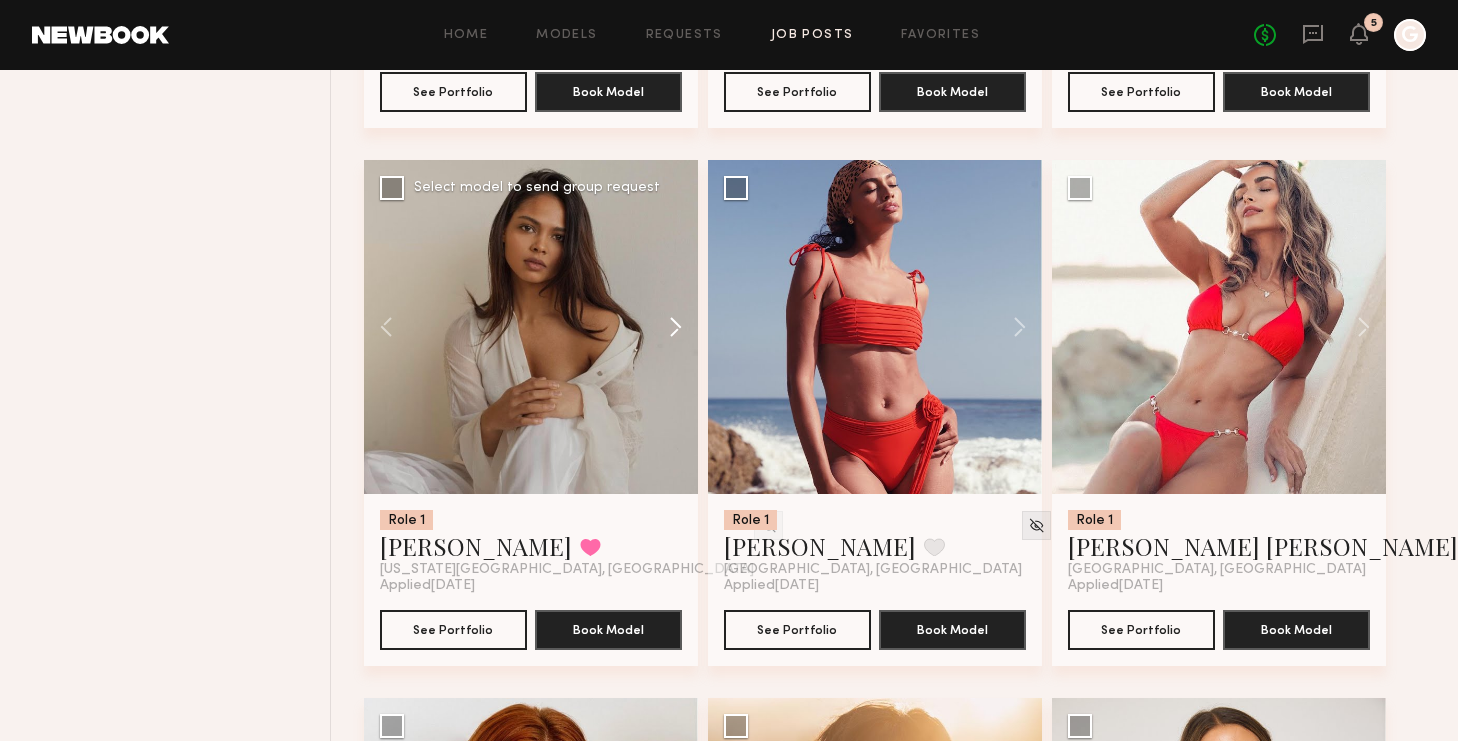 click 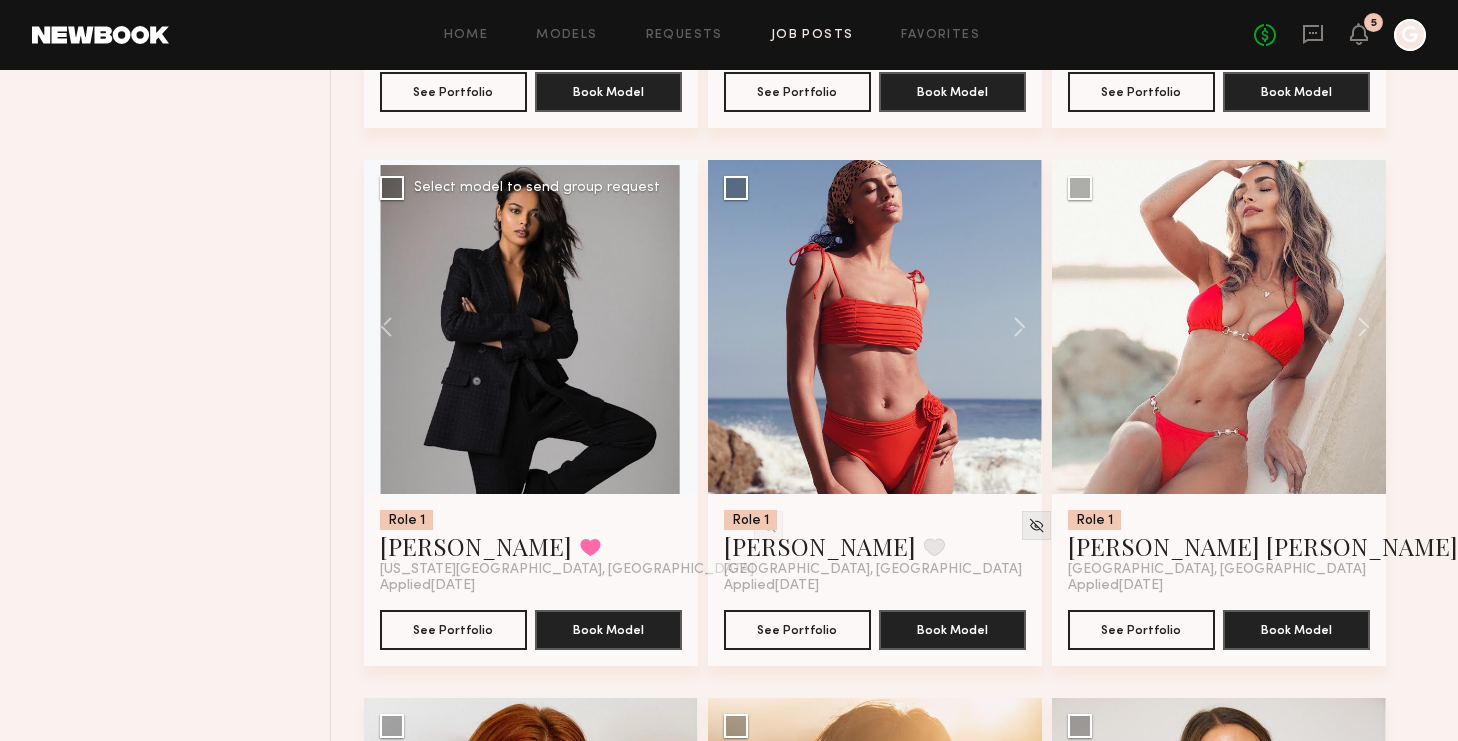 click 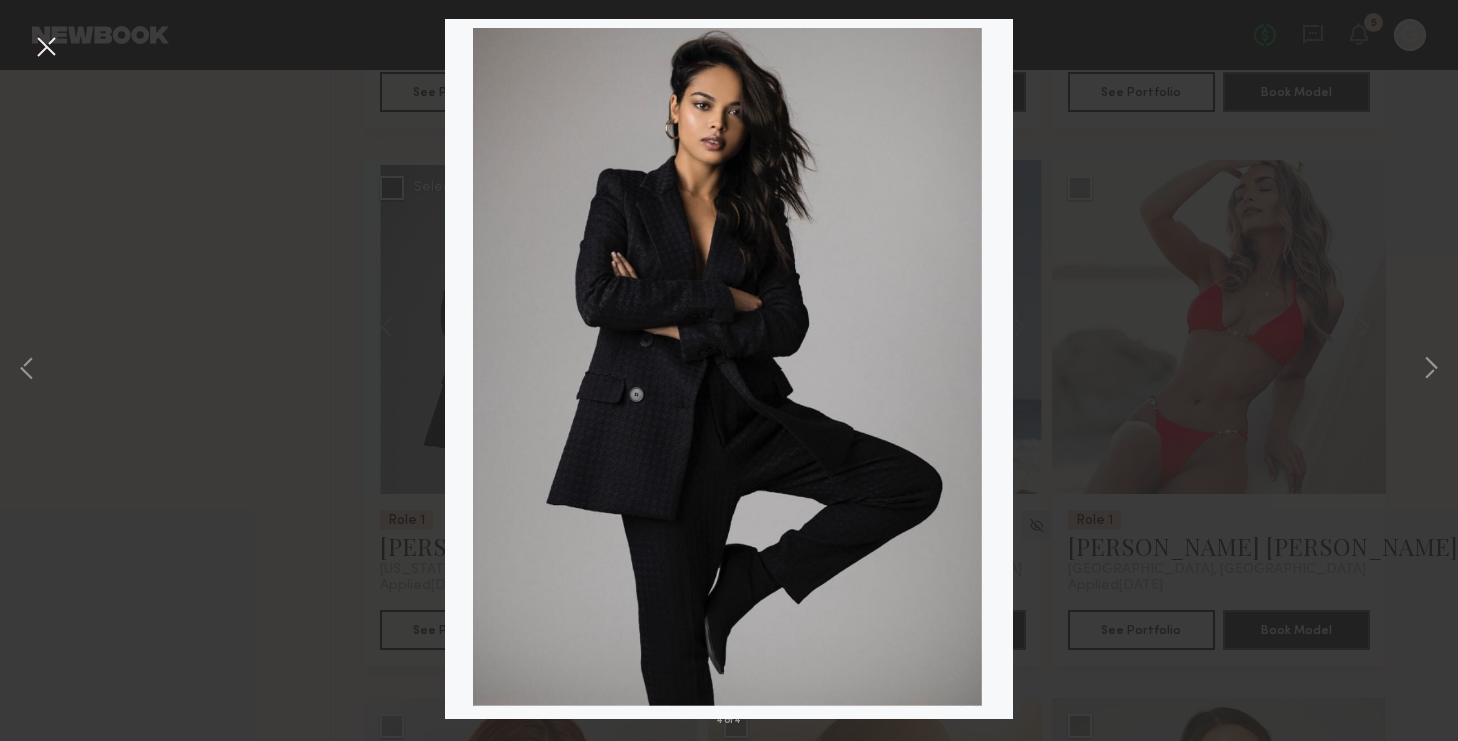 click at bounding box center [46, 48] 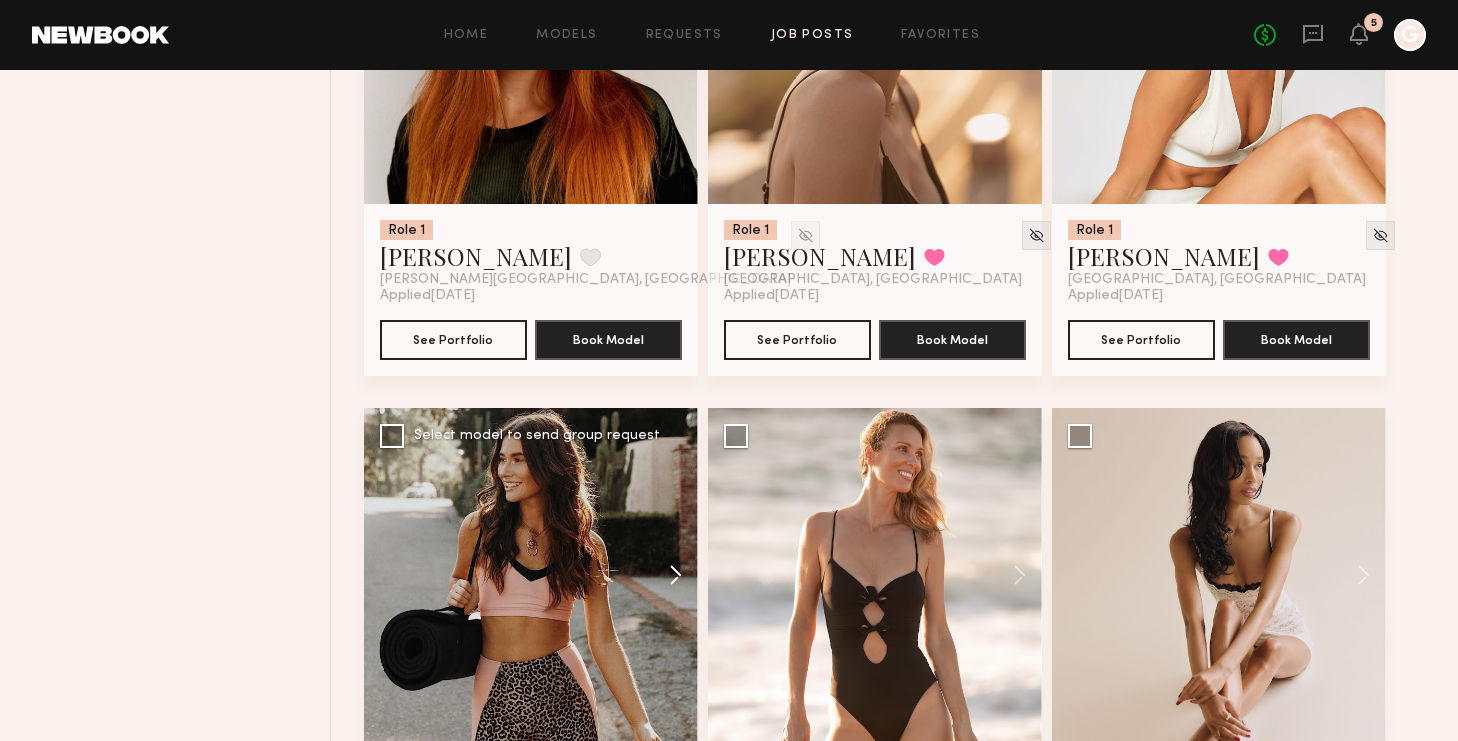 scroll, scrollTop: 2777, scrollLeft: 0, axis: vertical 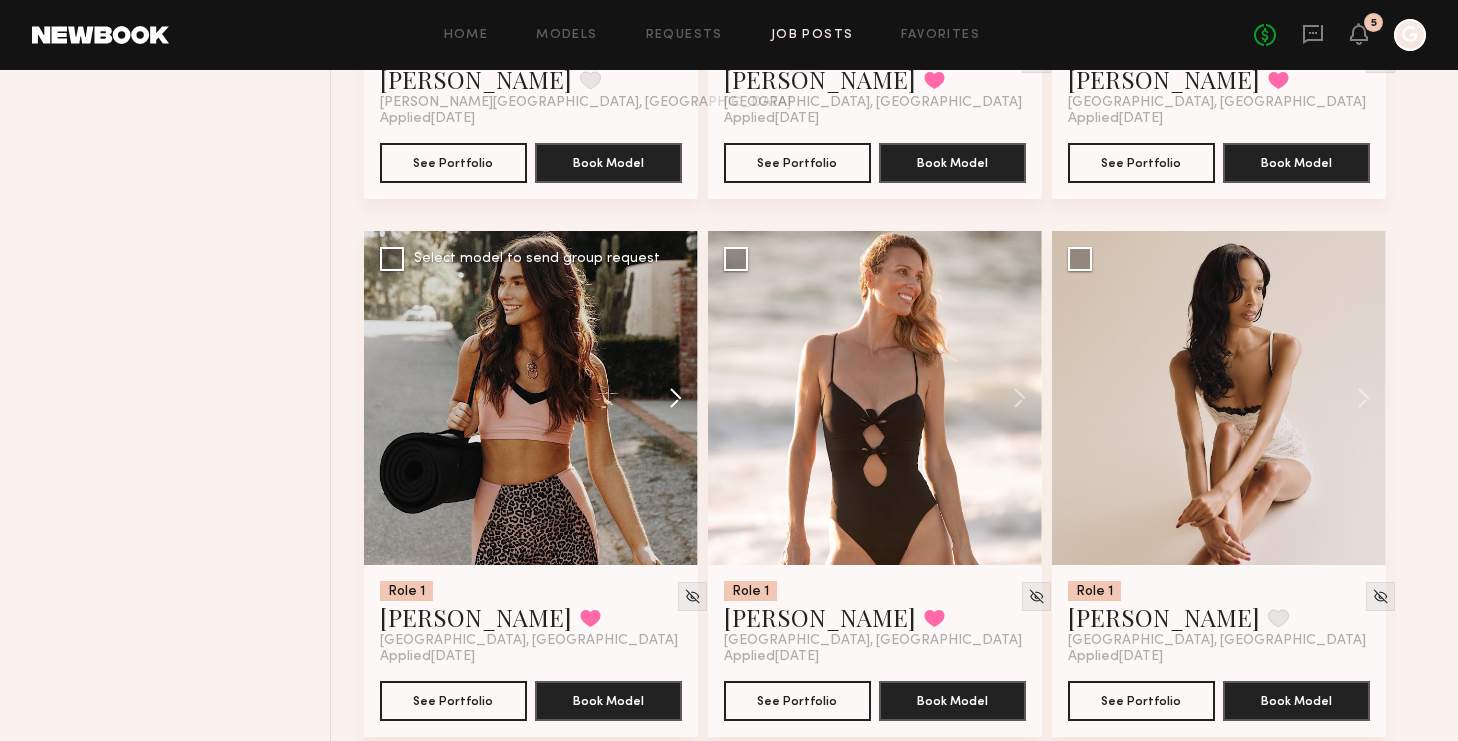 click 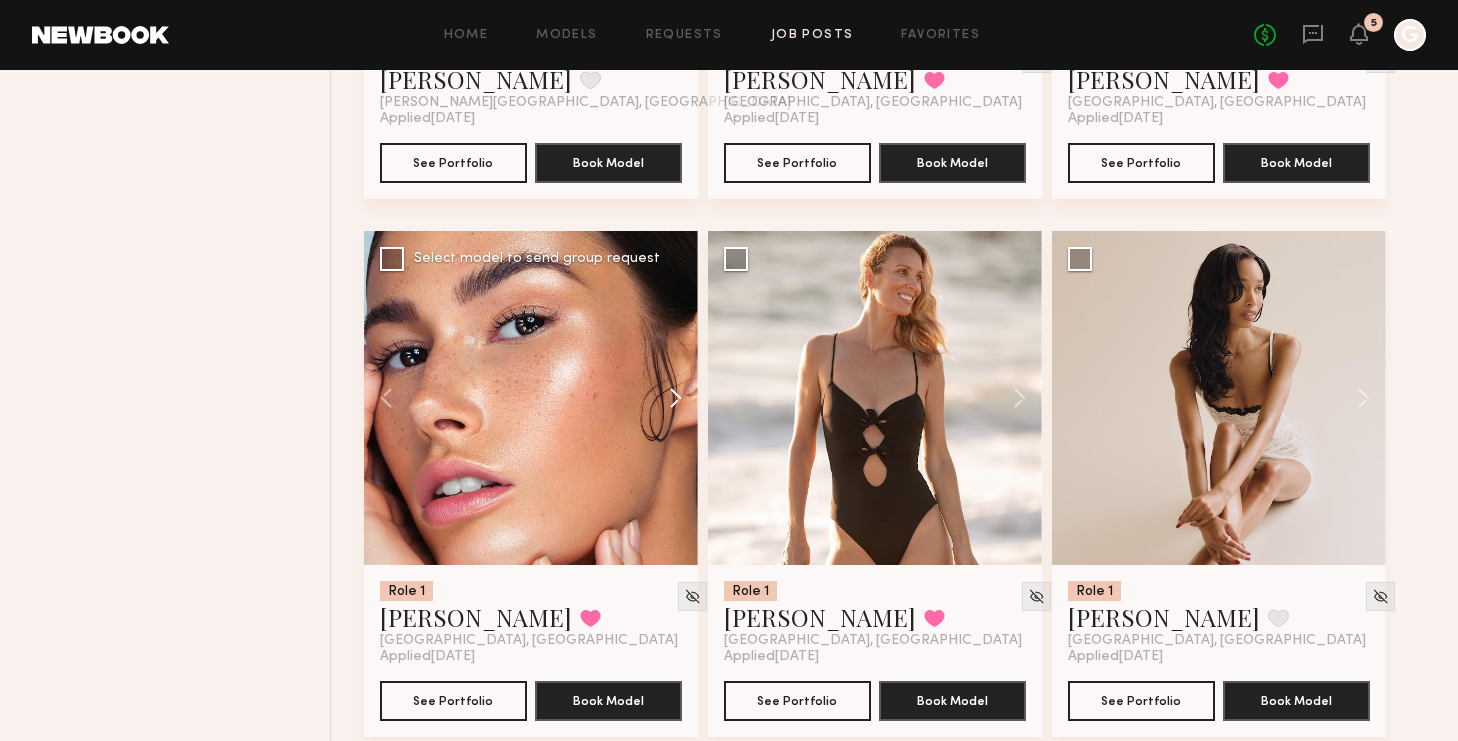 click 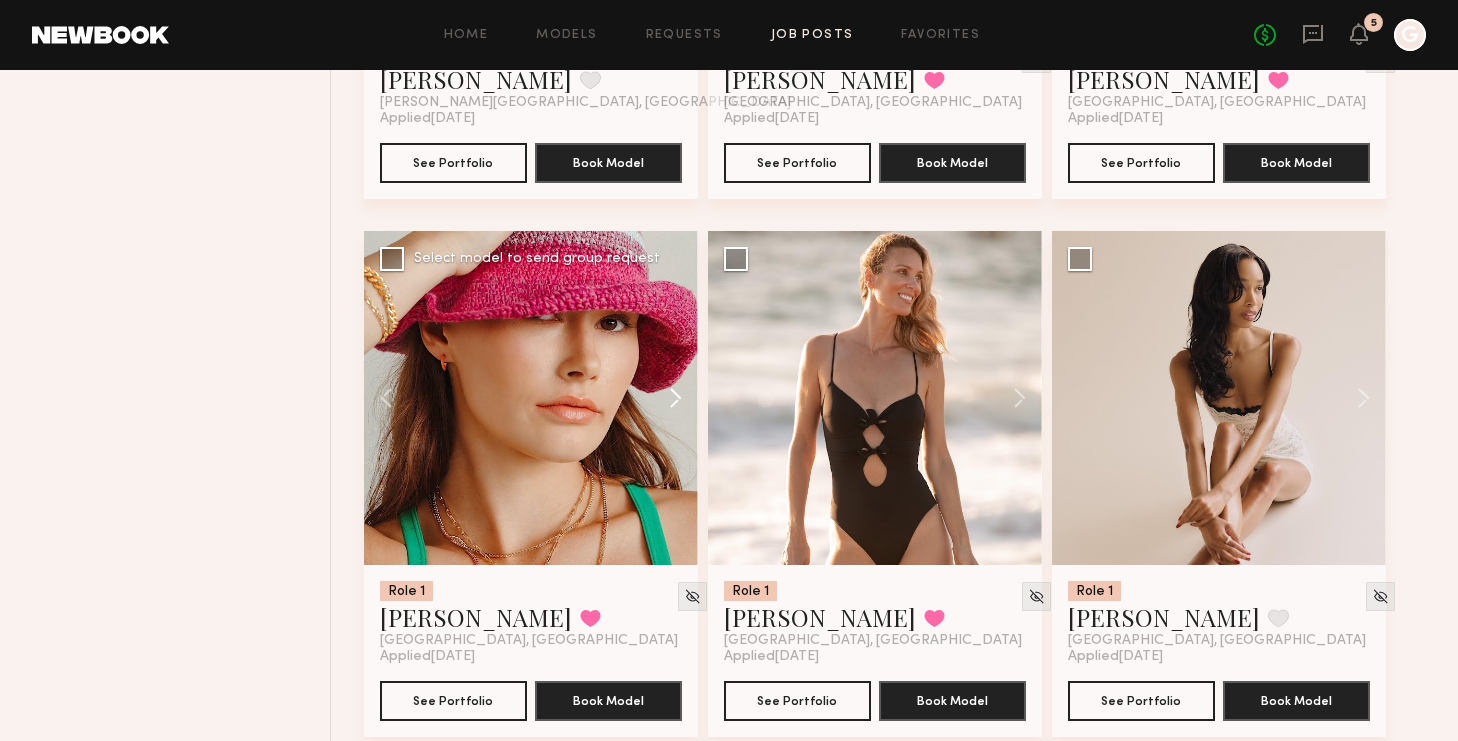 click 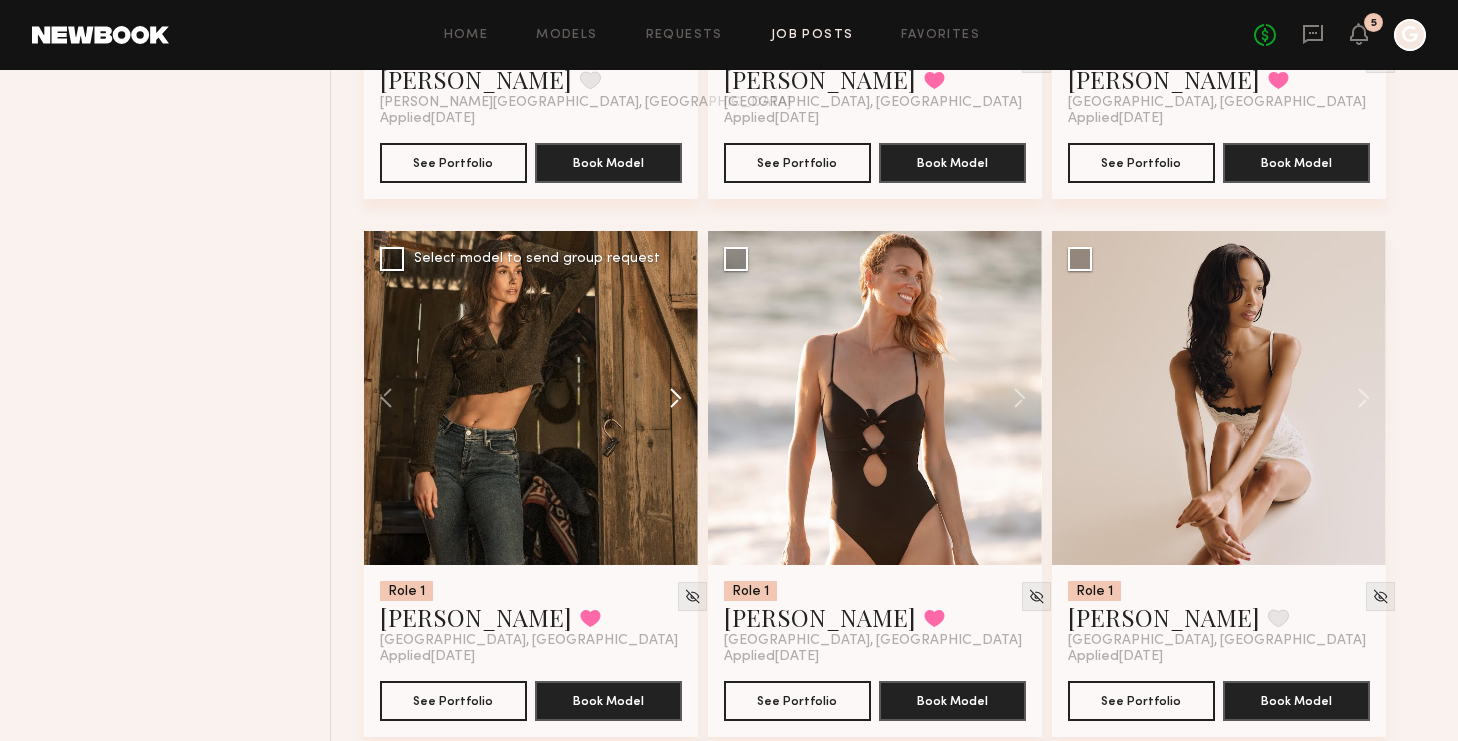 click 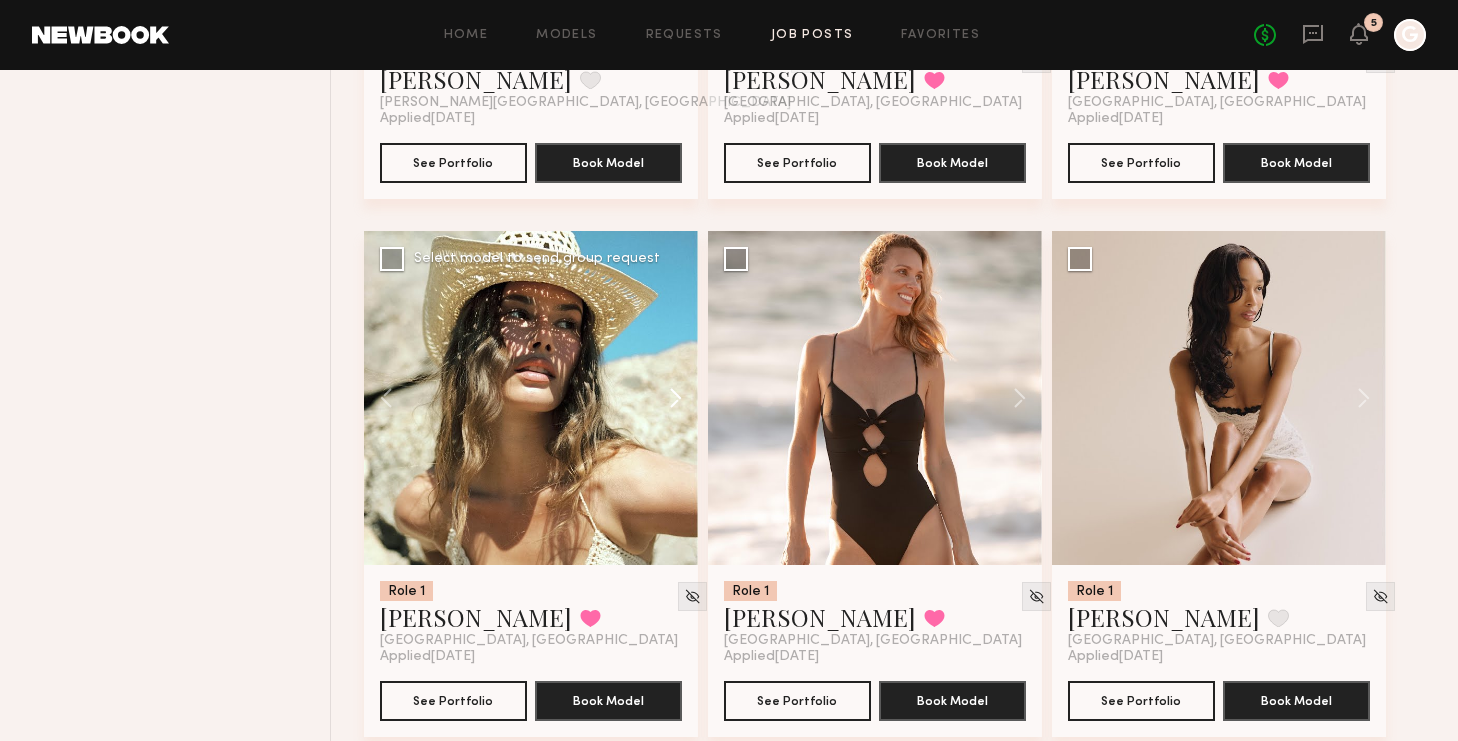 click 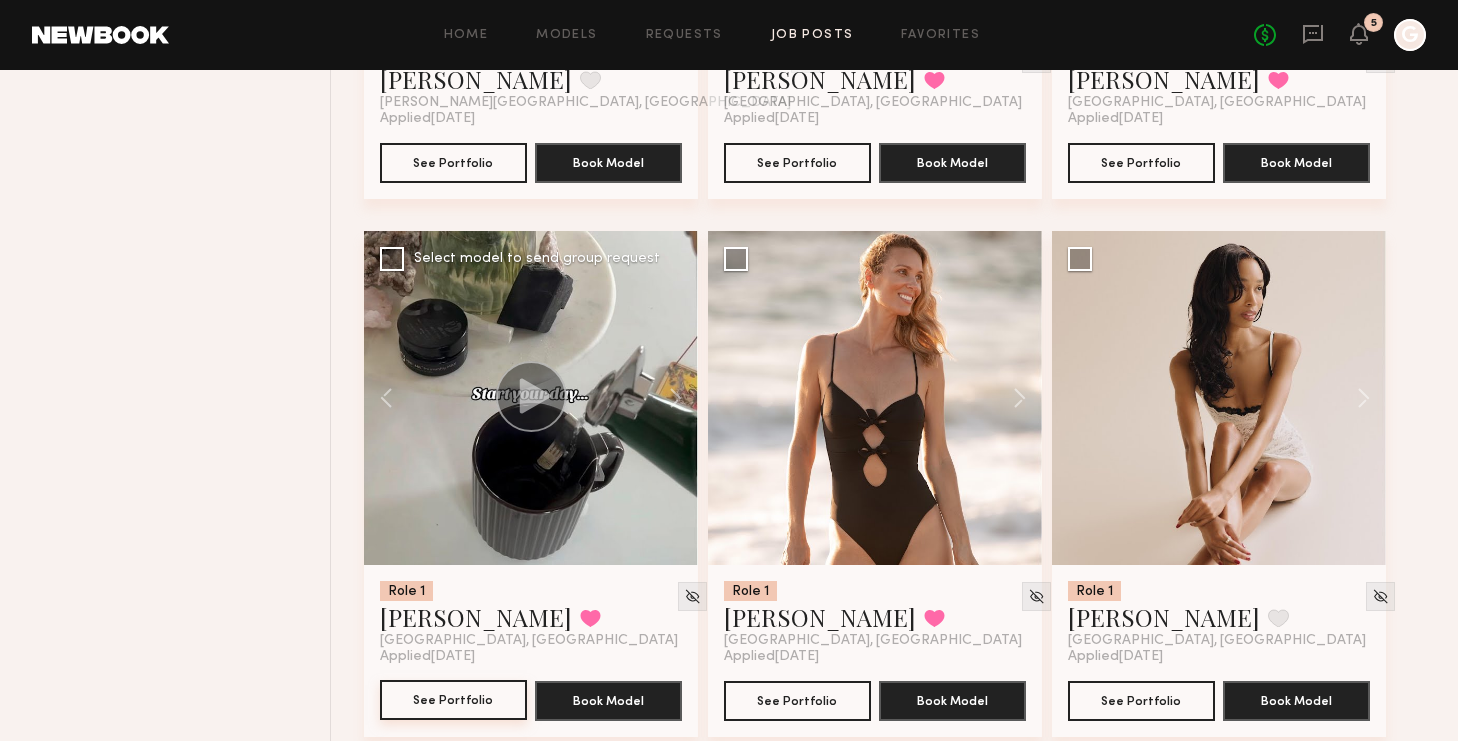 click on "See Portfolio" 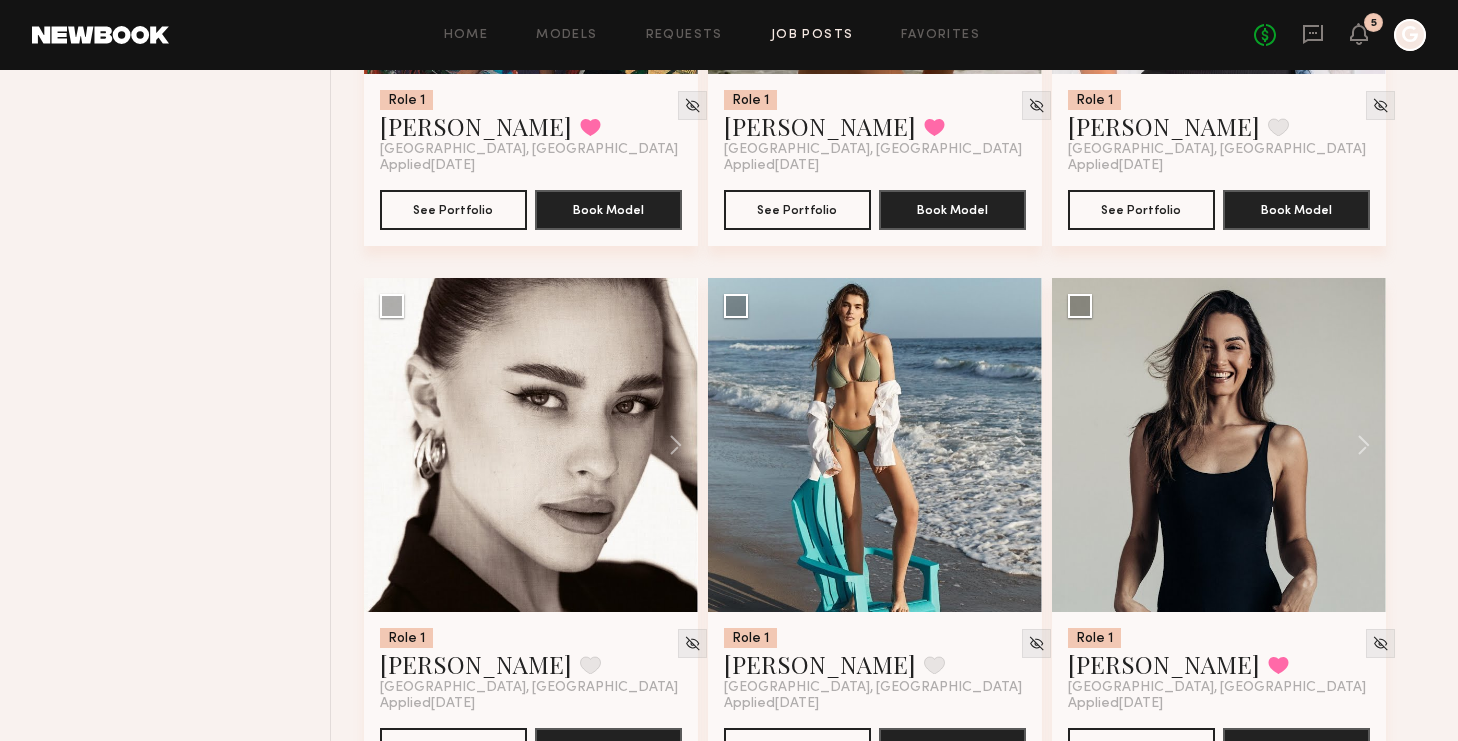 scroll, scrollTop: 3808, scrollLeft: 0, axis: vertical 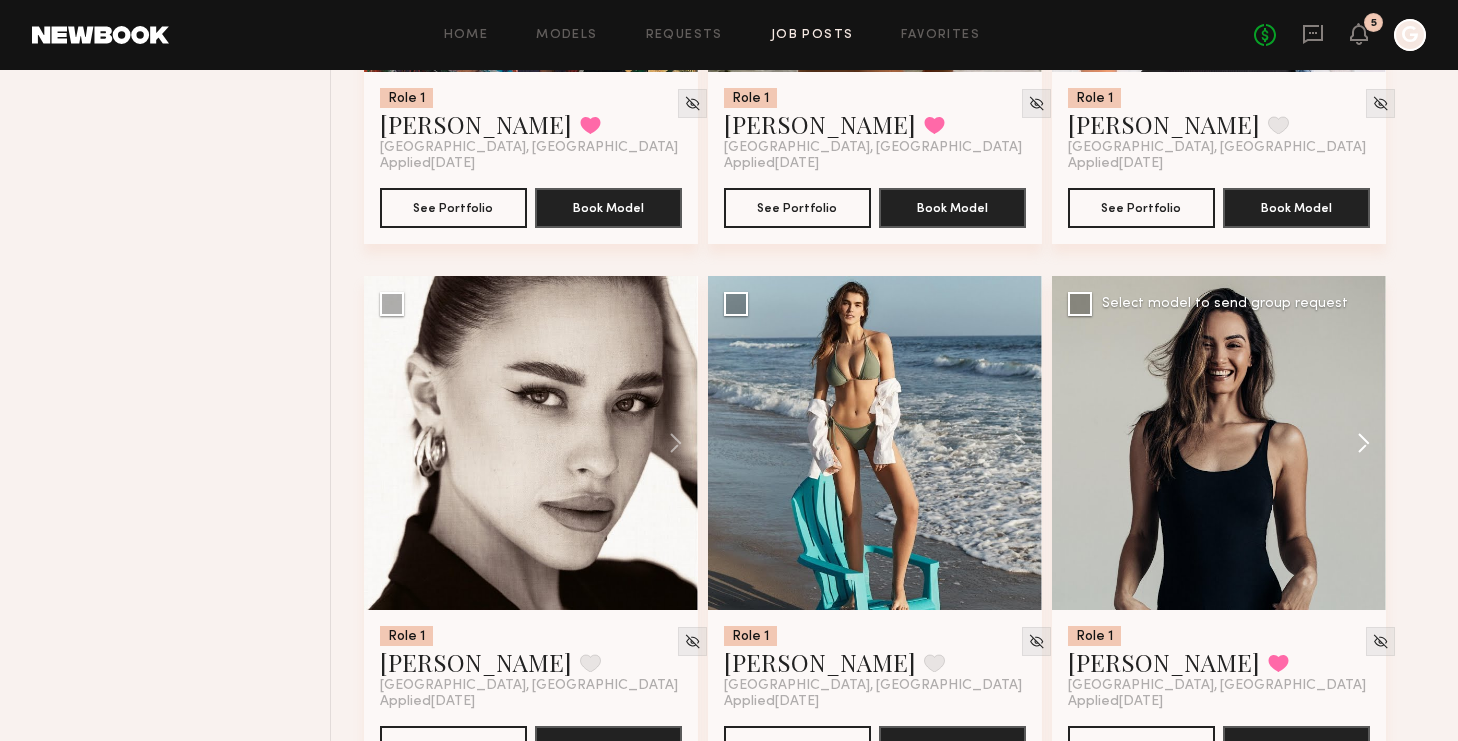 click 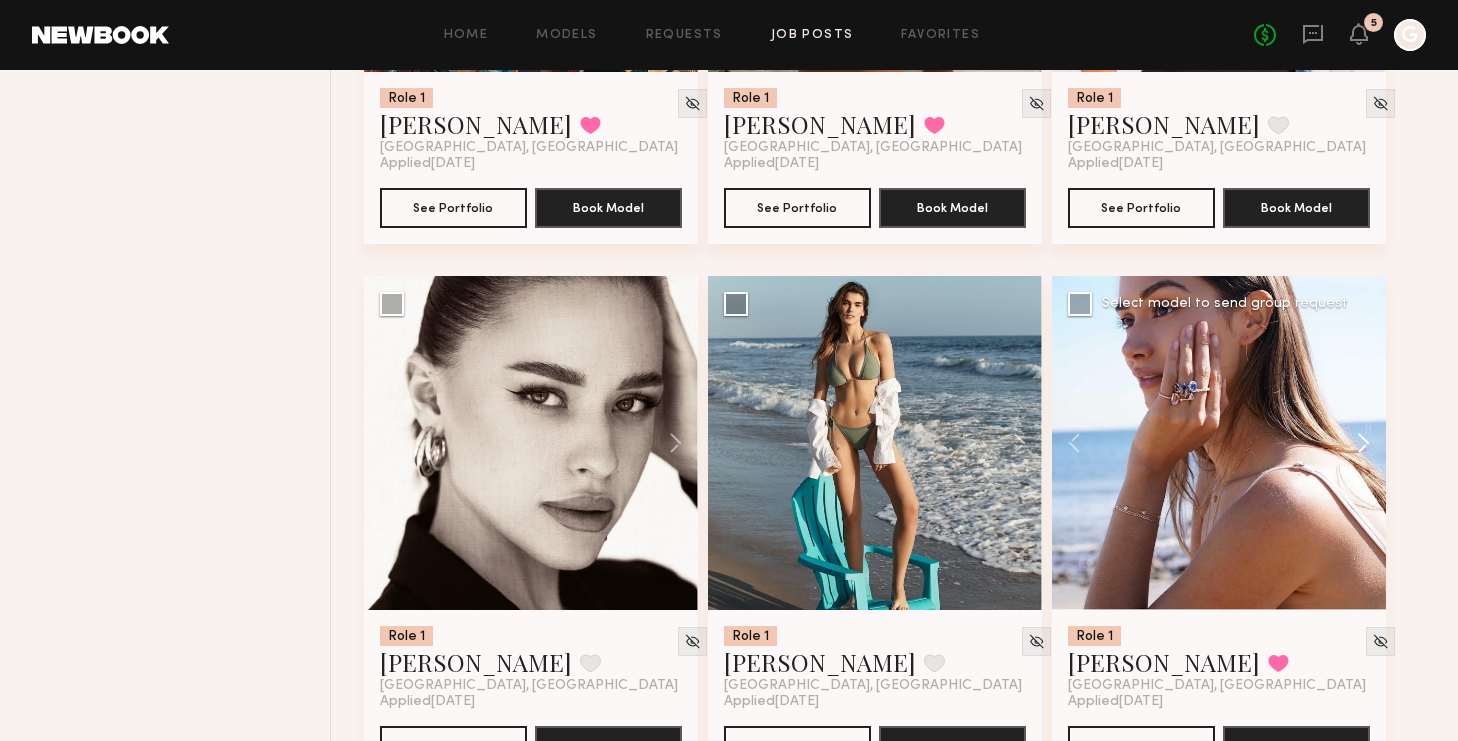 click 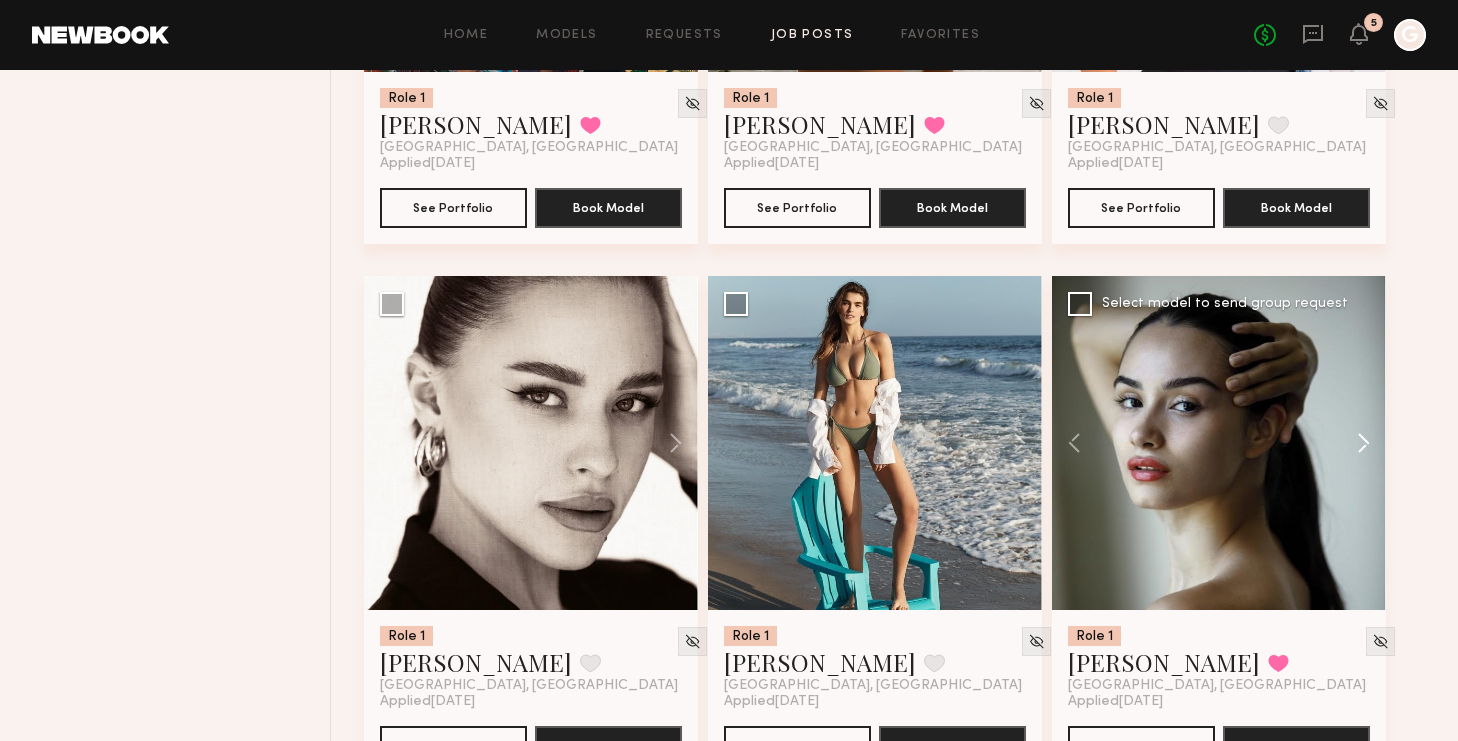click 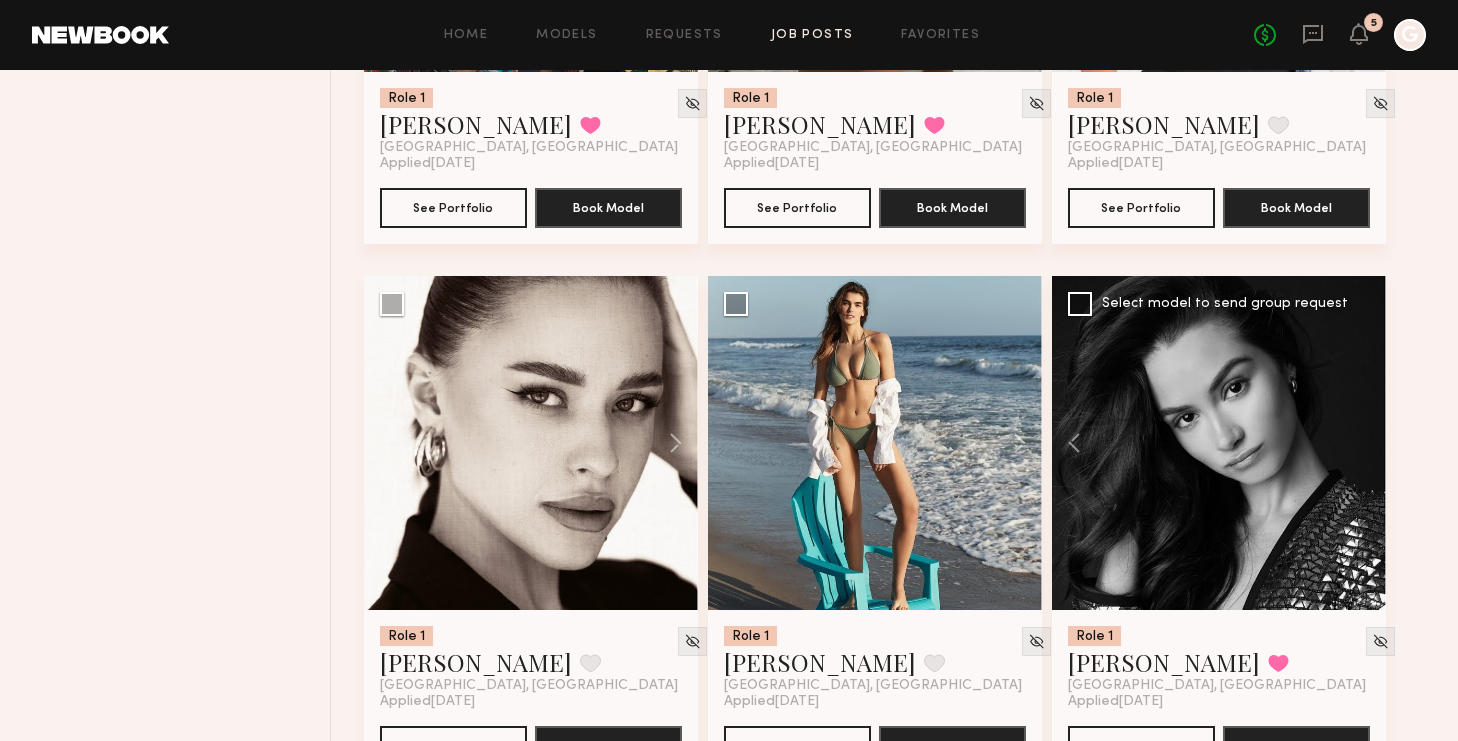 click 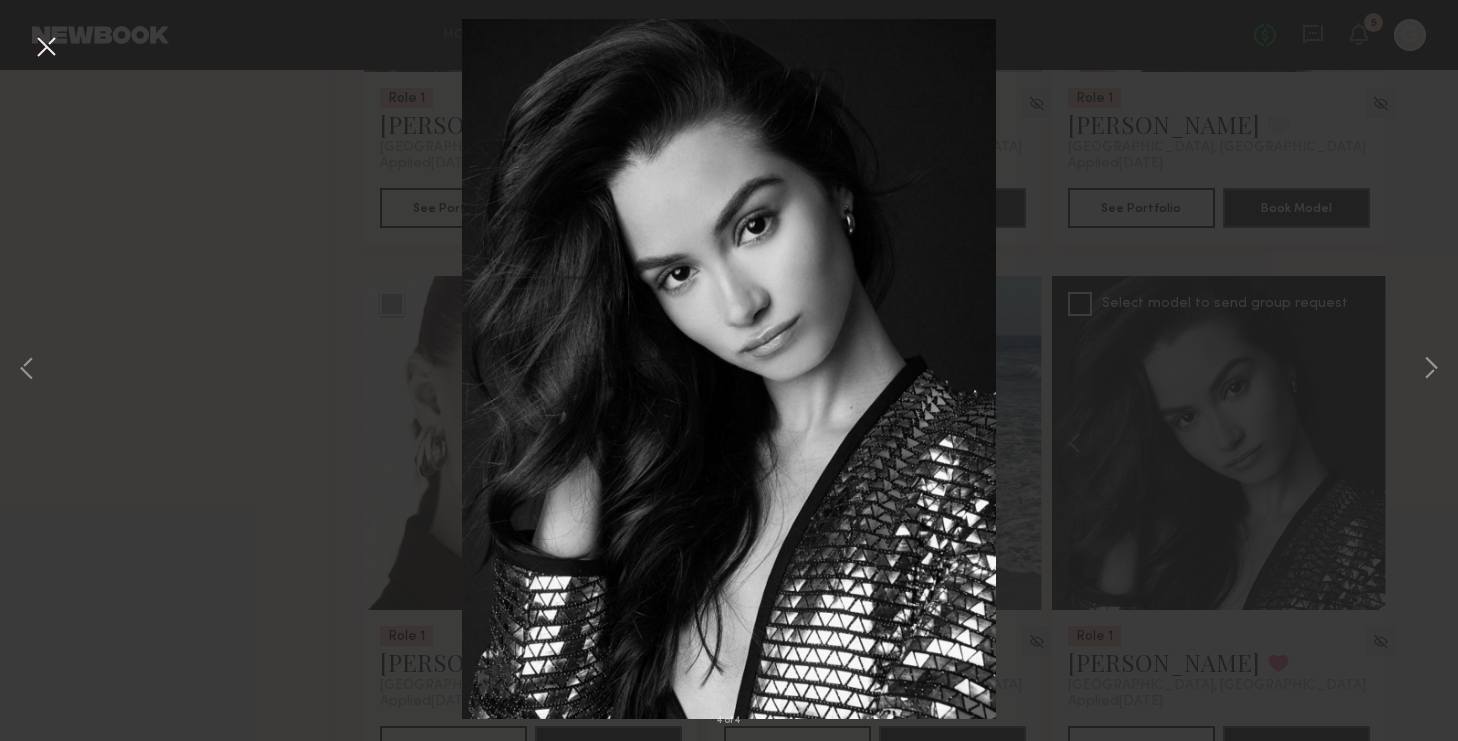 click at bounding box center (46, 48) 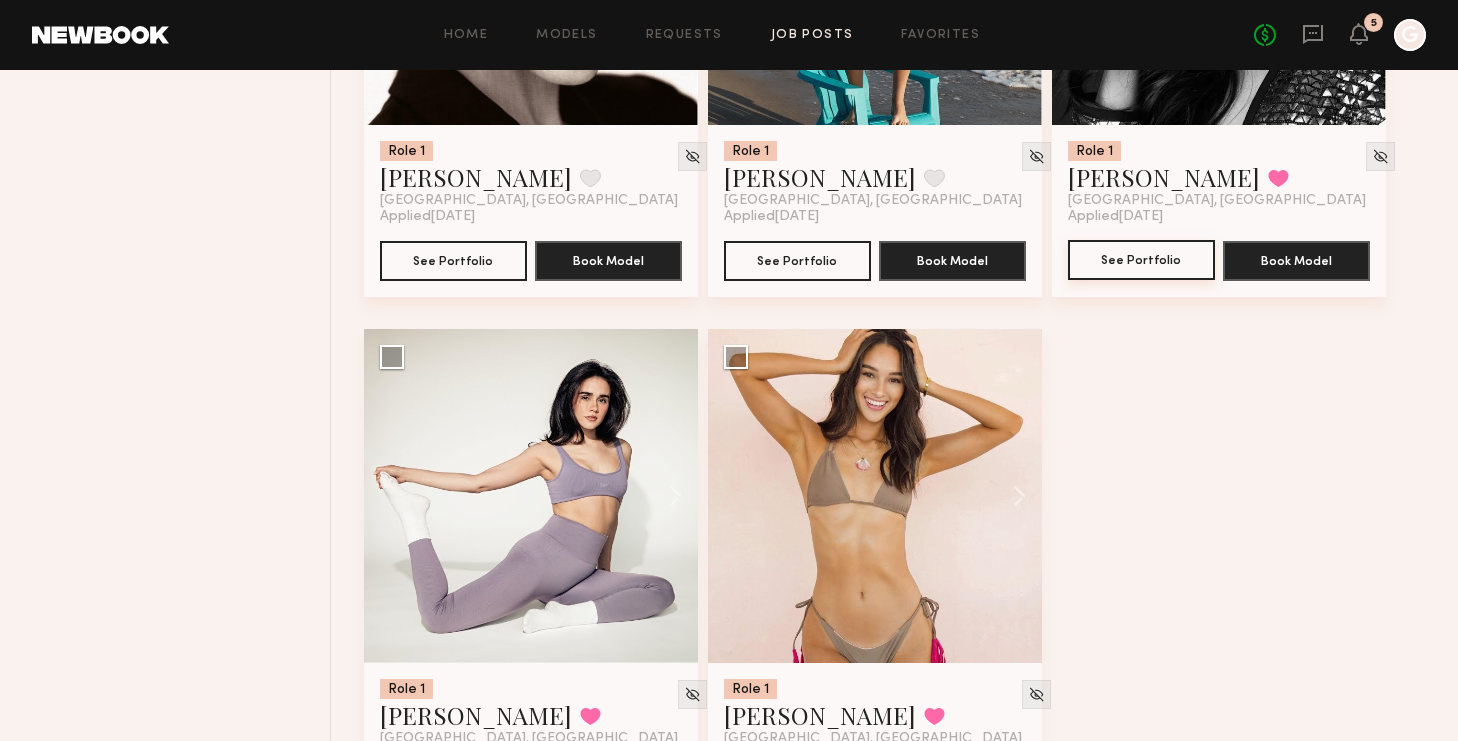 scroll, scrollTop: 4296, scrollLeft: 0, axis: vertical 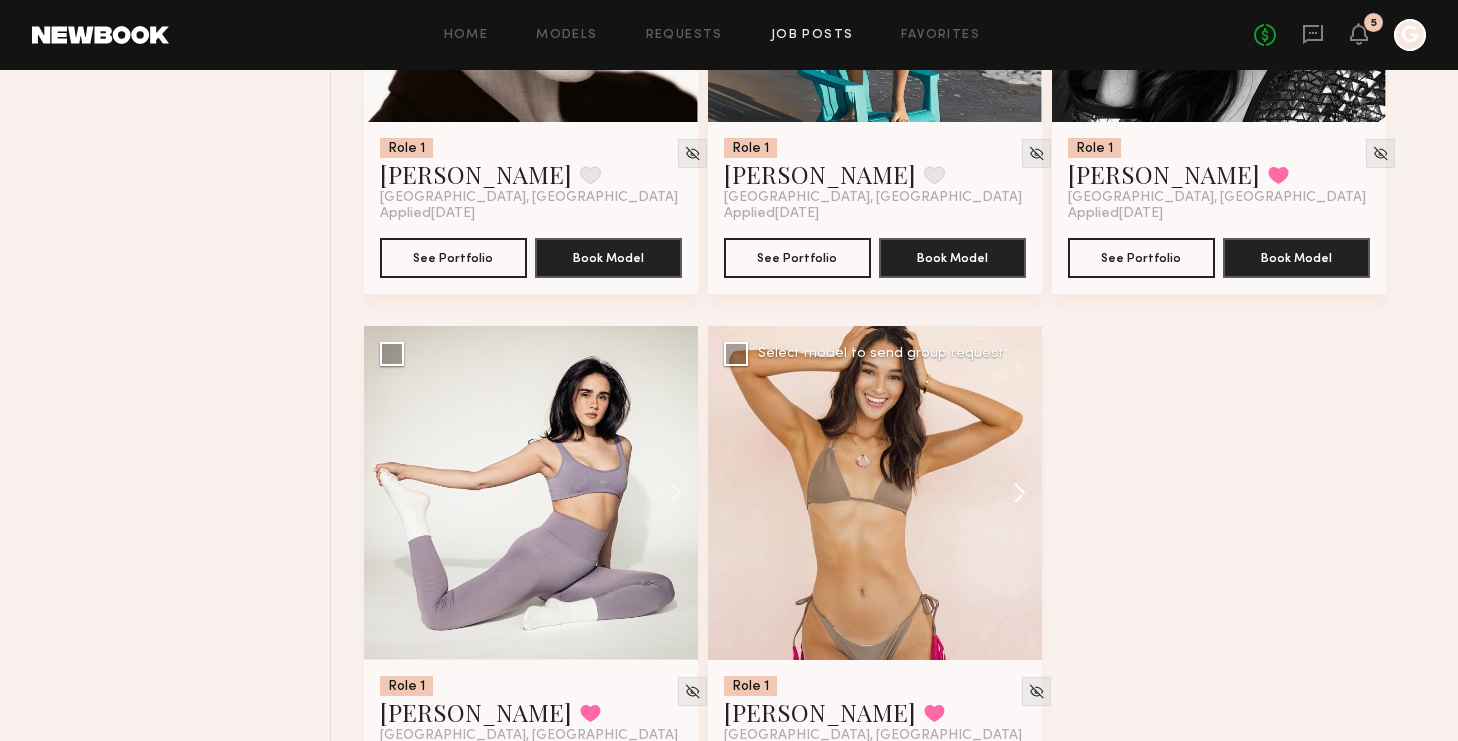 click 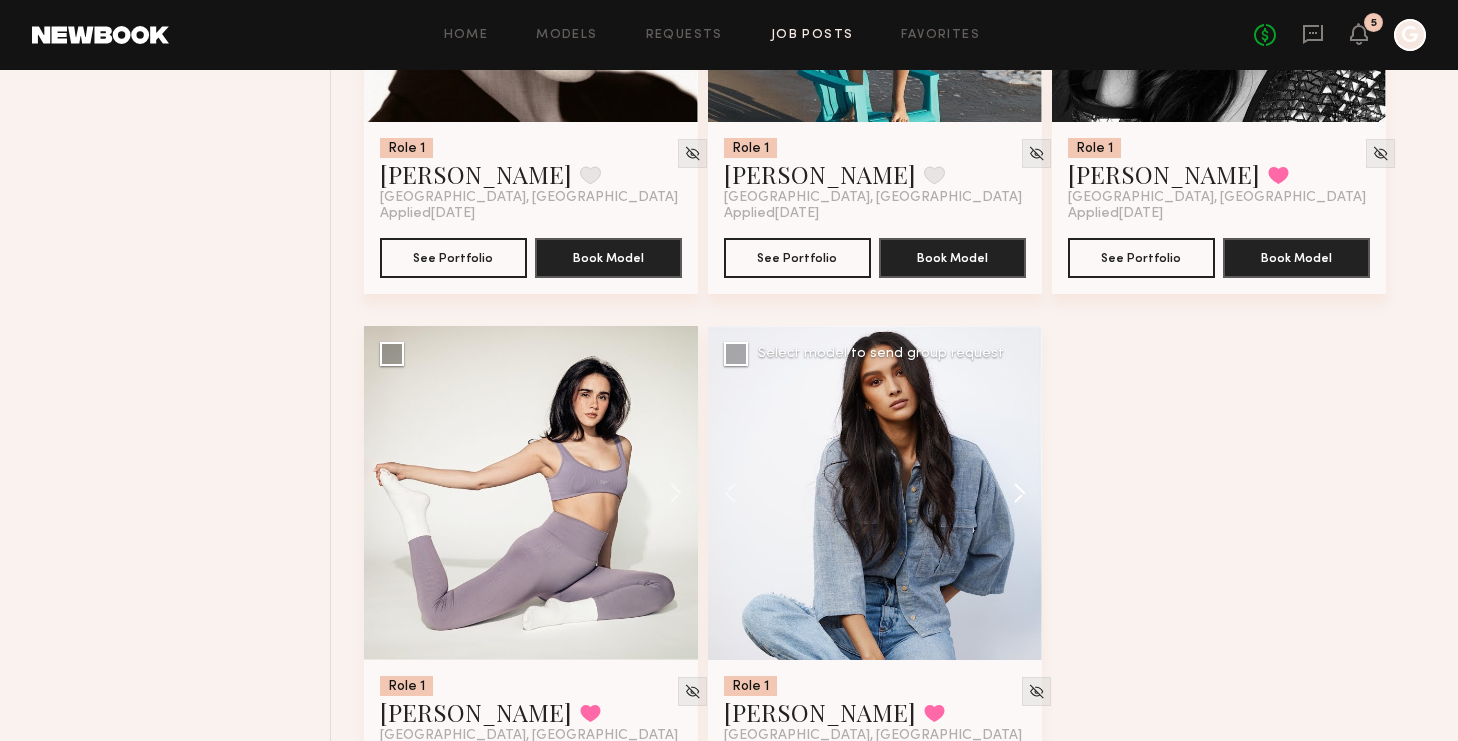 click 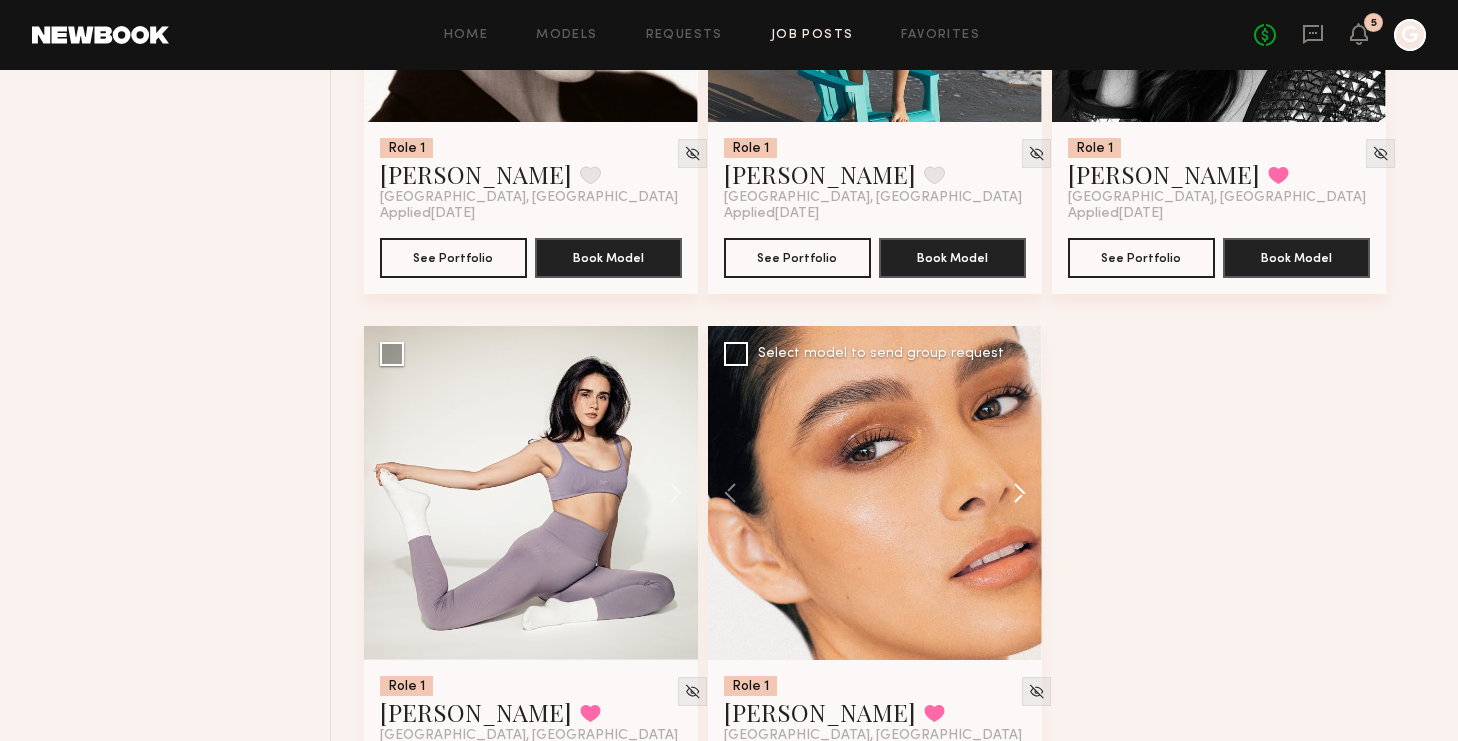 click 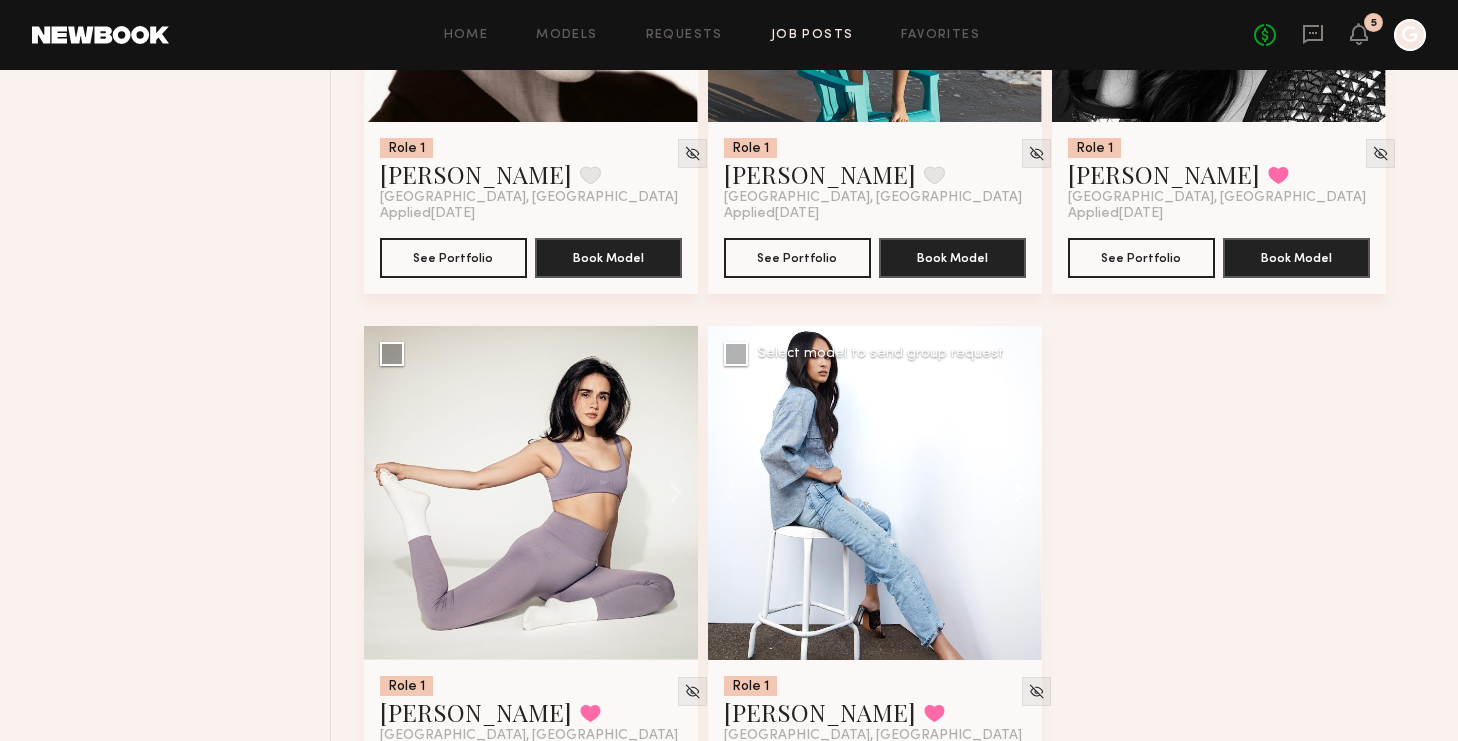 click 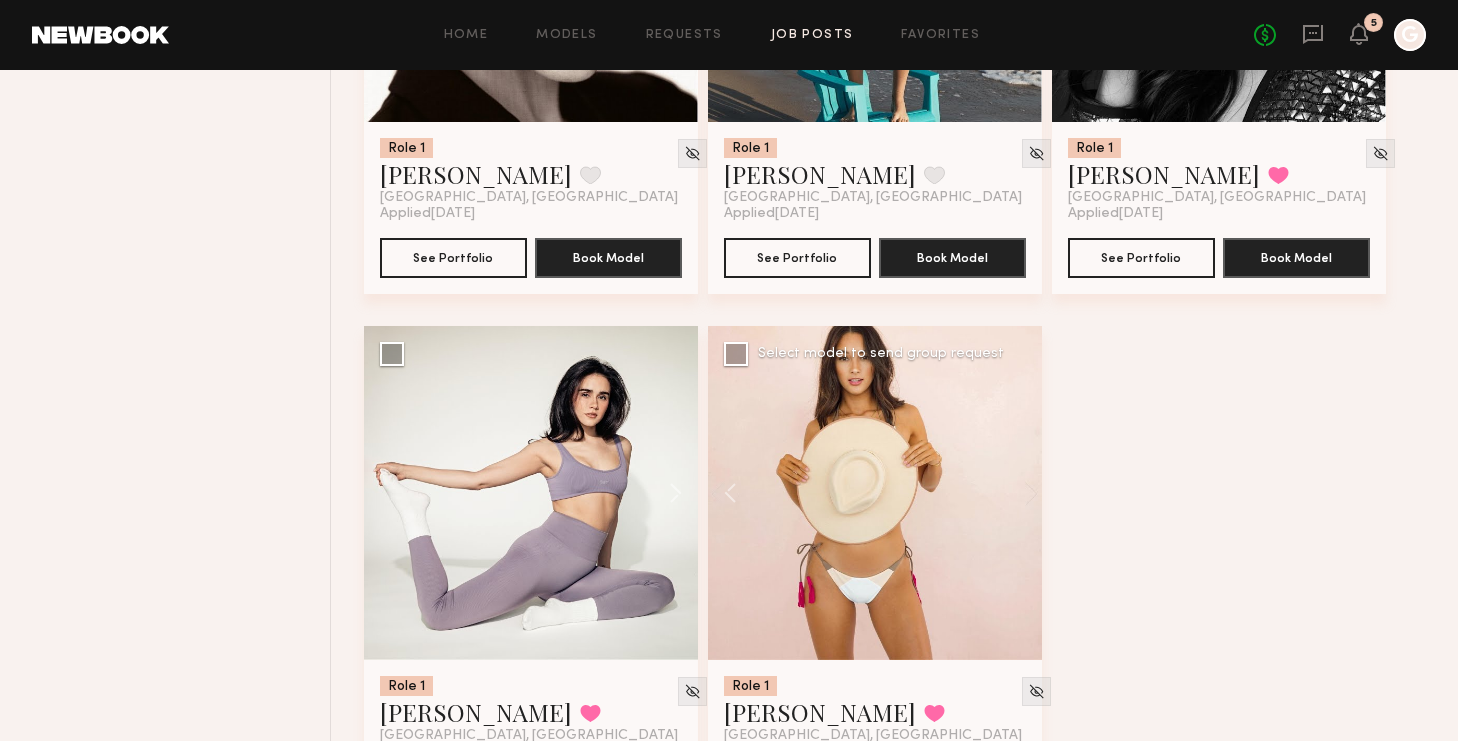 click 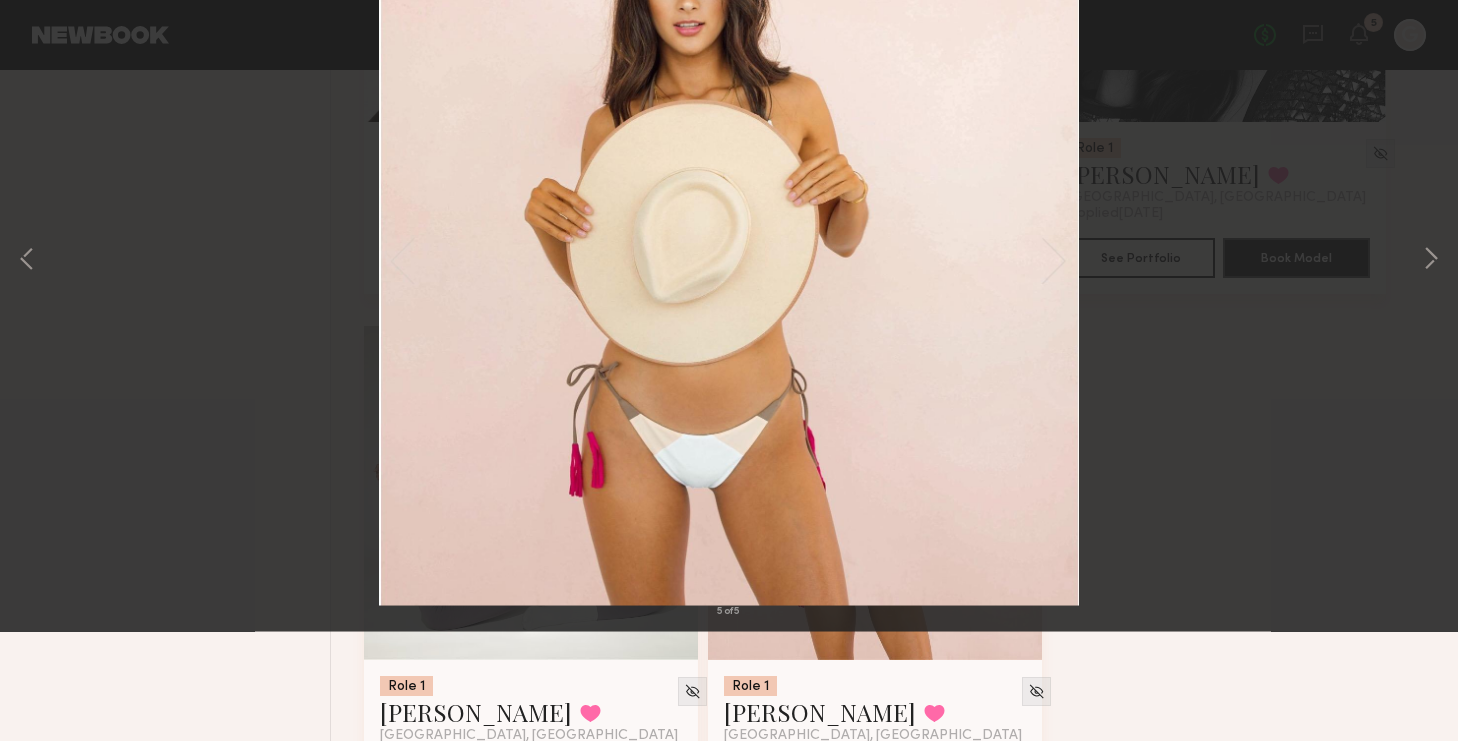 click at bounding box center [46, 48] 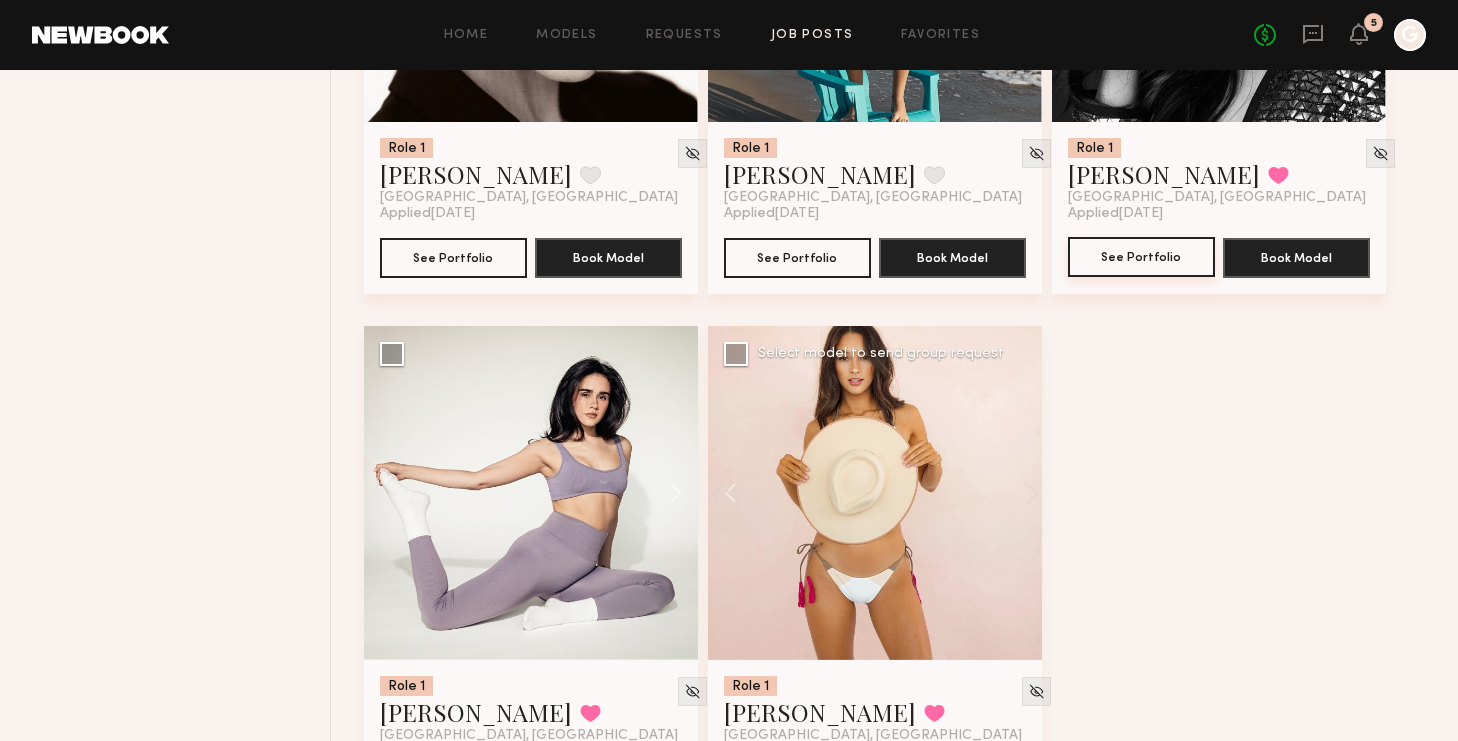 click on "See Portfolio" 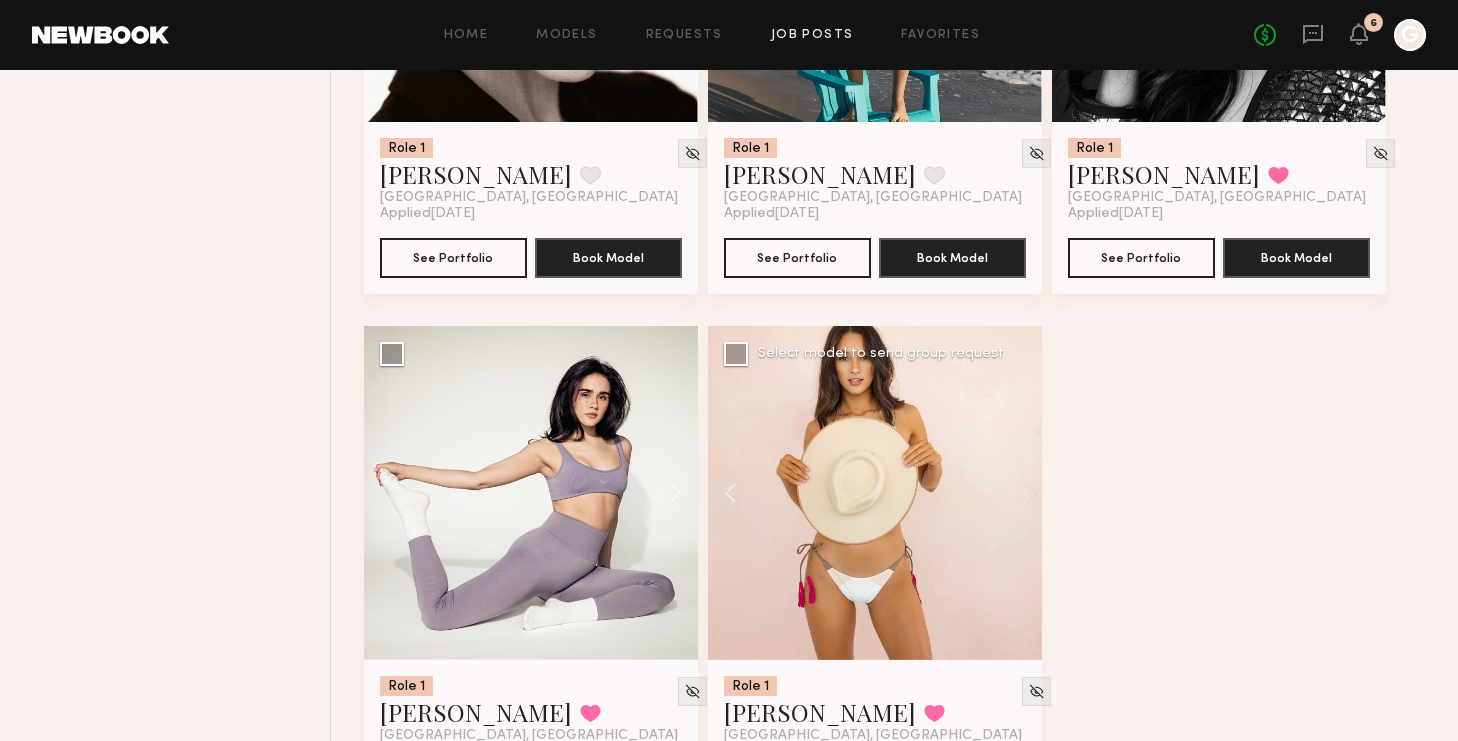 click 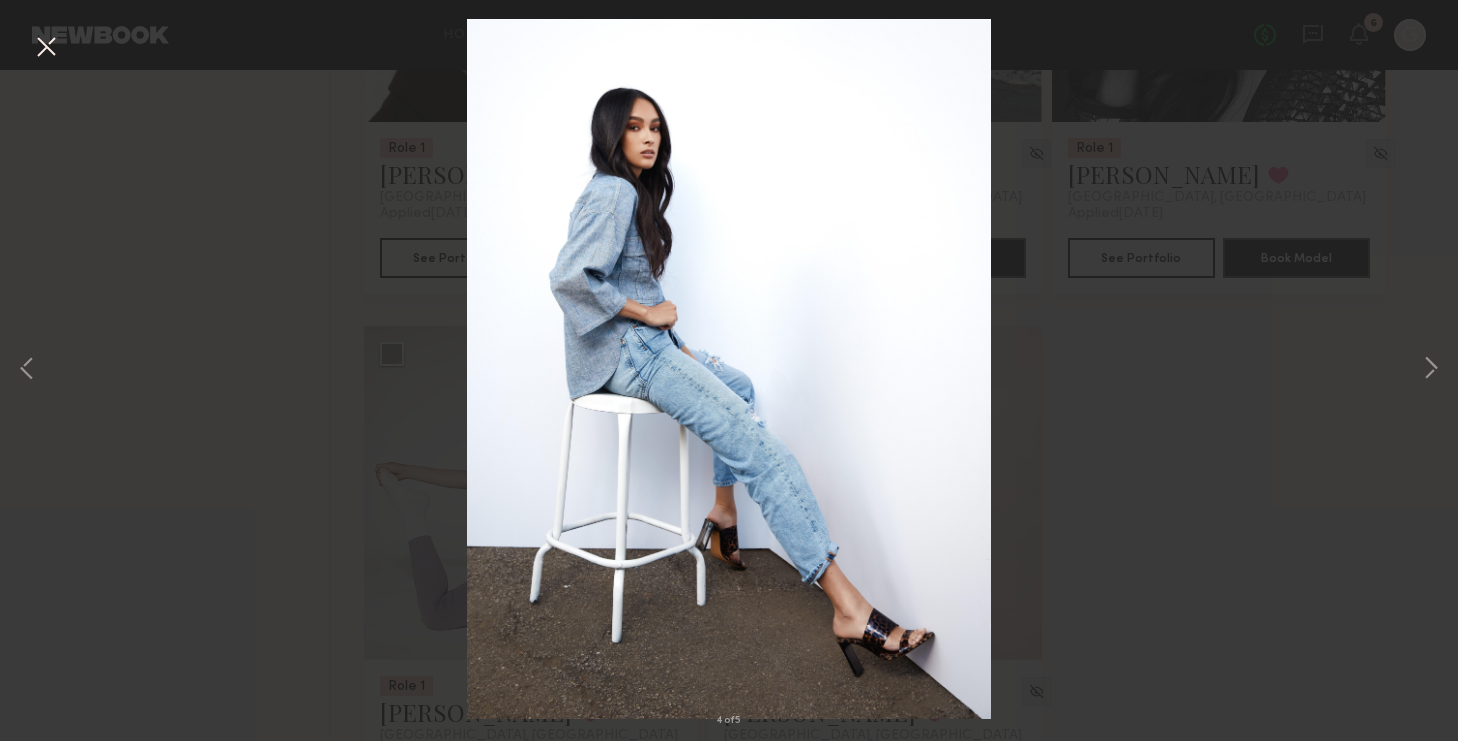 click at bounding box center (46, 48) 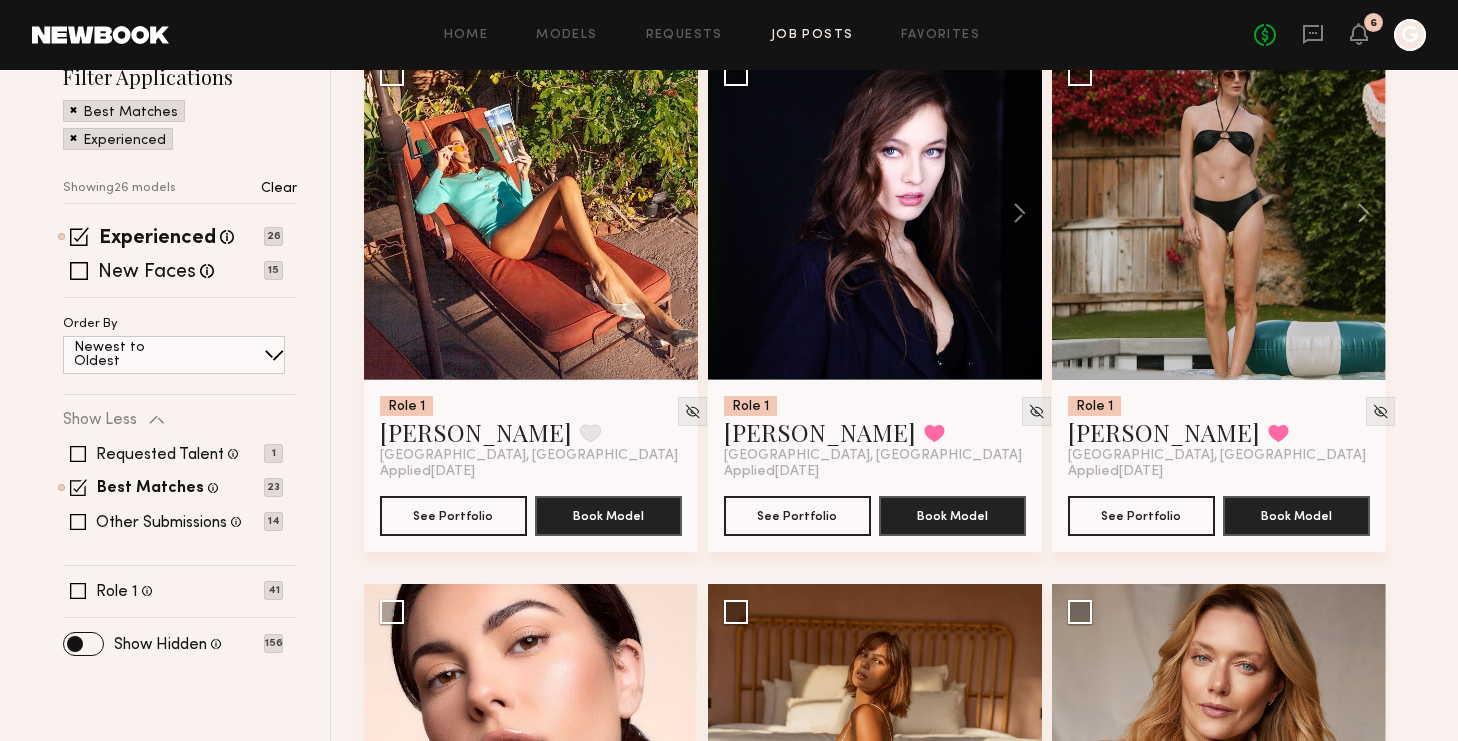 scroll, scrollTop: 275, scrollLeft: 0, axis: vertical 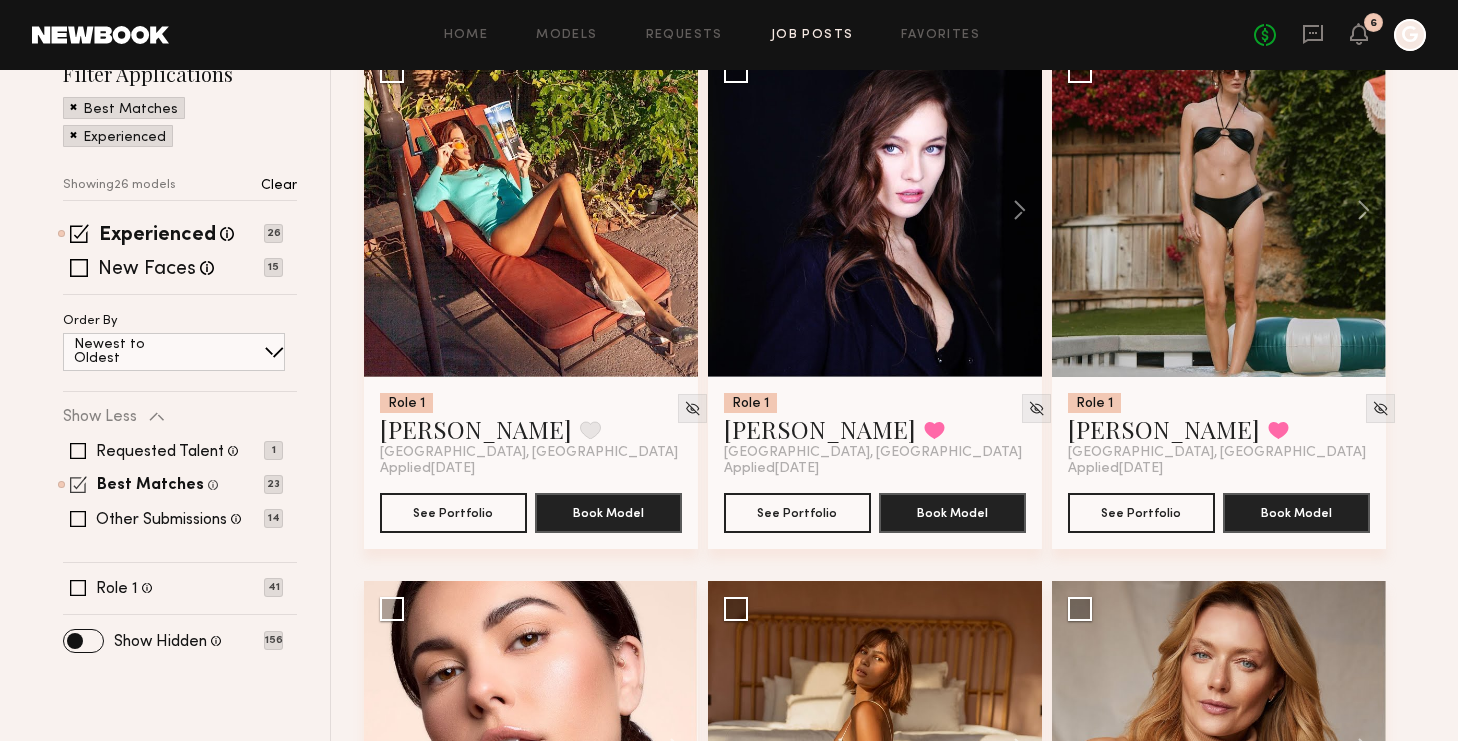click on "Best Matches Models shown below match all requirements specified in your job post 23" 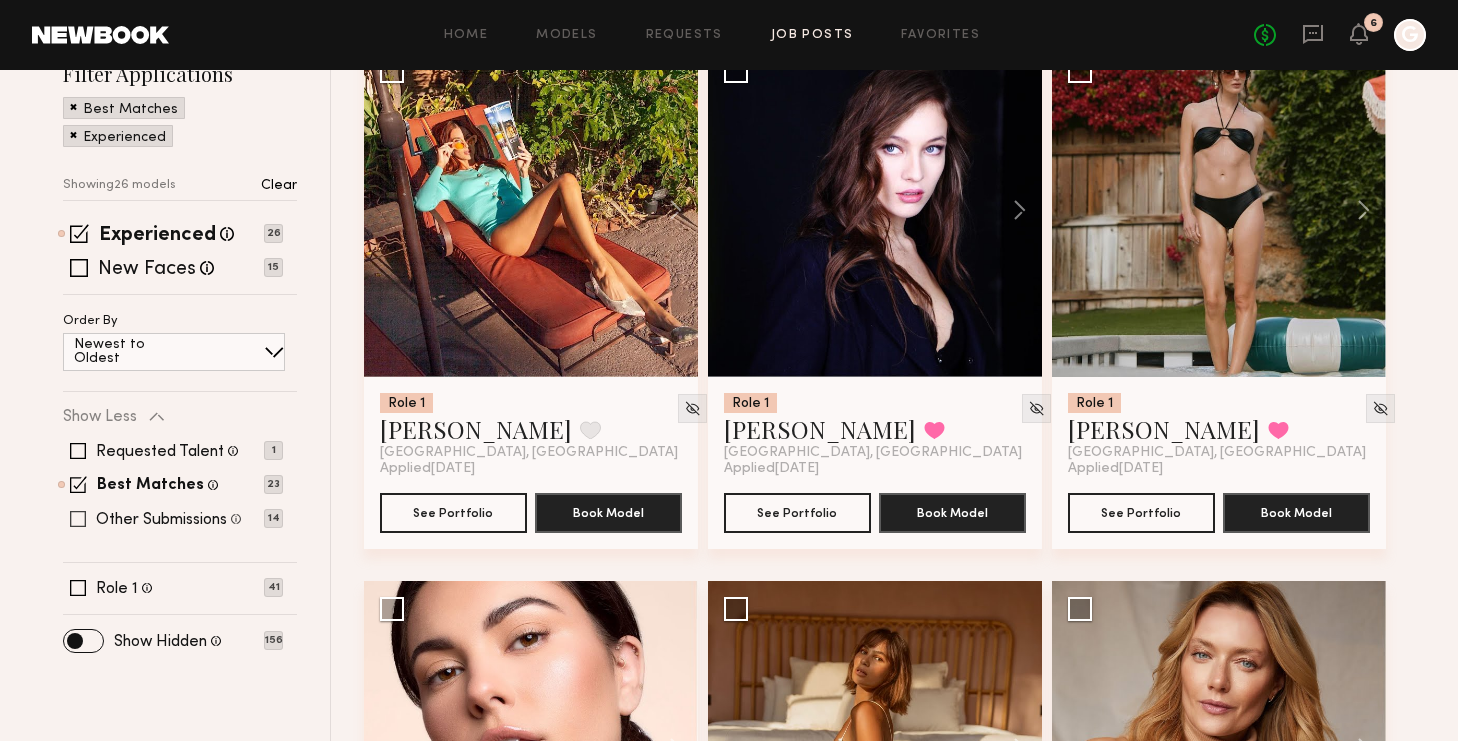 click 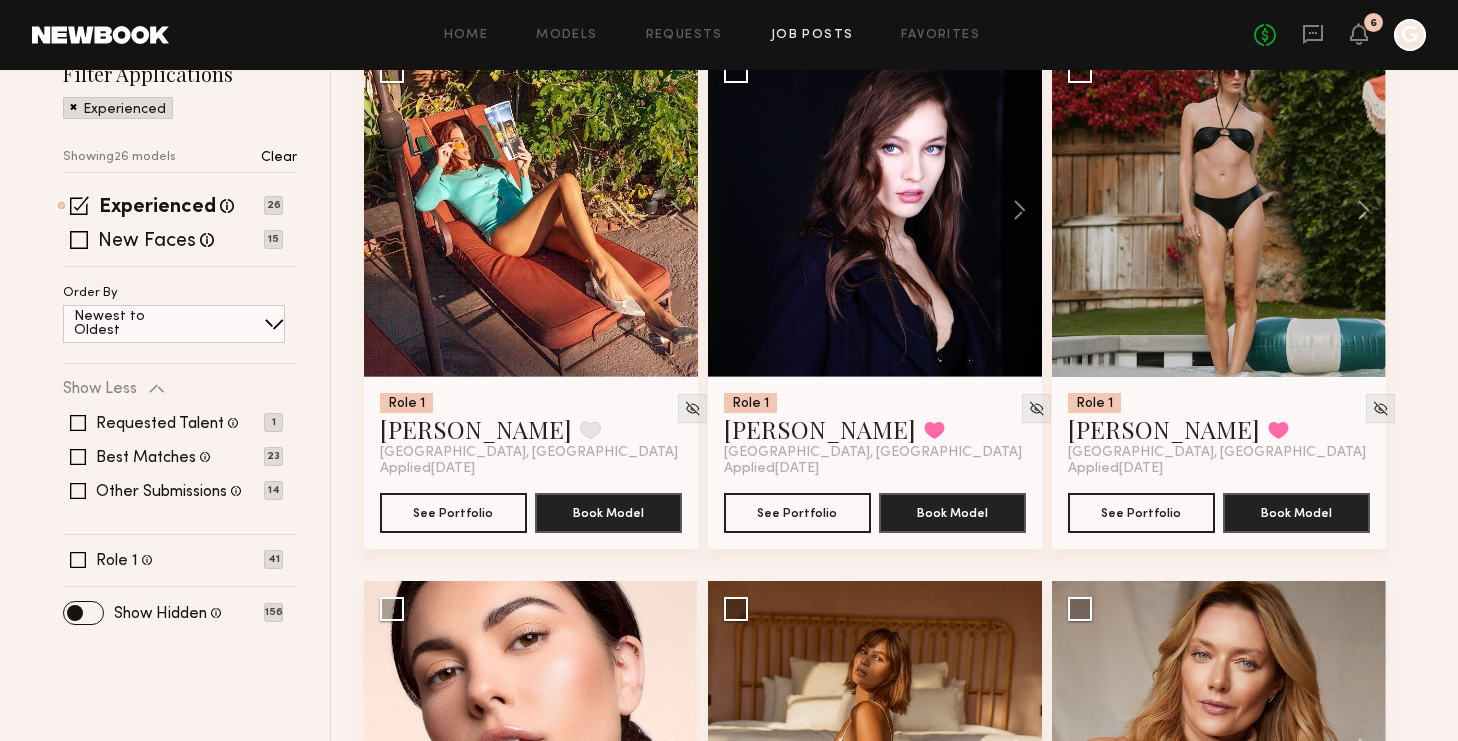 scroll, scrollTop: 261, scrollLeft: 0, axis: vertical 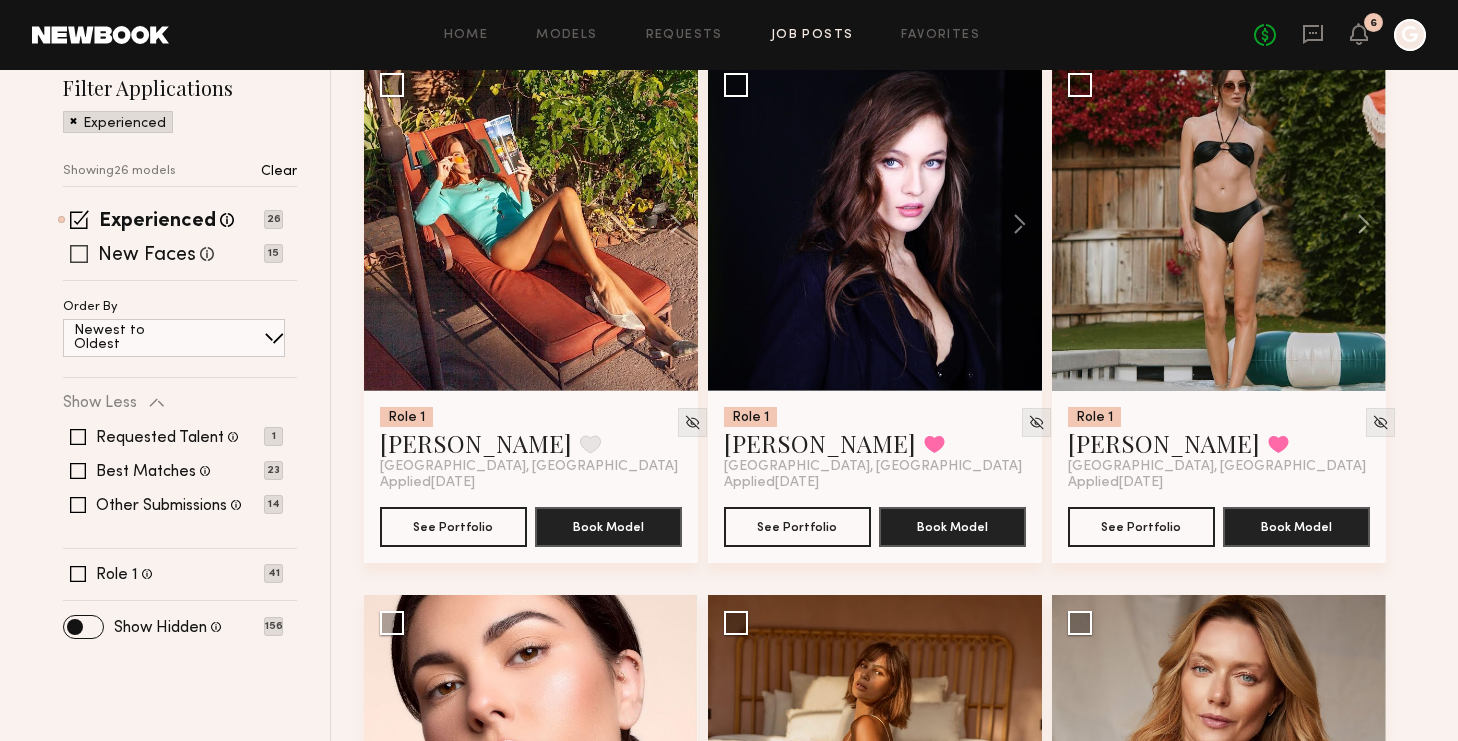 click 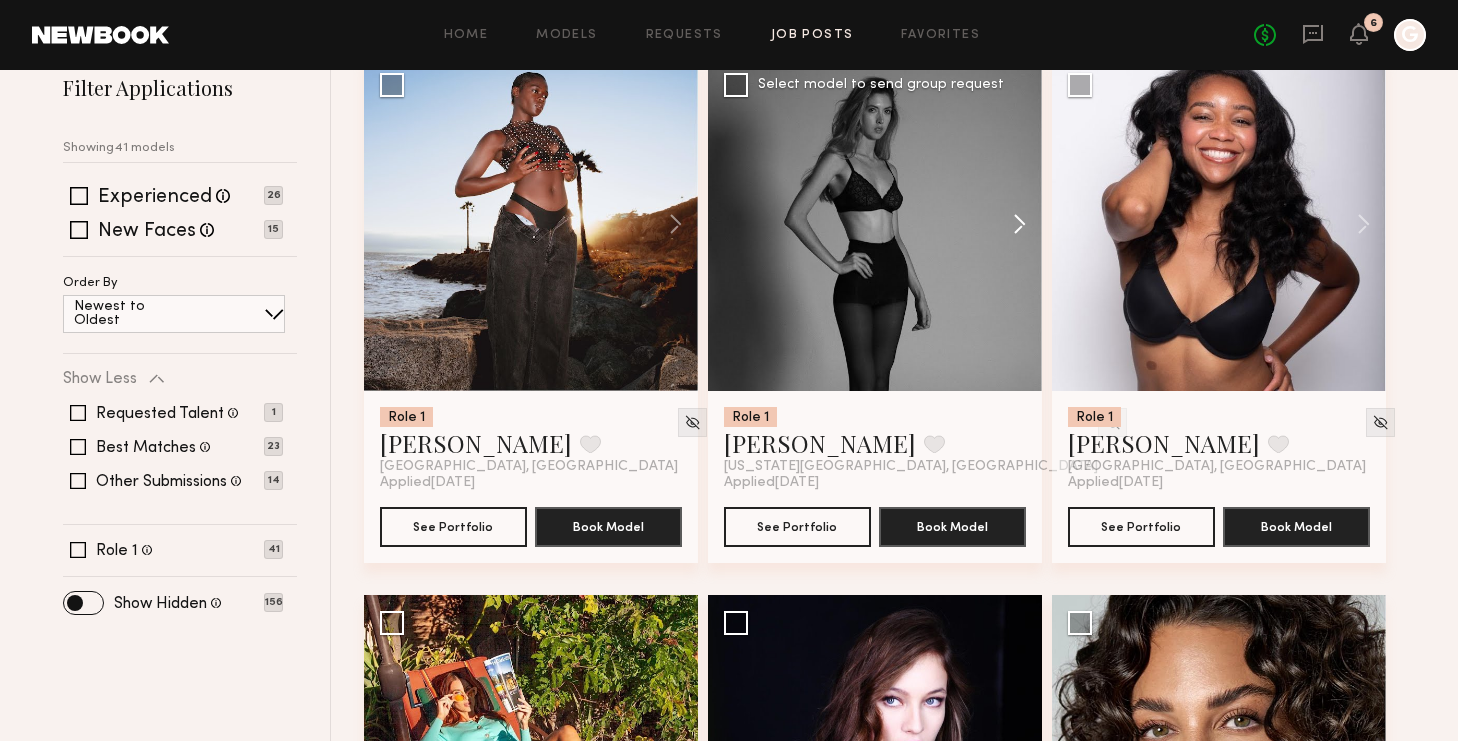 click 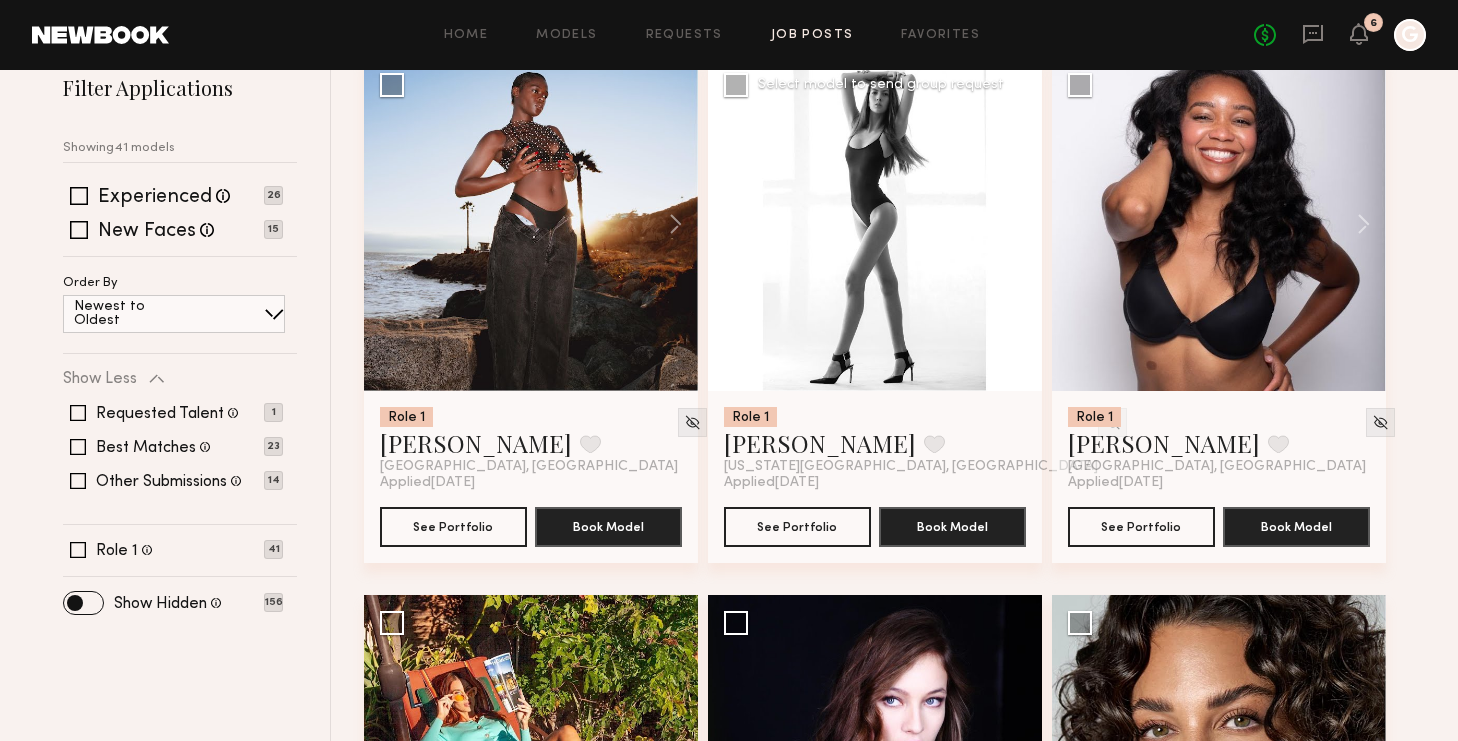 click 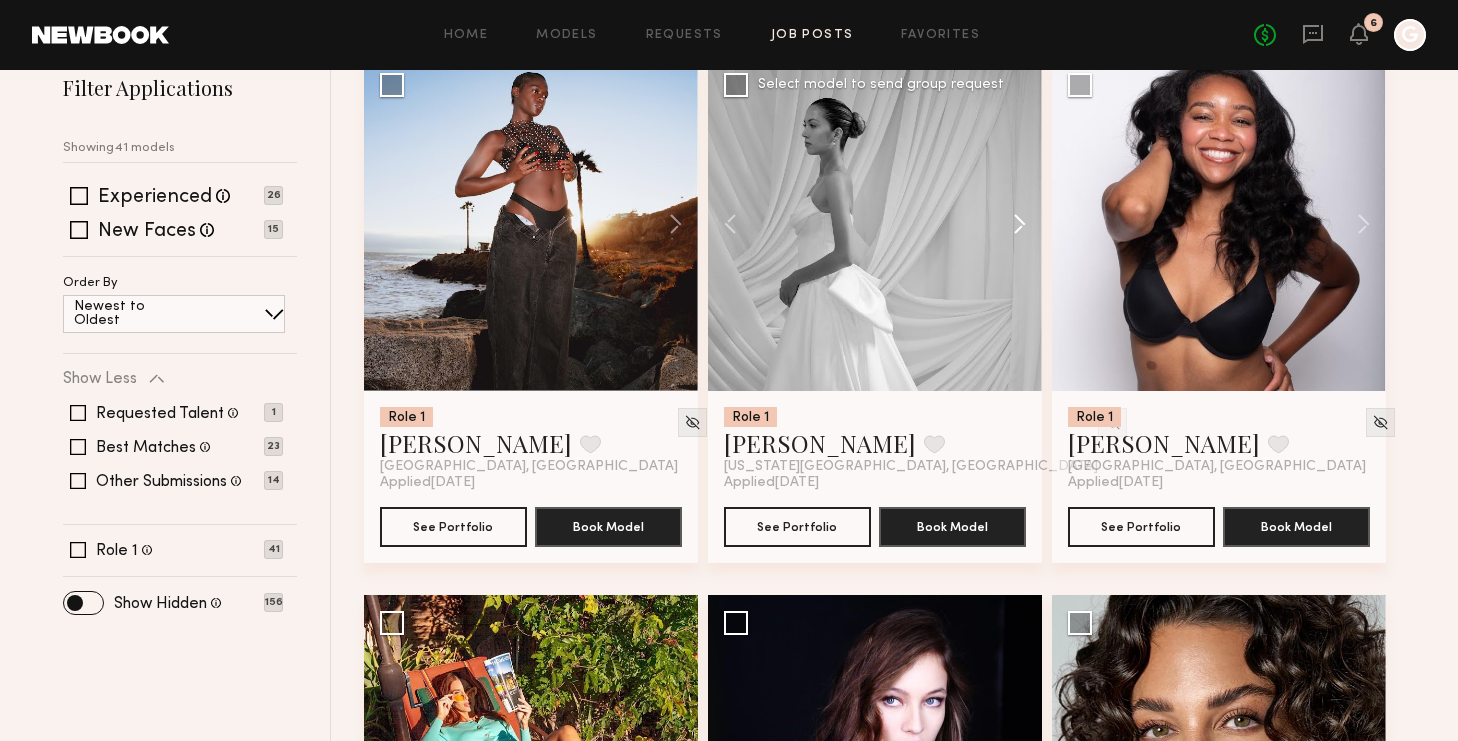 click 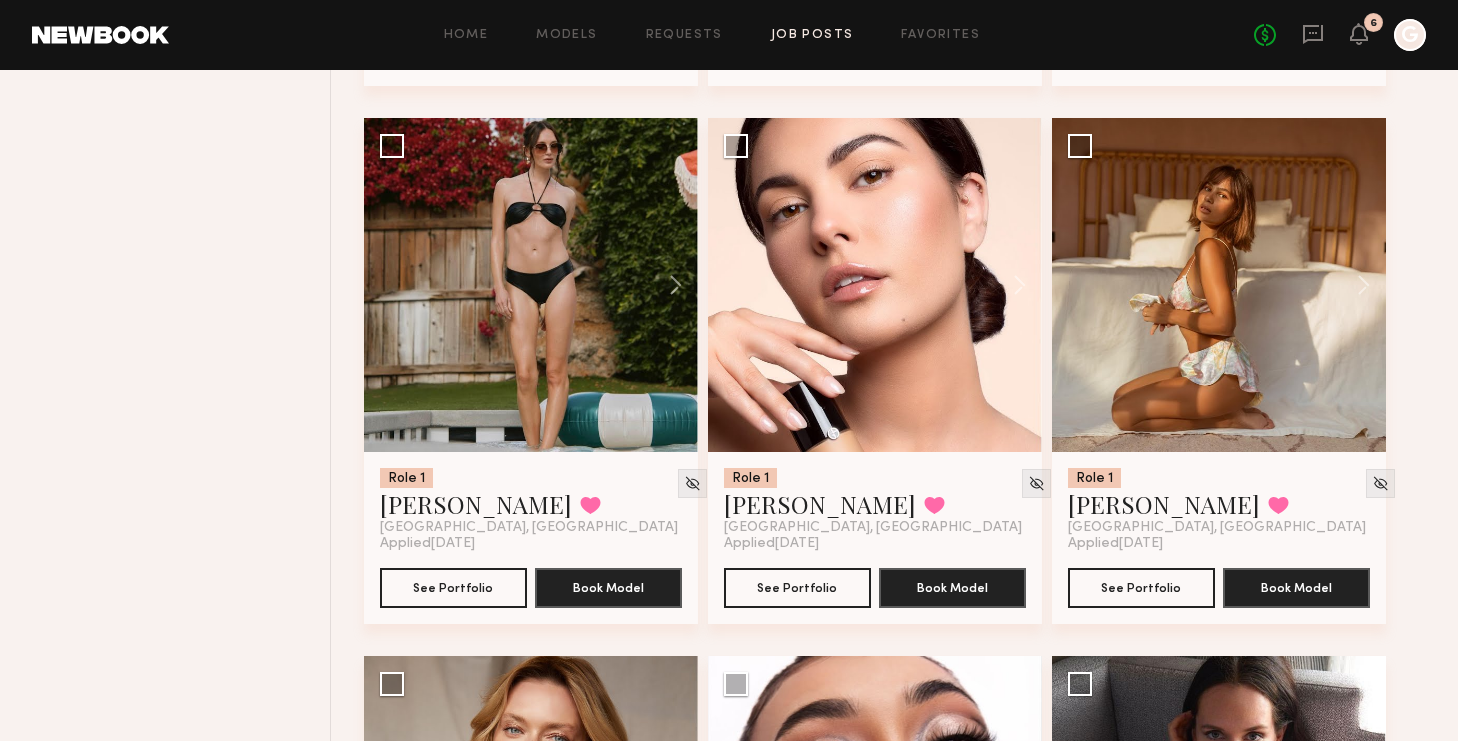 scroll, scrollTop: 1271, scrollLeft: 0, axis: vertical 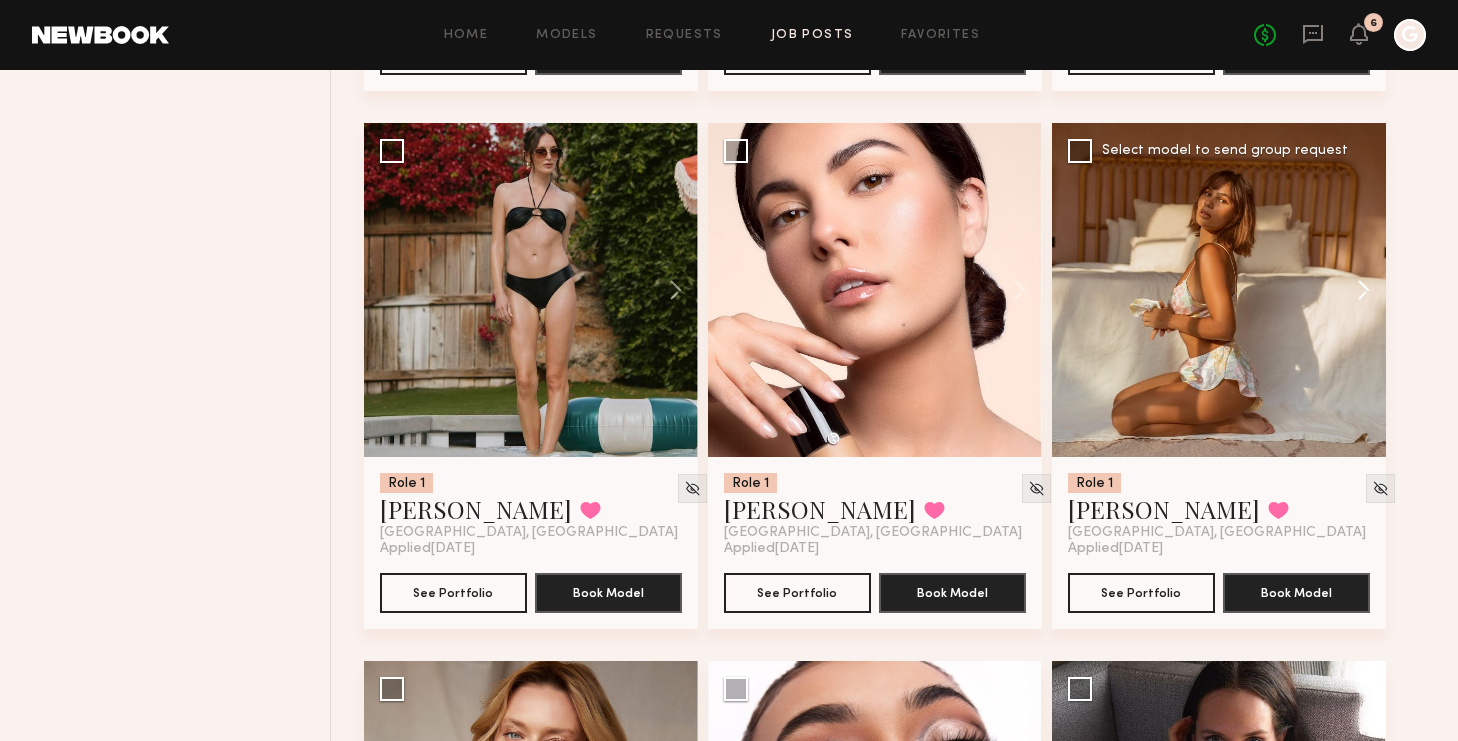click 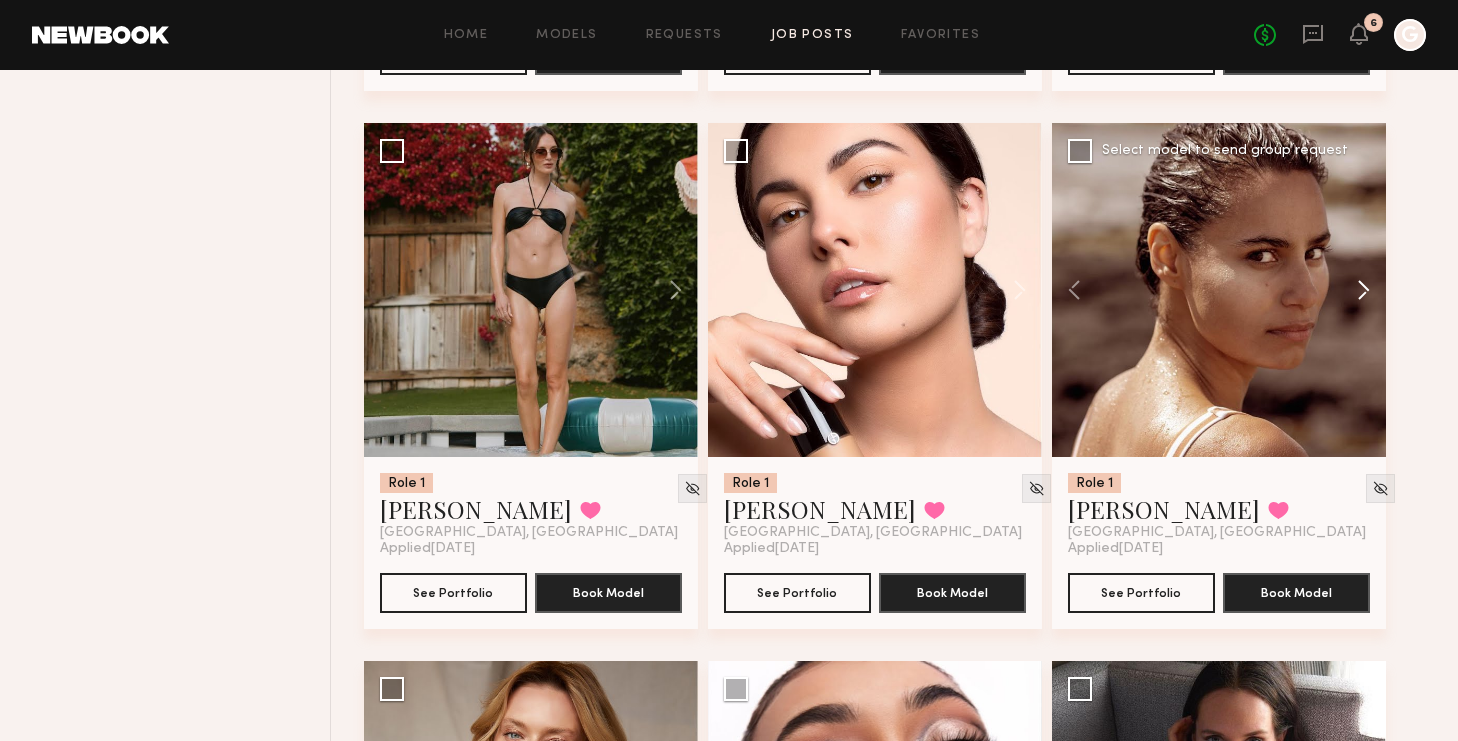 click 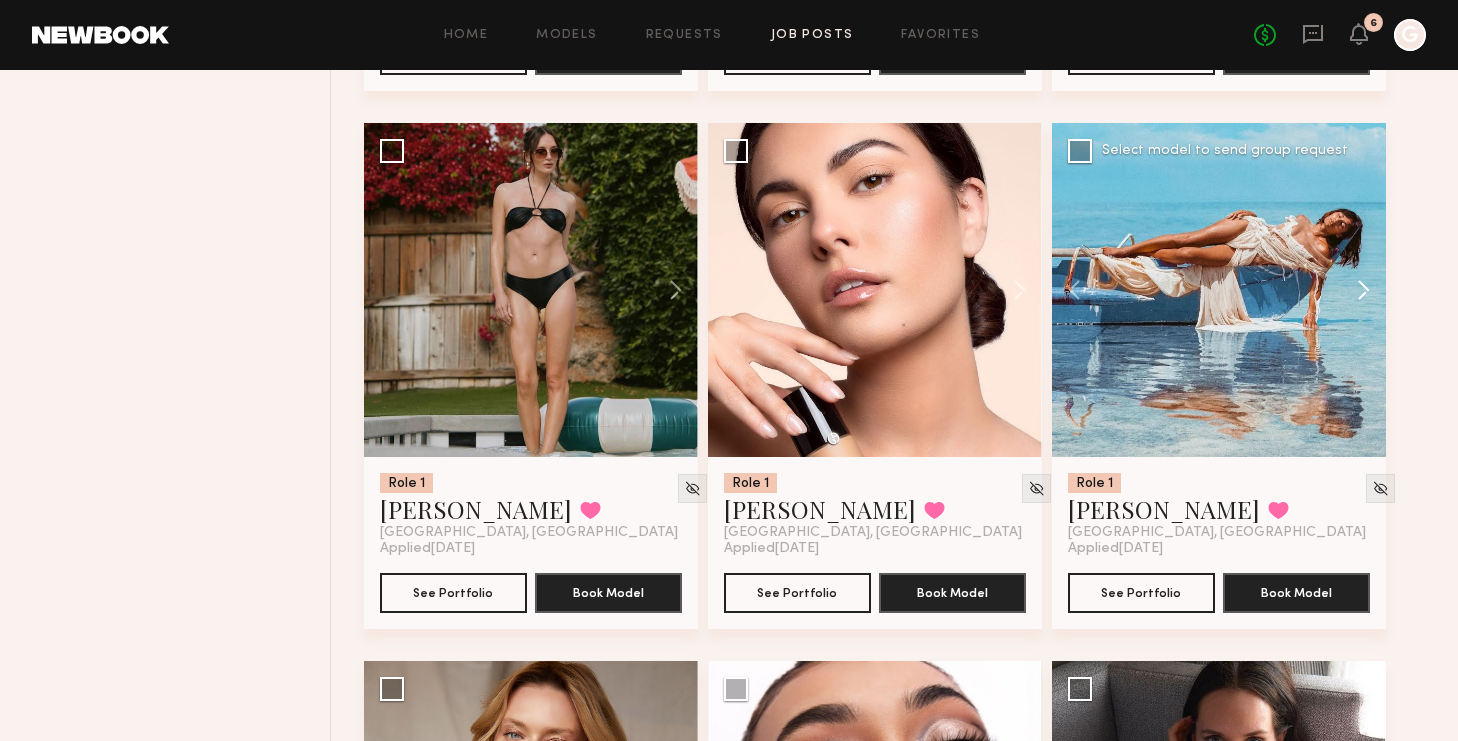 click 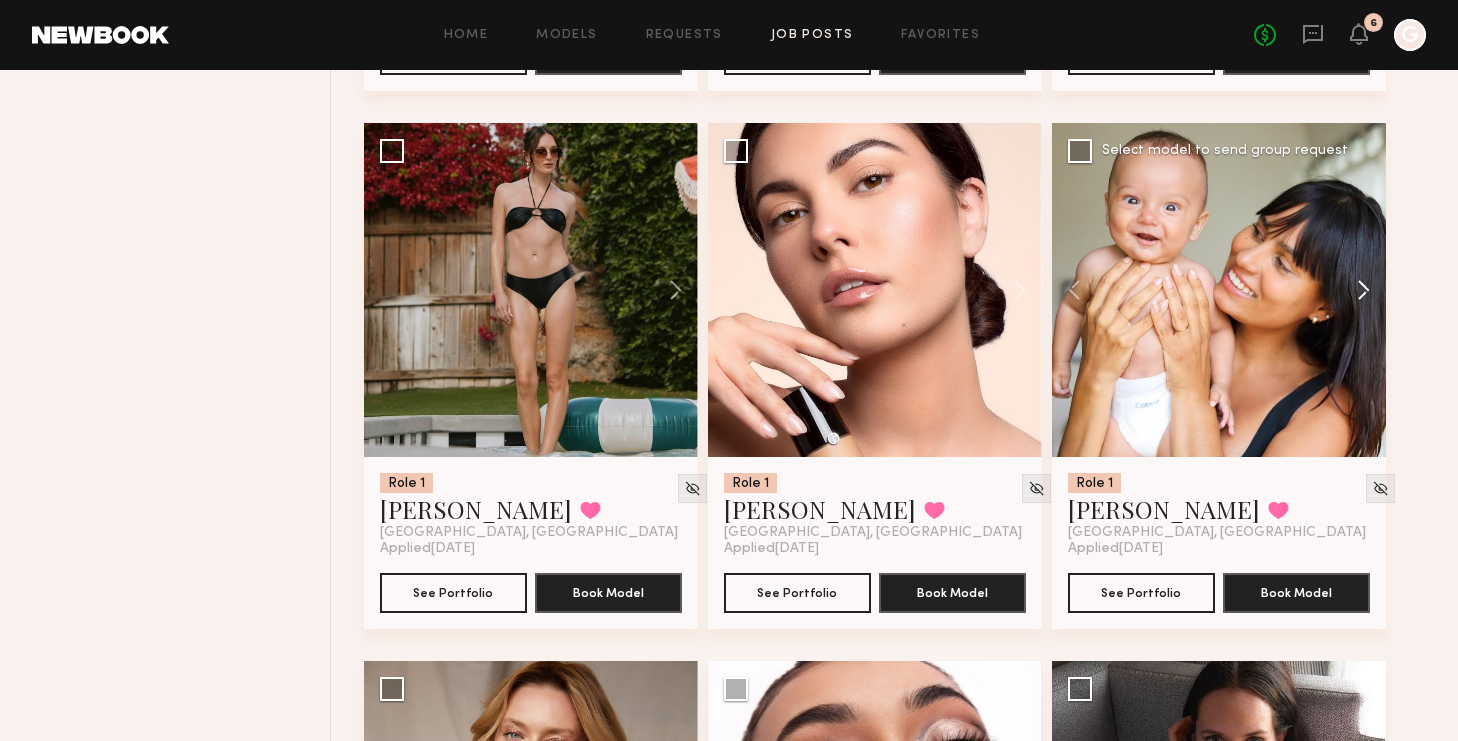 click 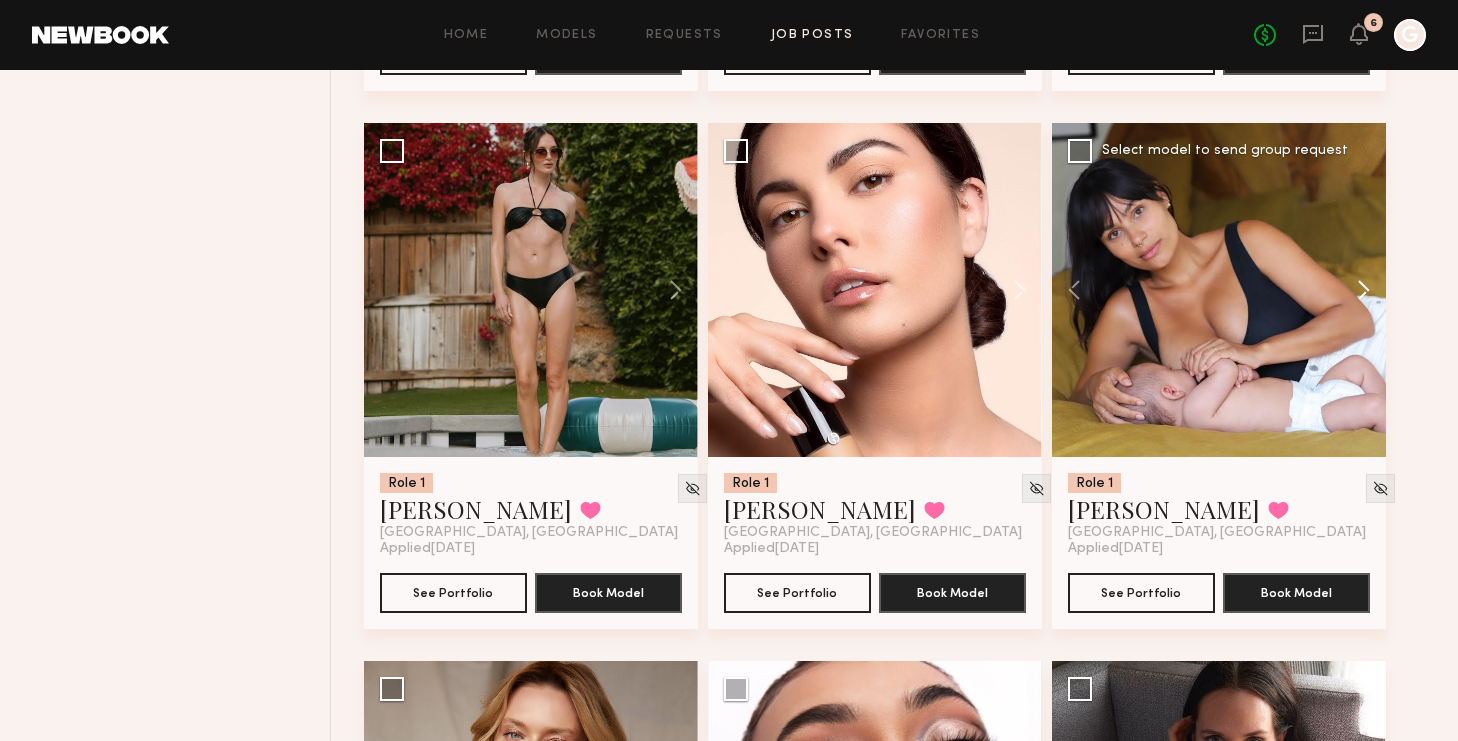 click 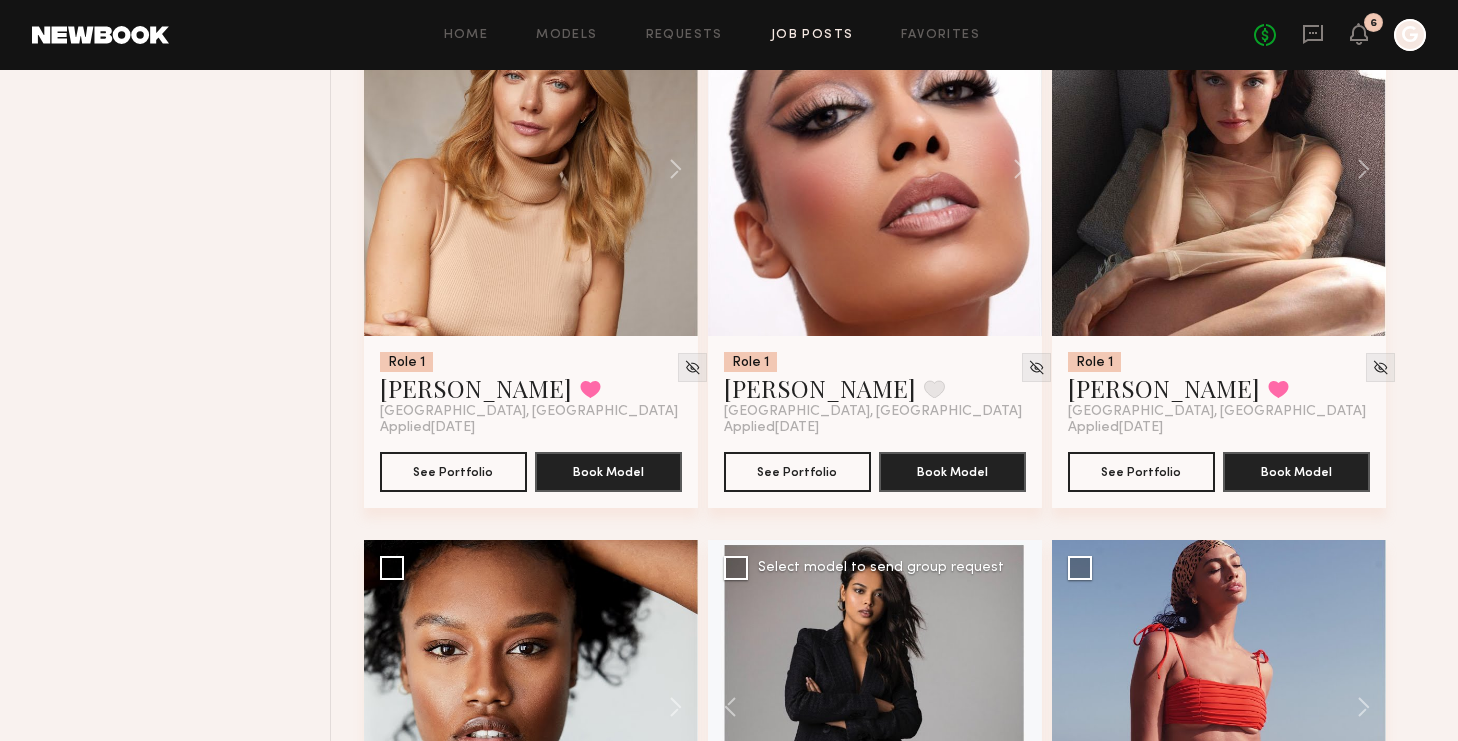 scroll, scrollTop: 1931, scrollLeft: 0, axis: vertical 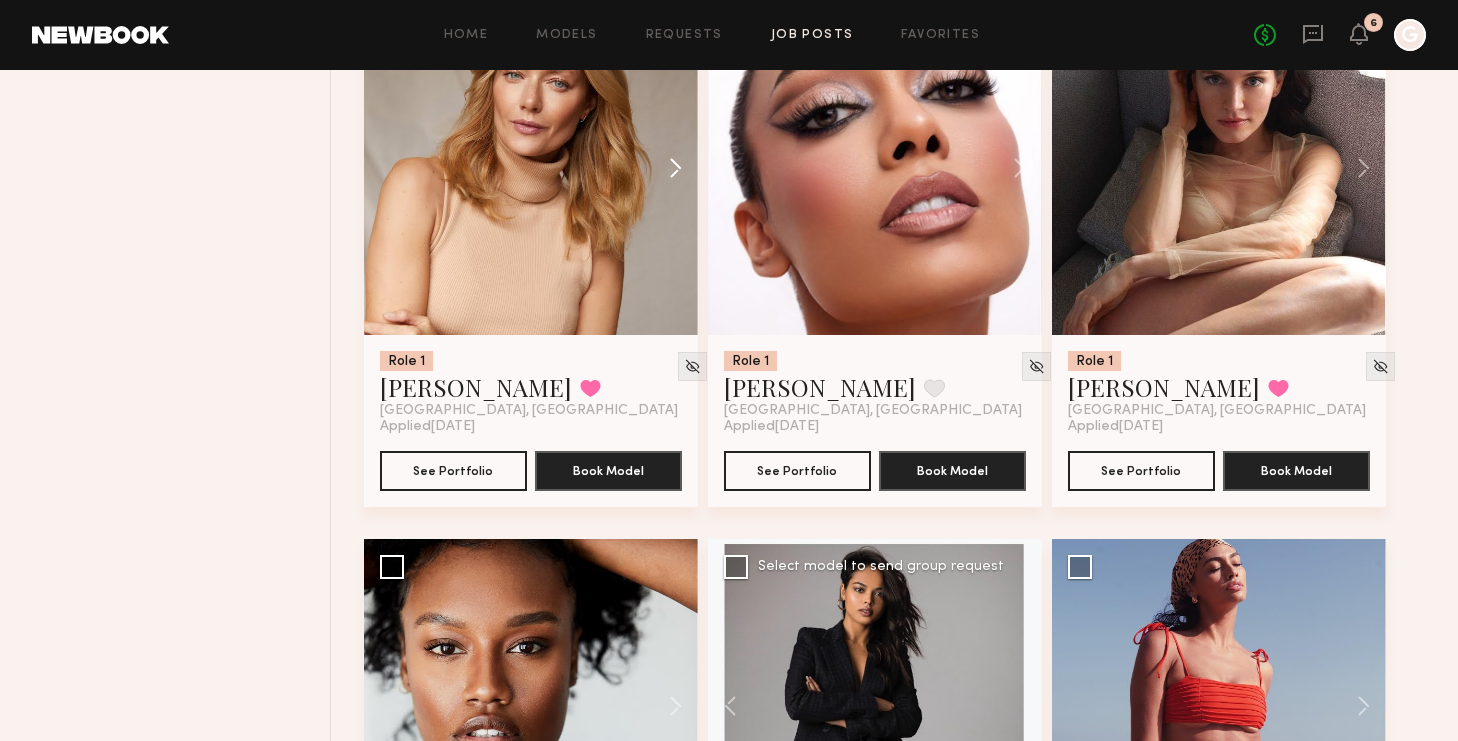 click 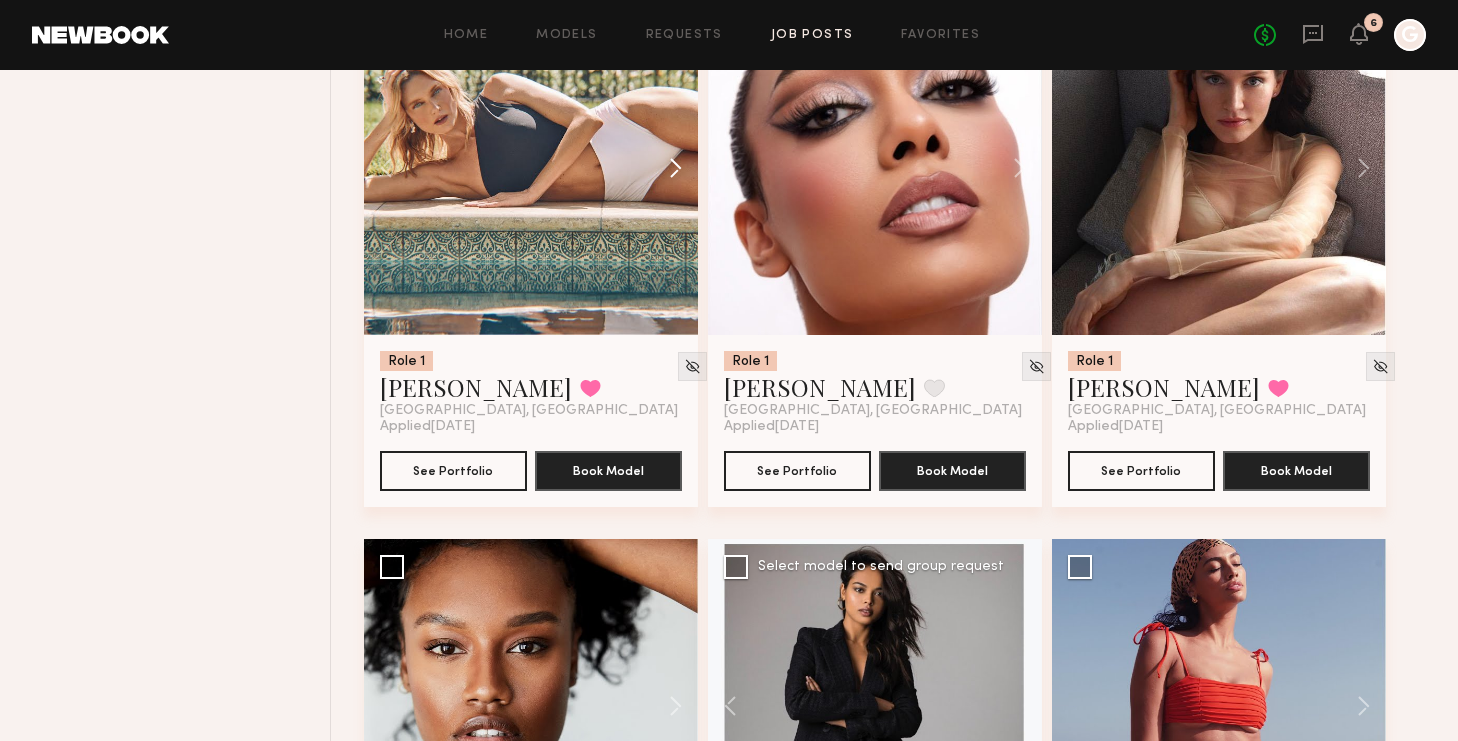 click 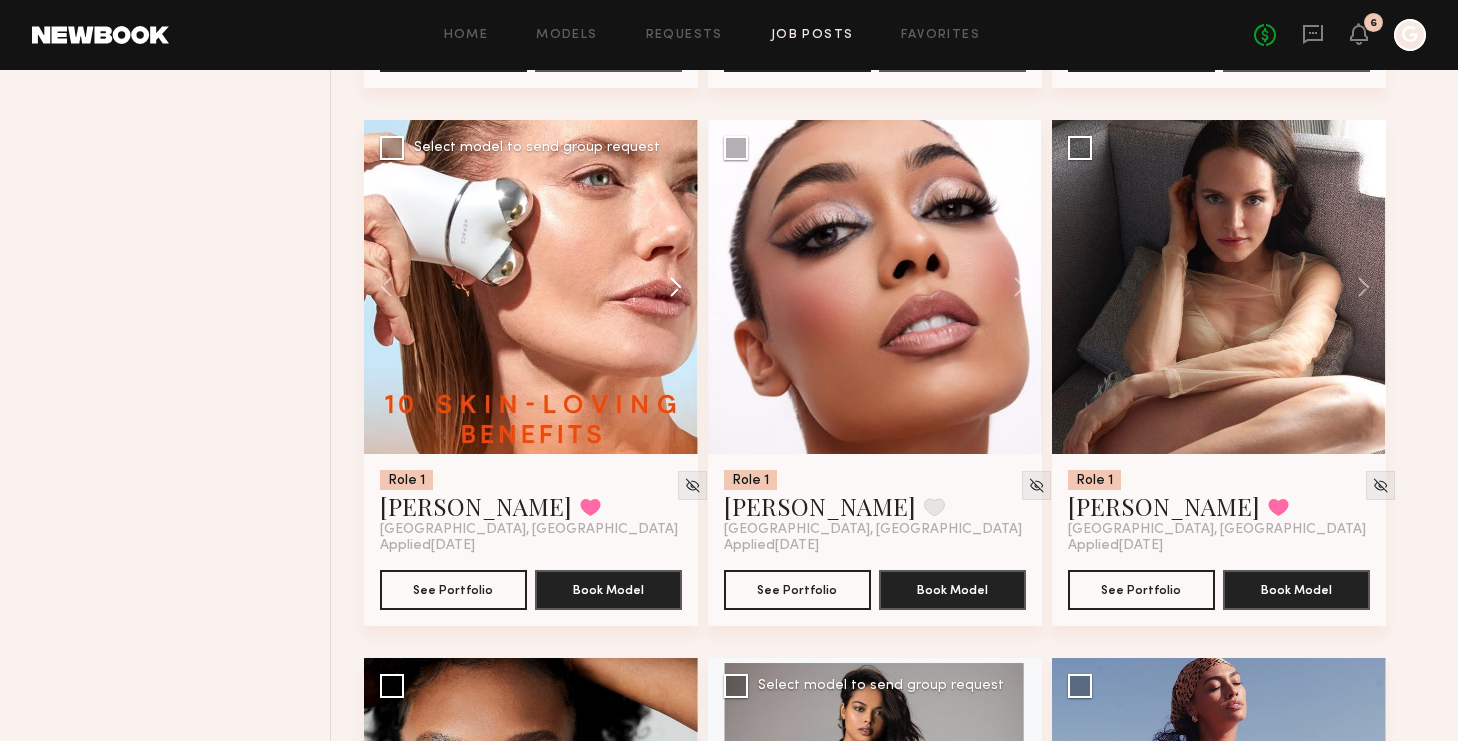 scroll, scrollTop: 1809, scrollLeft: 0, axis: vertical 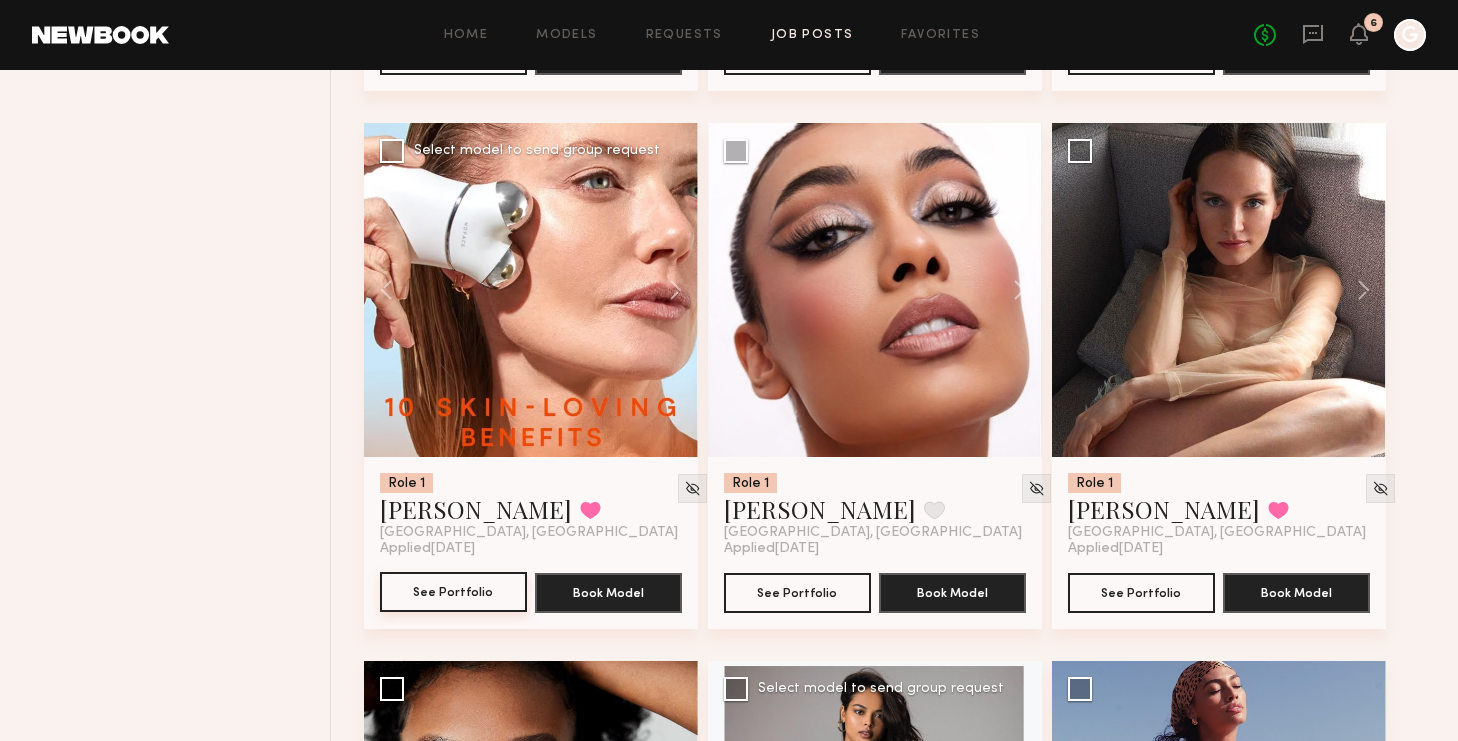 type 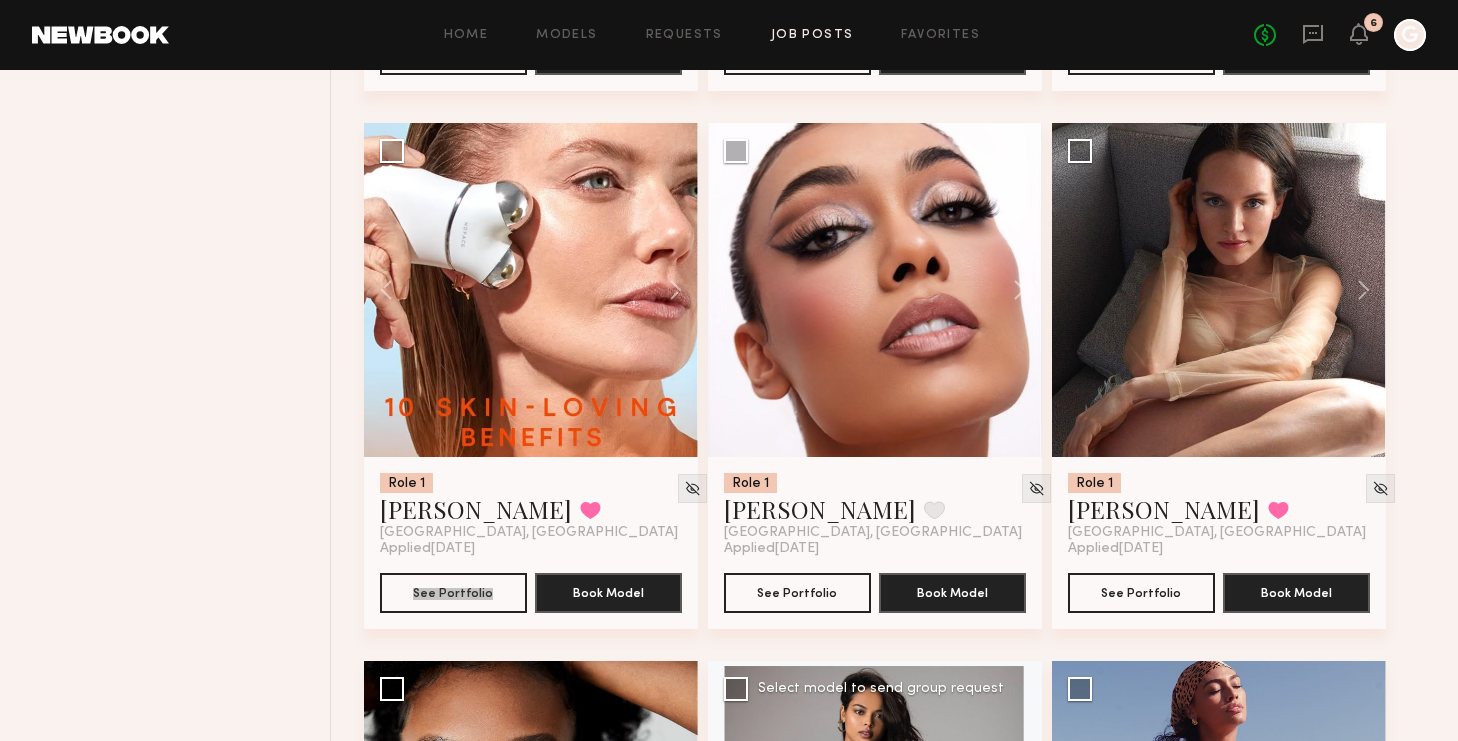 drag, startPoint x: 457, startPoint y: 598, endPoint x: 480, endPoint y: 7, distance: 591.4474 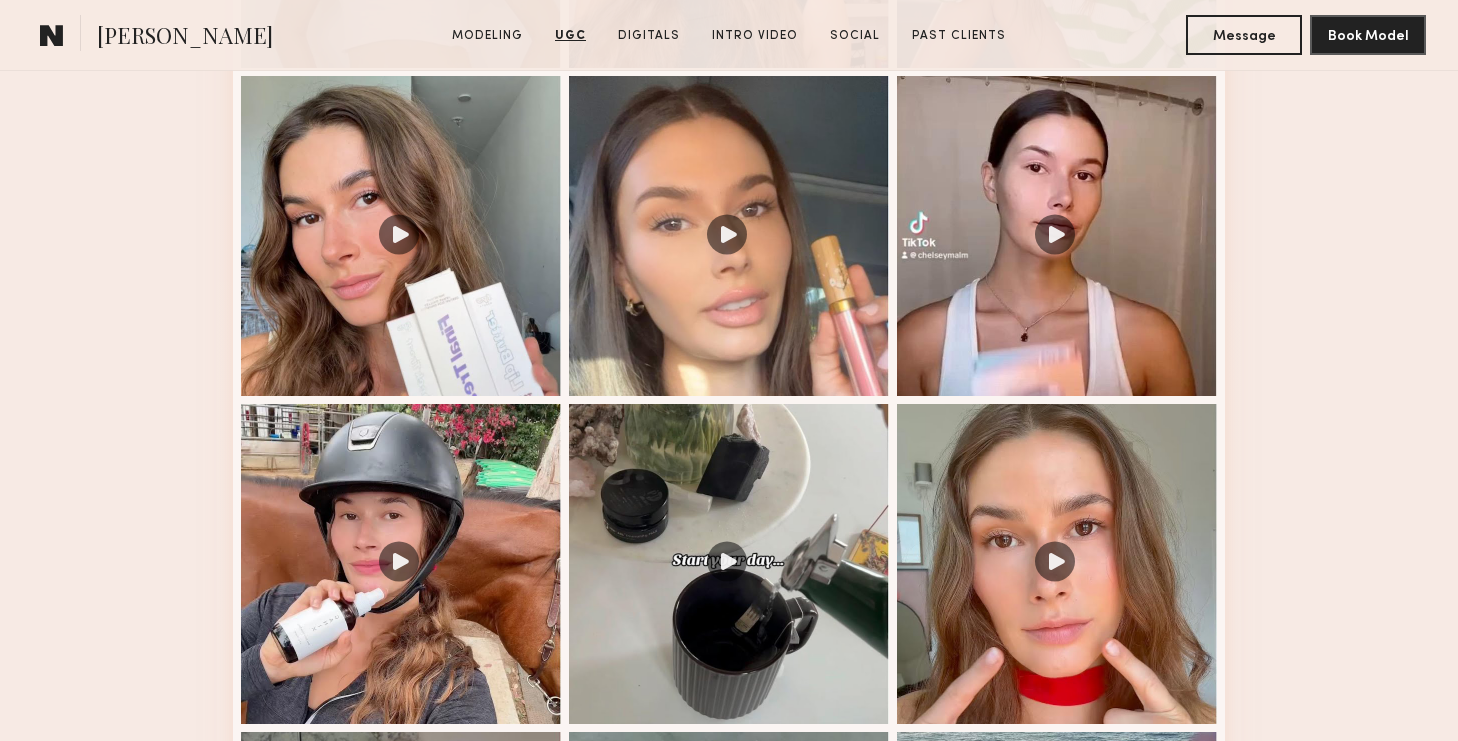 scroll, scrollTop: 2456, scrollLeft: 0, axis: vertical 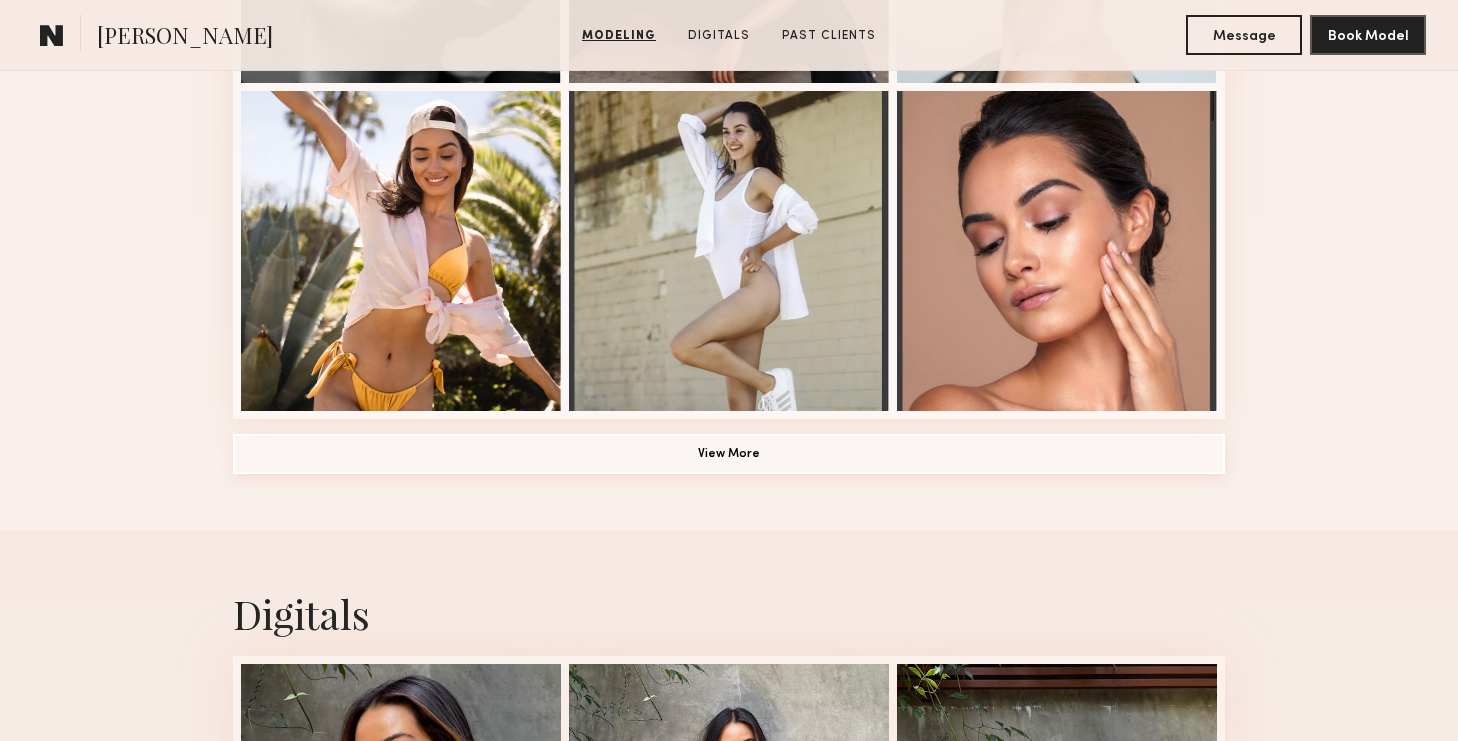 click on "View More" 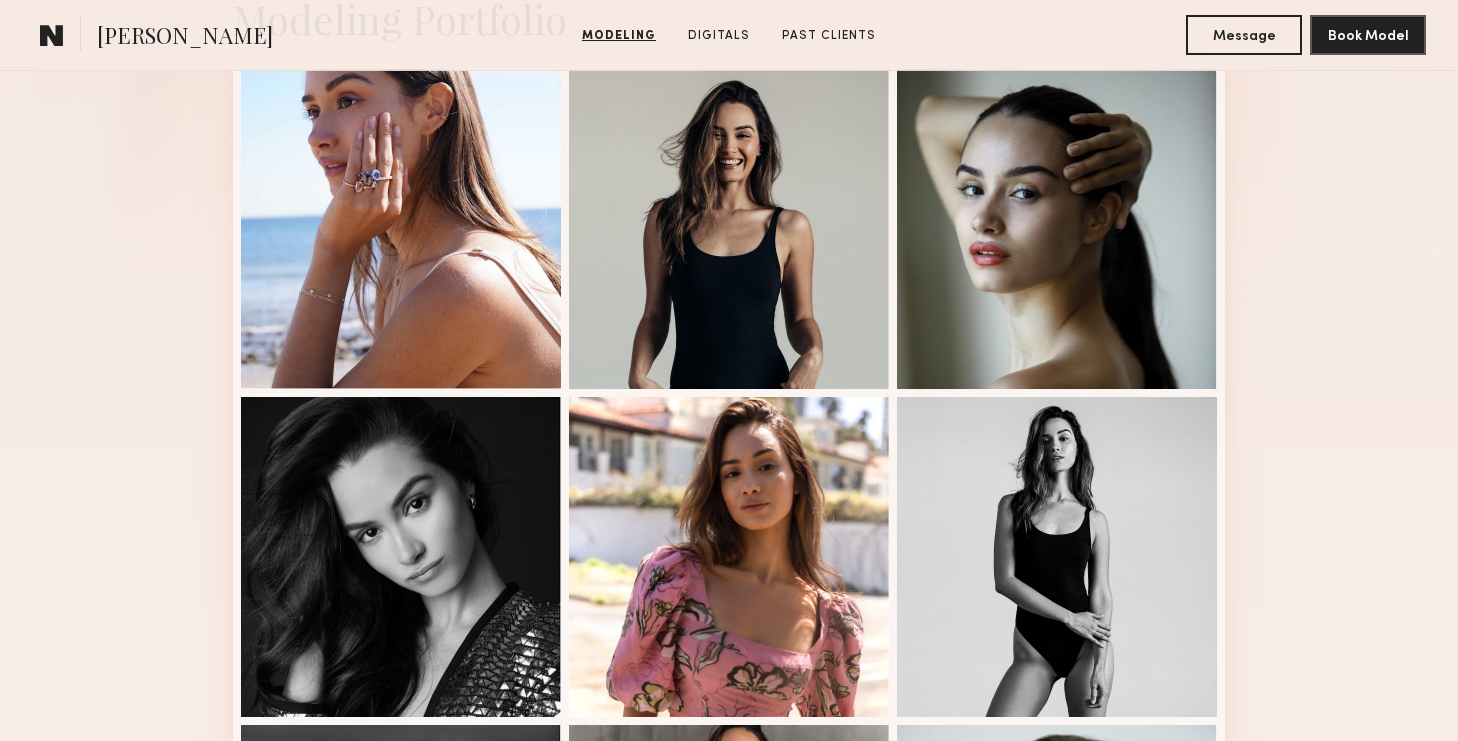 scroll, scrollTop: 0, scrollLeft: 0, axis: both 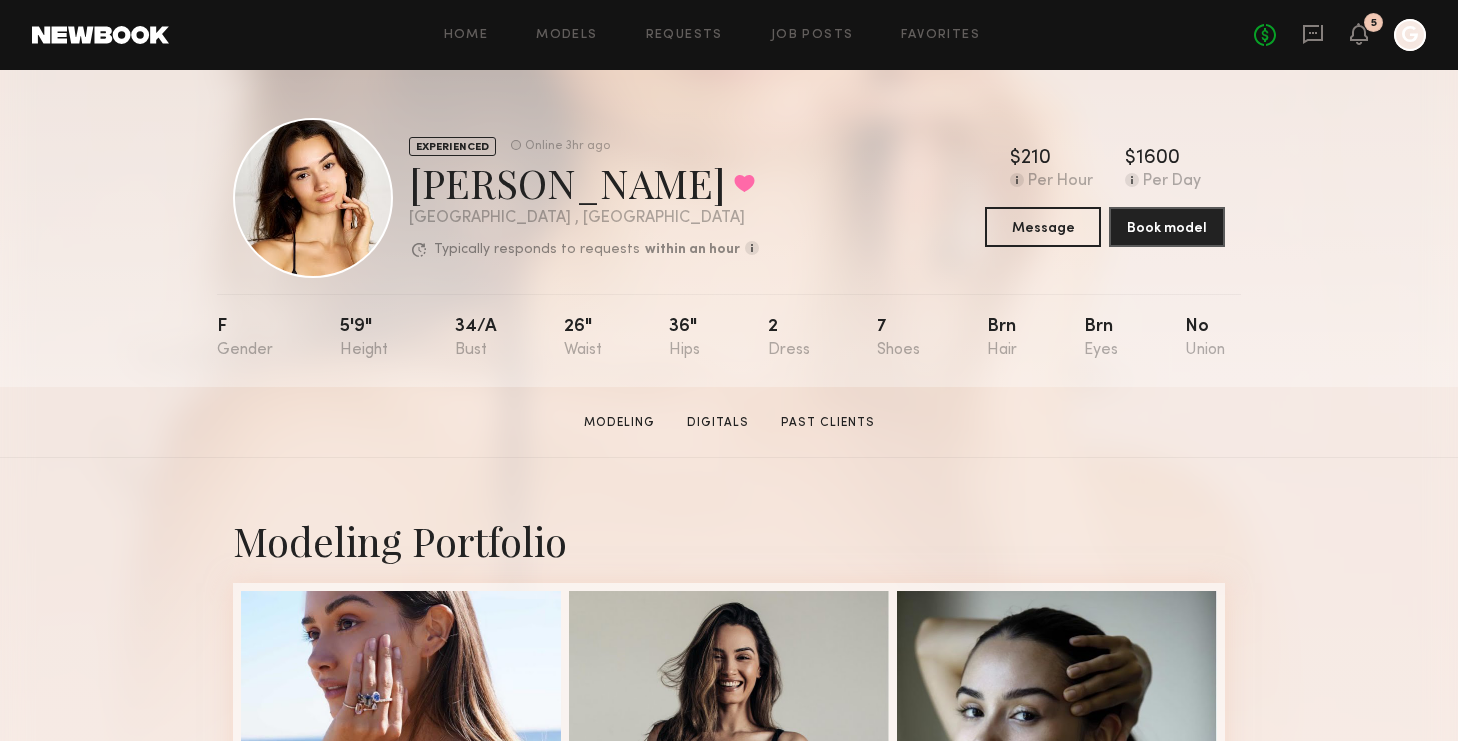 click on "Home Models Requests Job Posts Favorites Sign Out No fees up to $5,000 5 G" 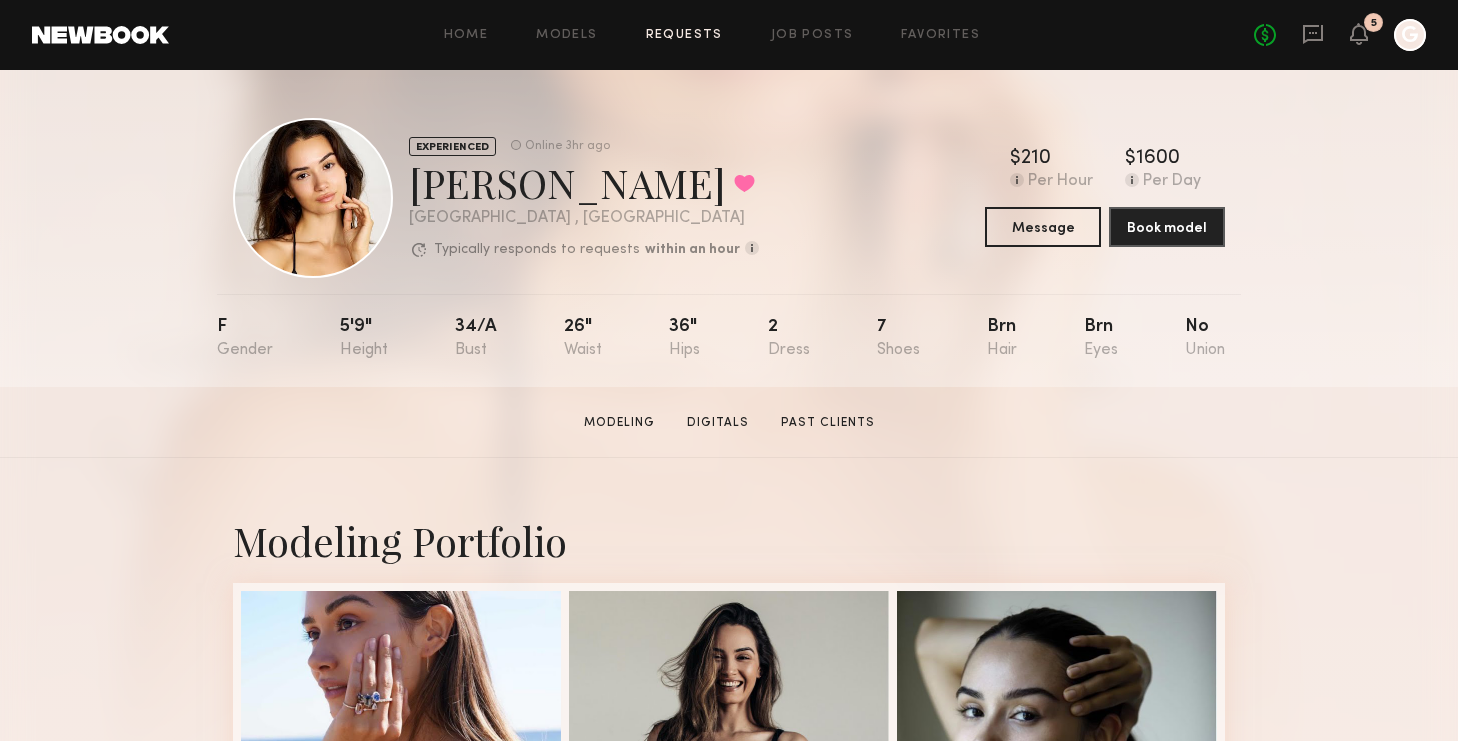 click on "Requests" 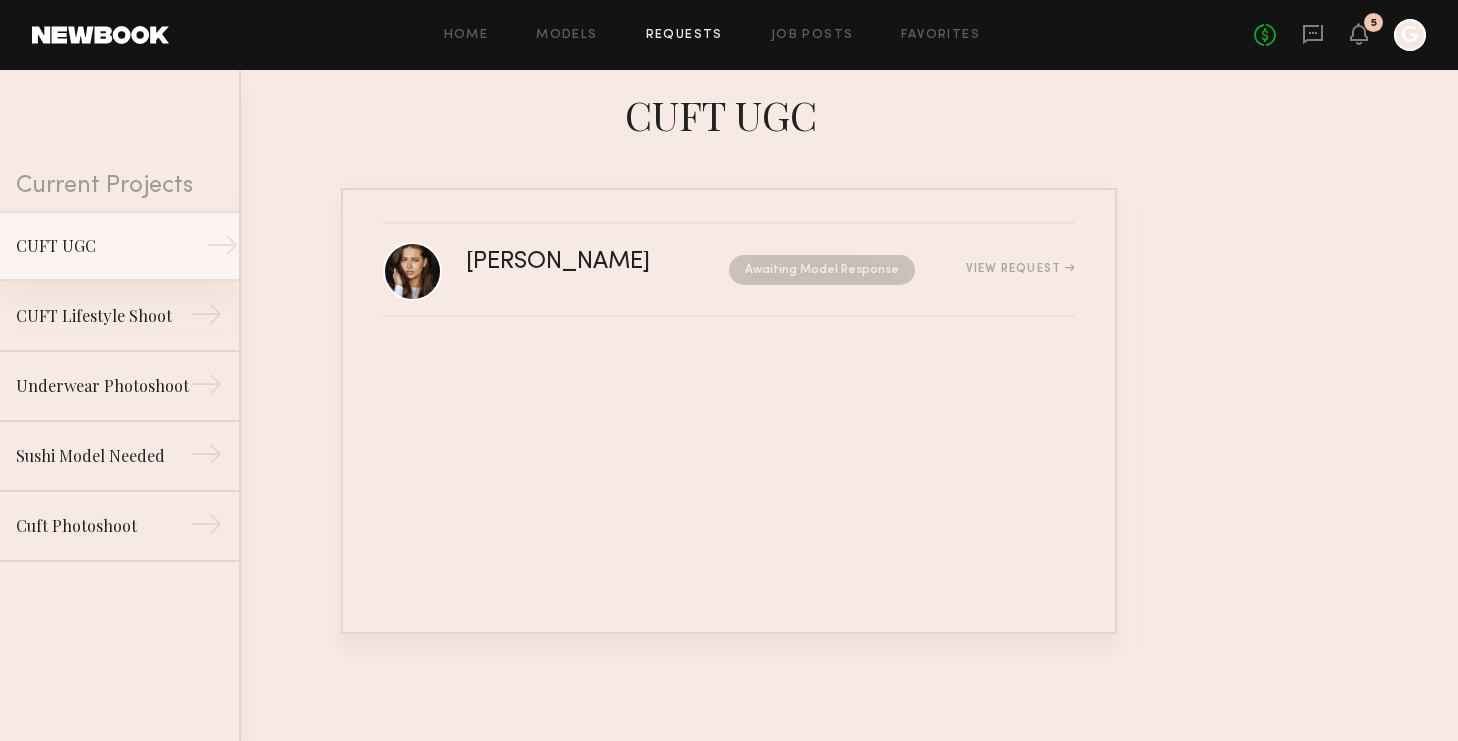 click on "CUFT UGC" 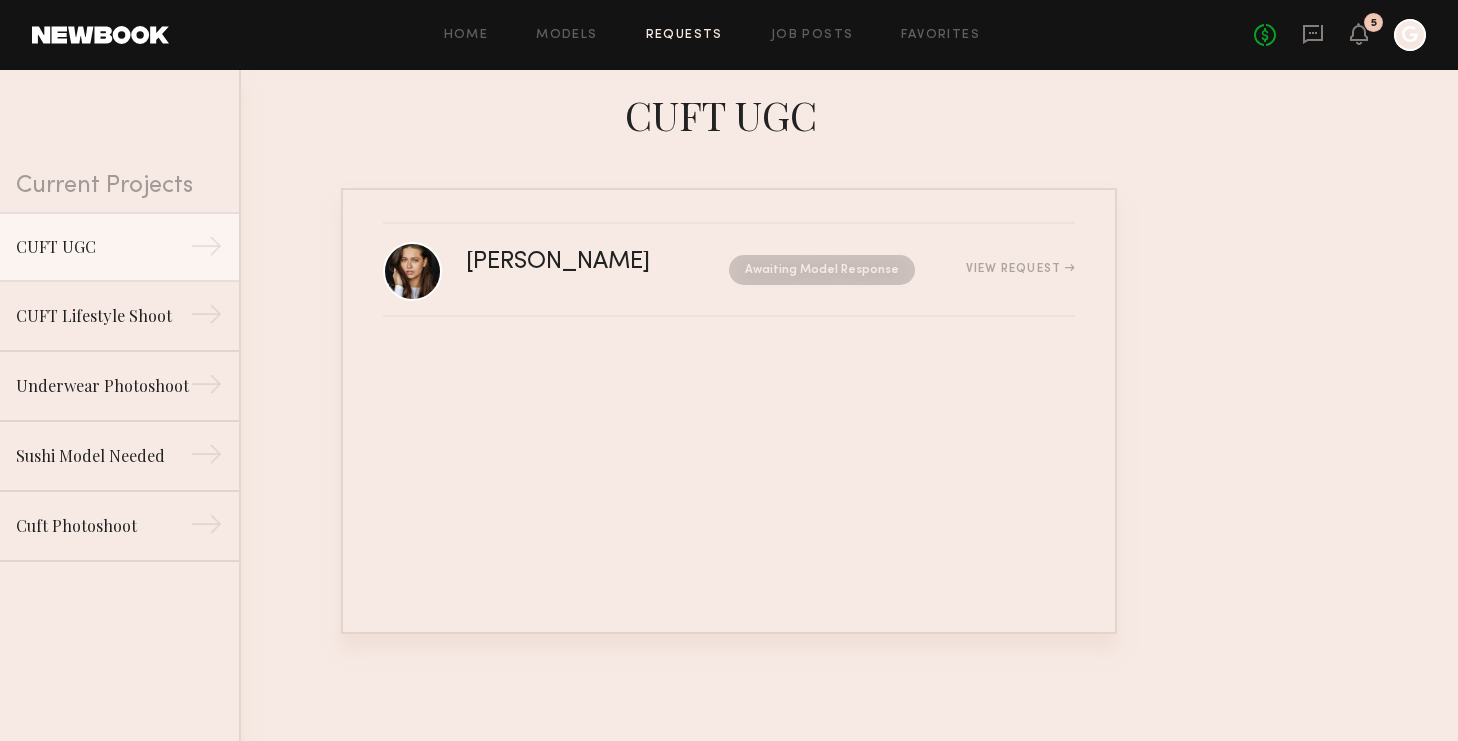 click on "Requests" 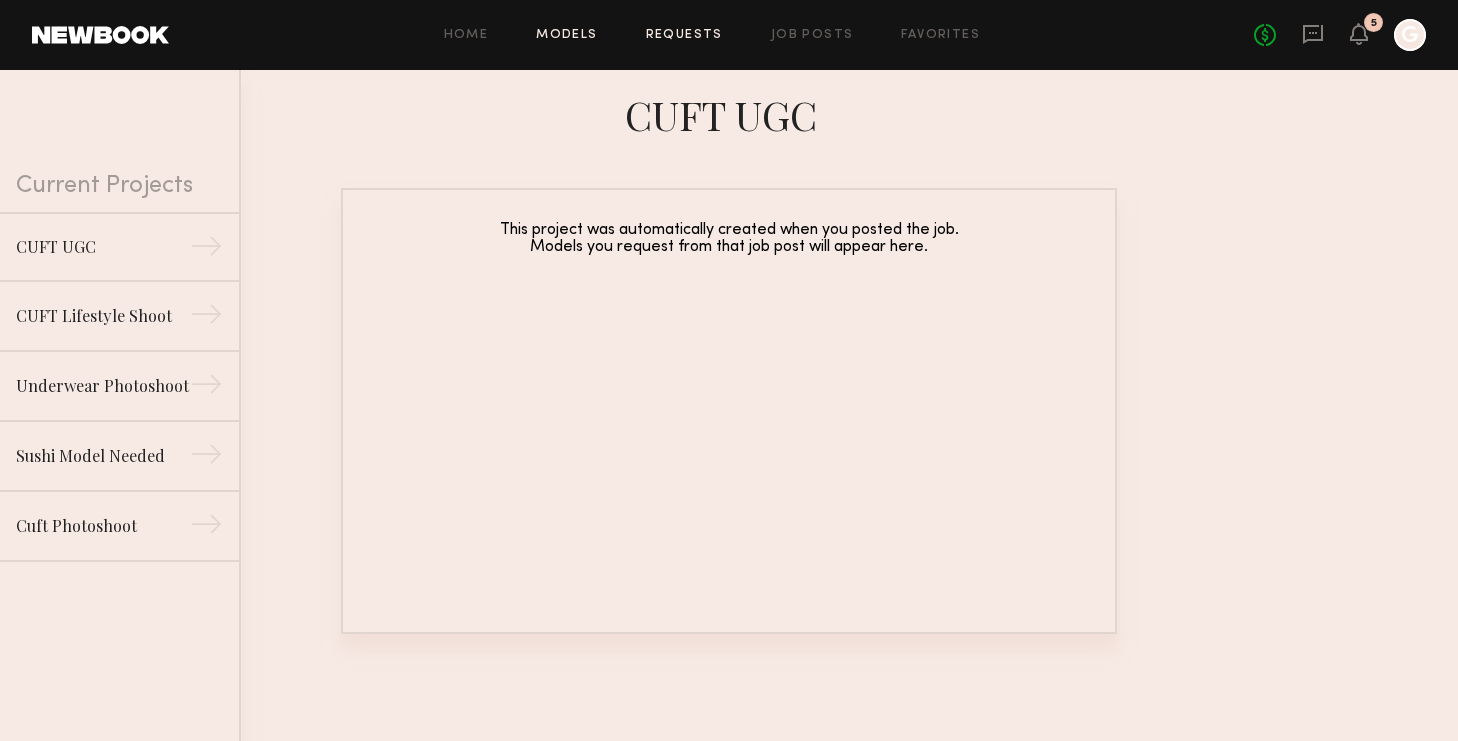 click on "Models" 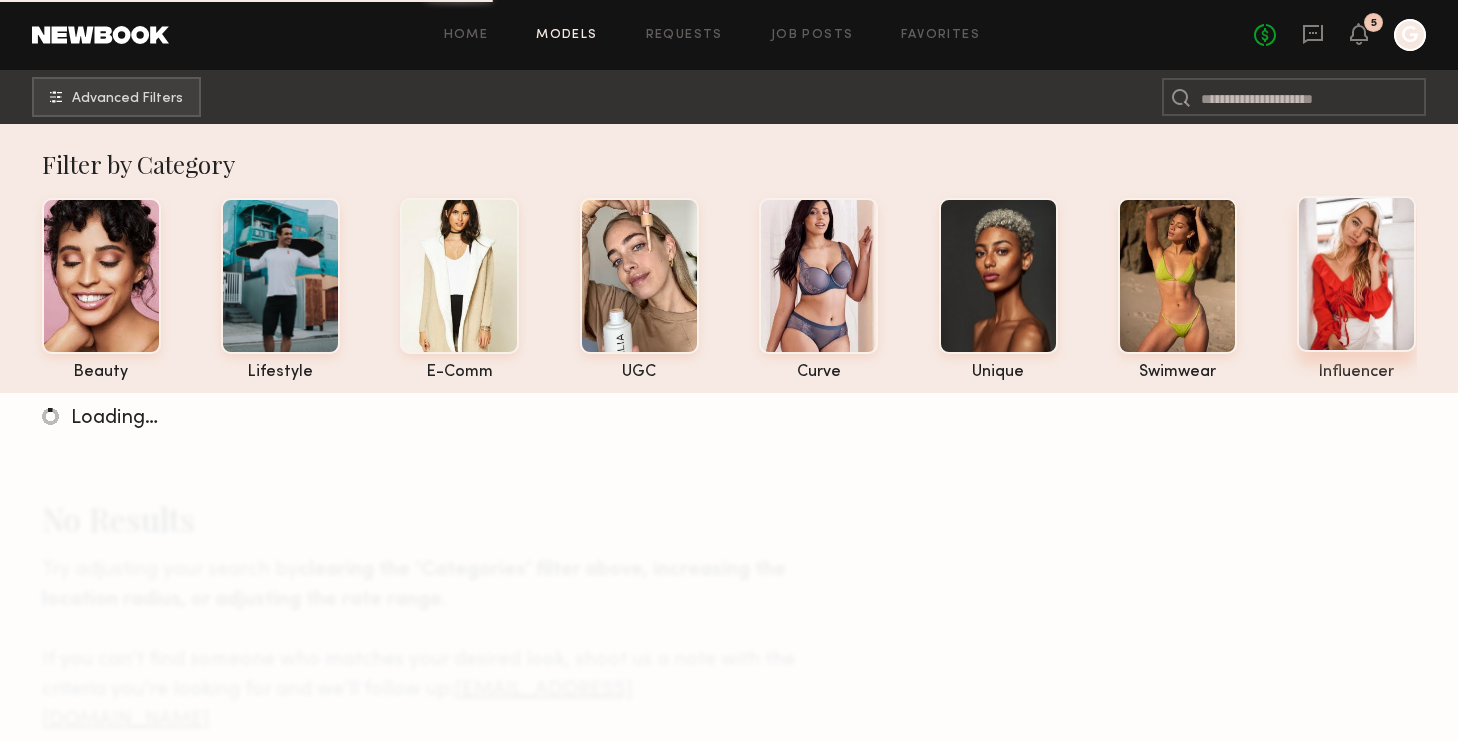 click 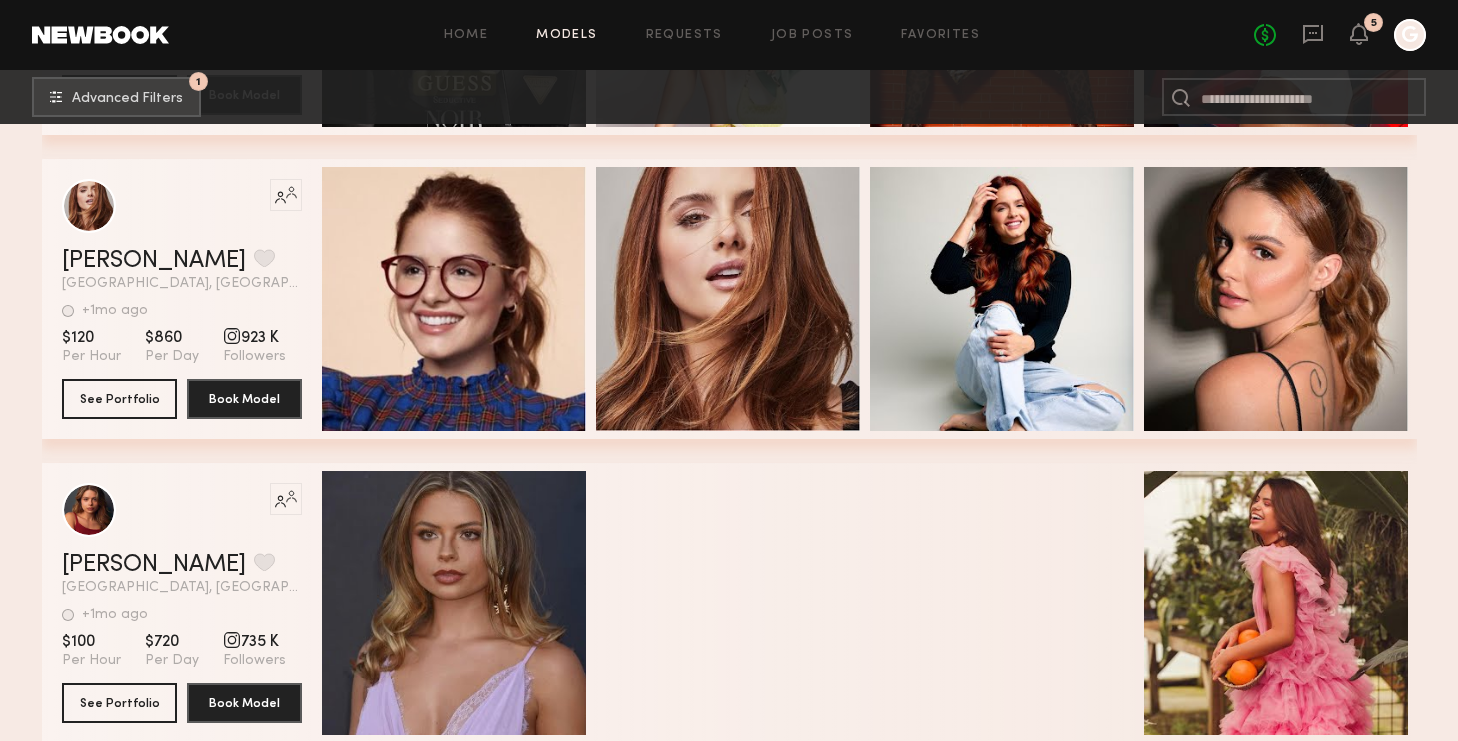 scroll, scrollTop: 3050, scrollLeft: 0, axis: vertical 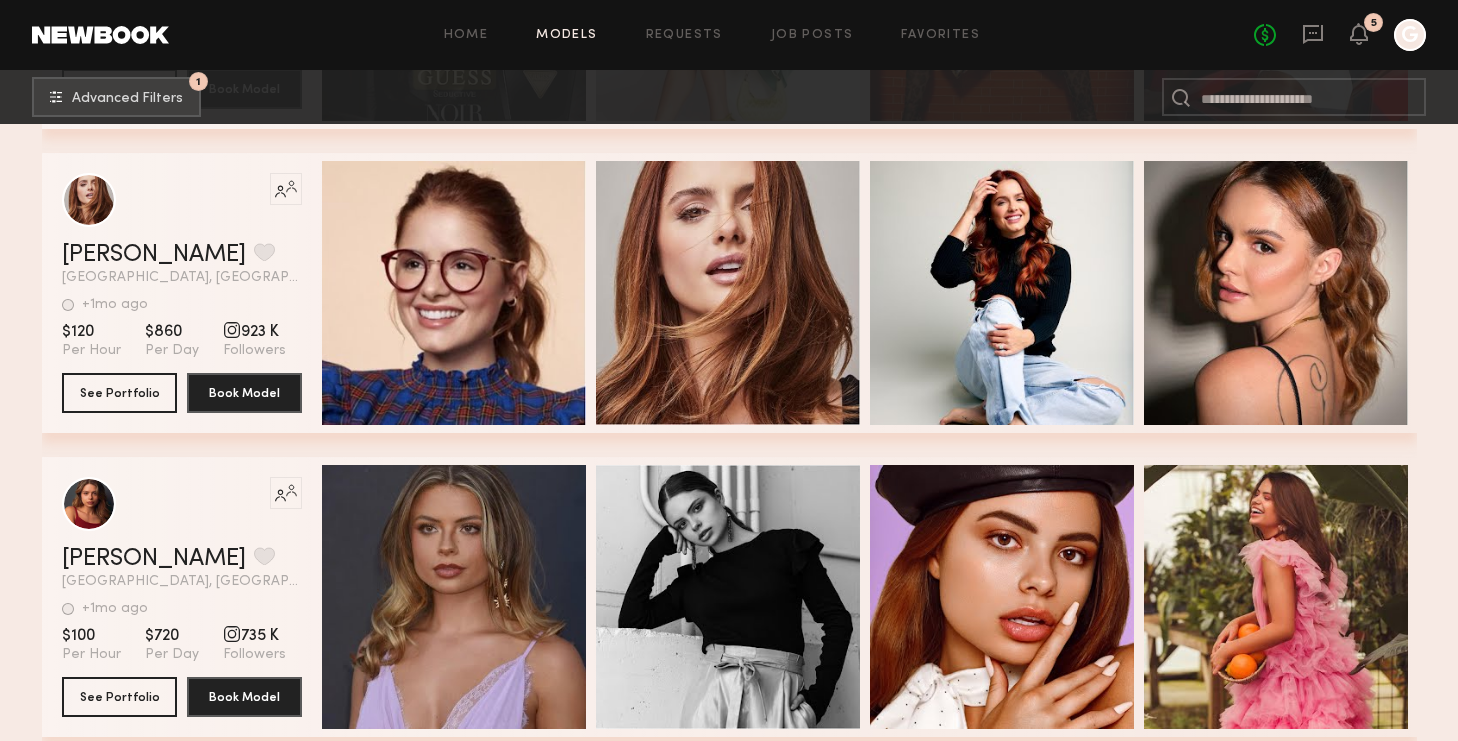 drag, startPoint x: 101, startPoint y: 382, endPoint x: 905, endPoint y: 6, distance: 887.5765 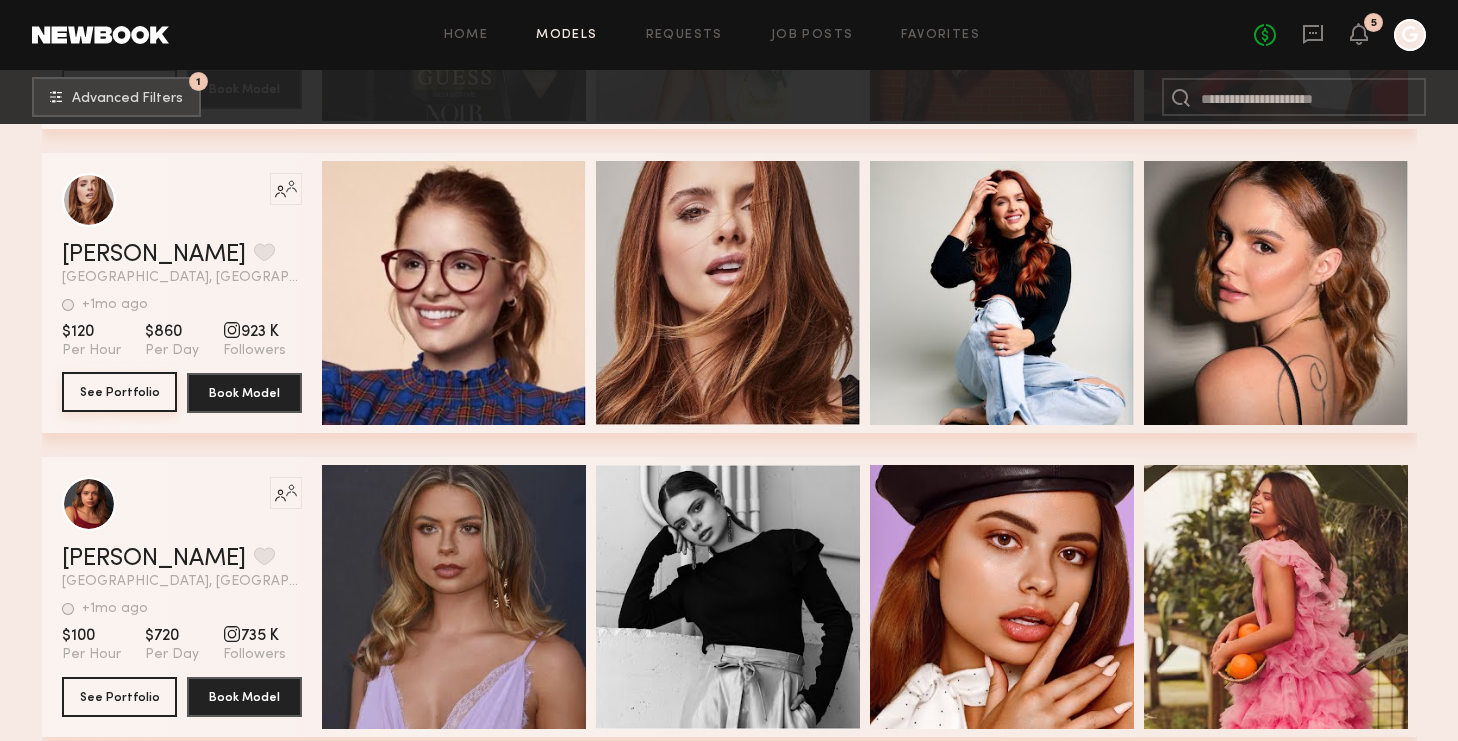 type 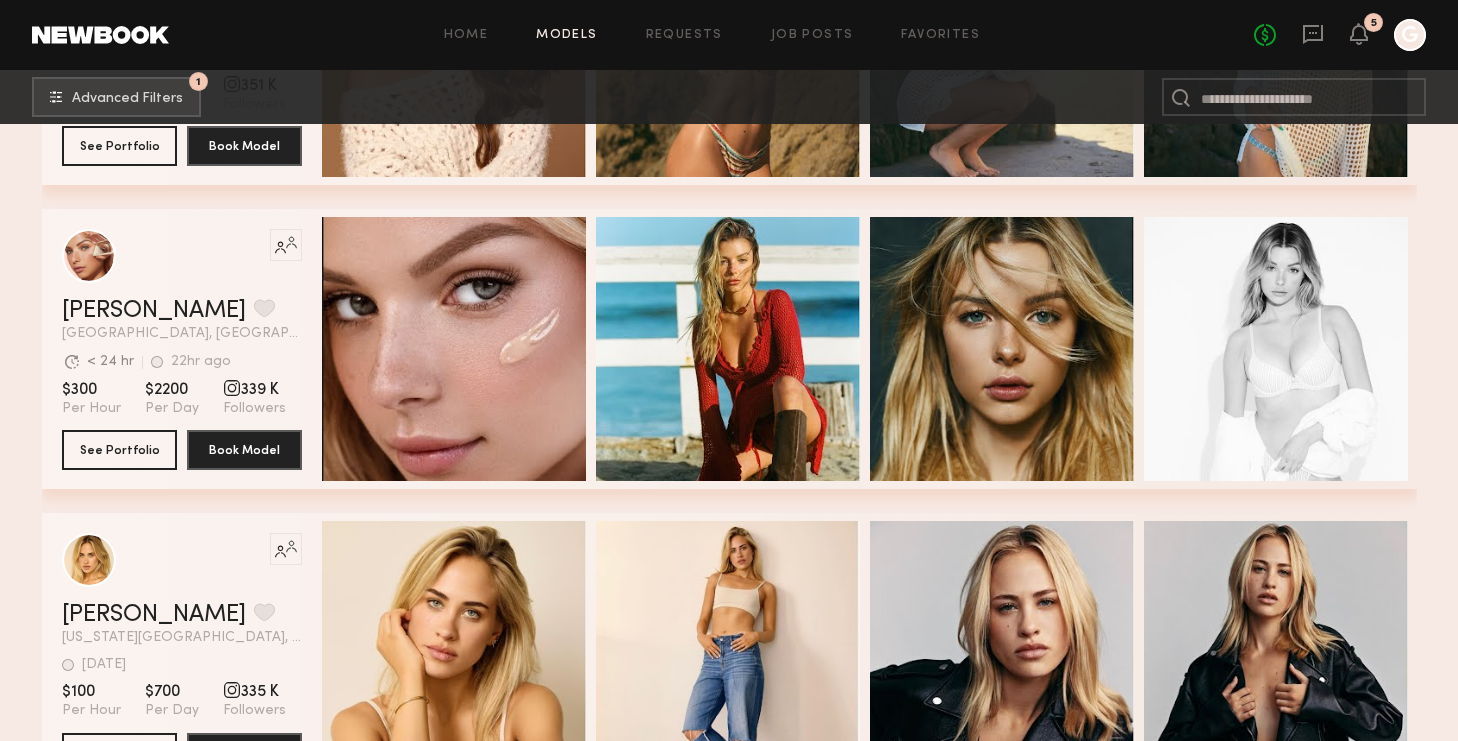 scroll, scrollTop: 7088, scrollLeft: 0, axis: vertical 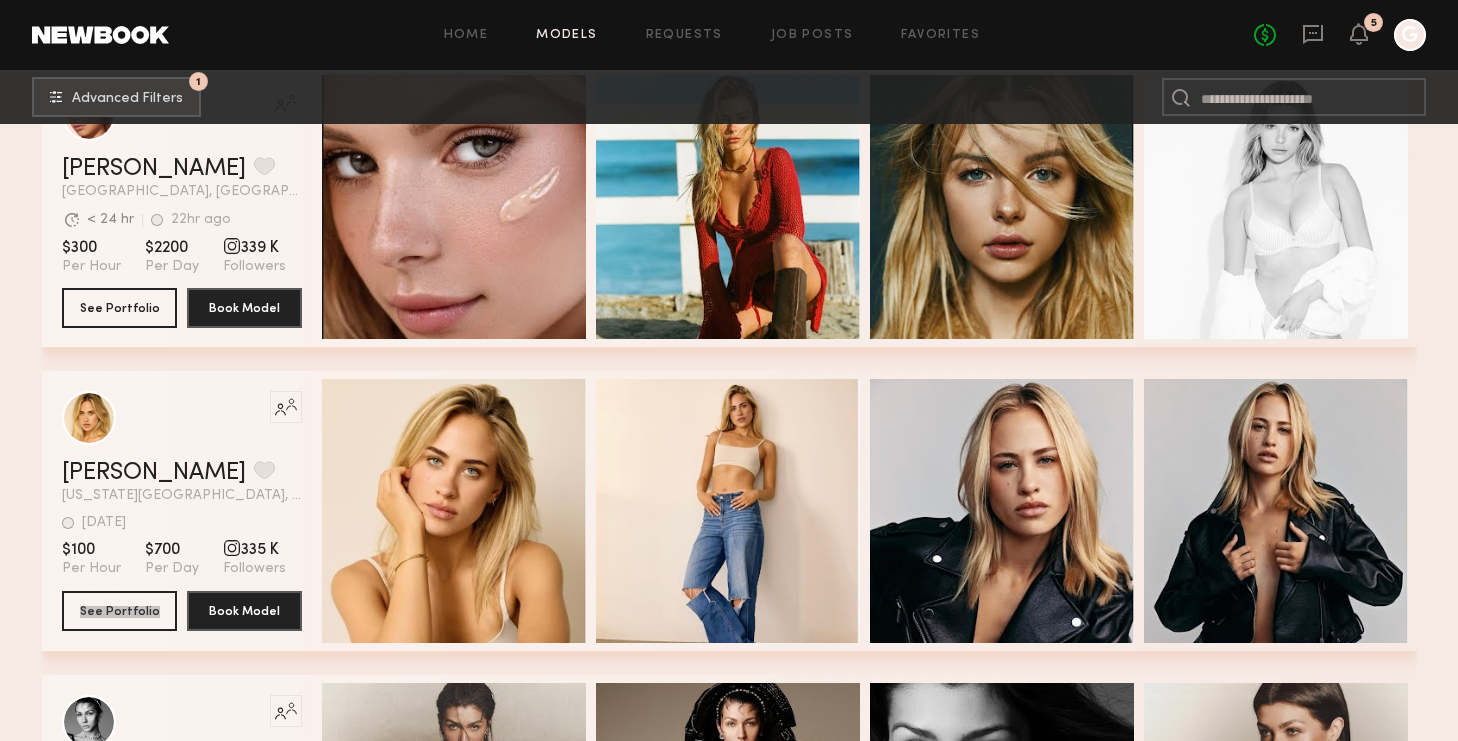 drag, startPoint x: 146, startPoint y: 609, endPoint x: 509, endPoint y: 46, distance: 669.8791 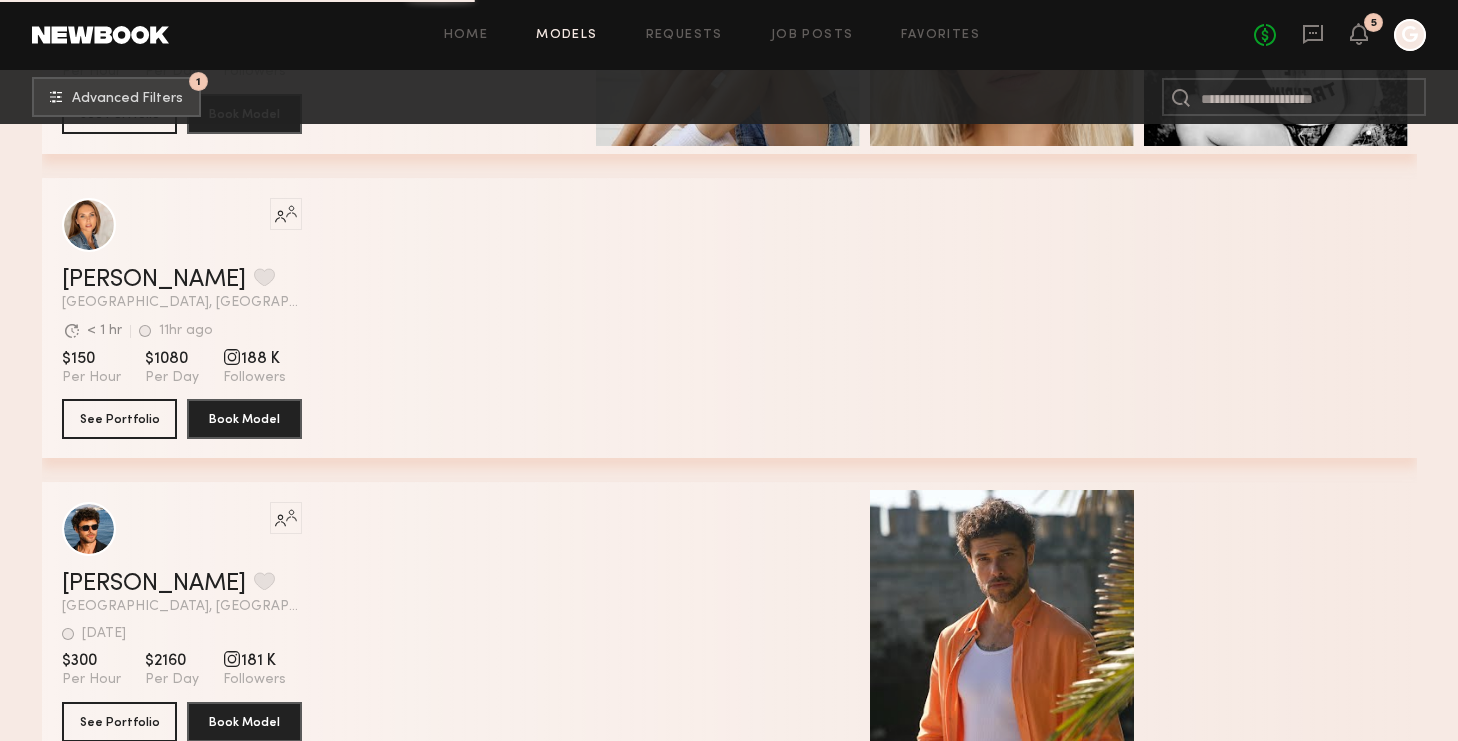 scroll, scrollTop: 14369, scrollLeft: 0, axis: vertical 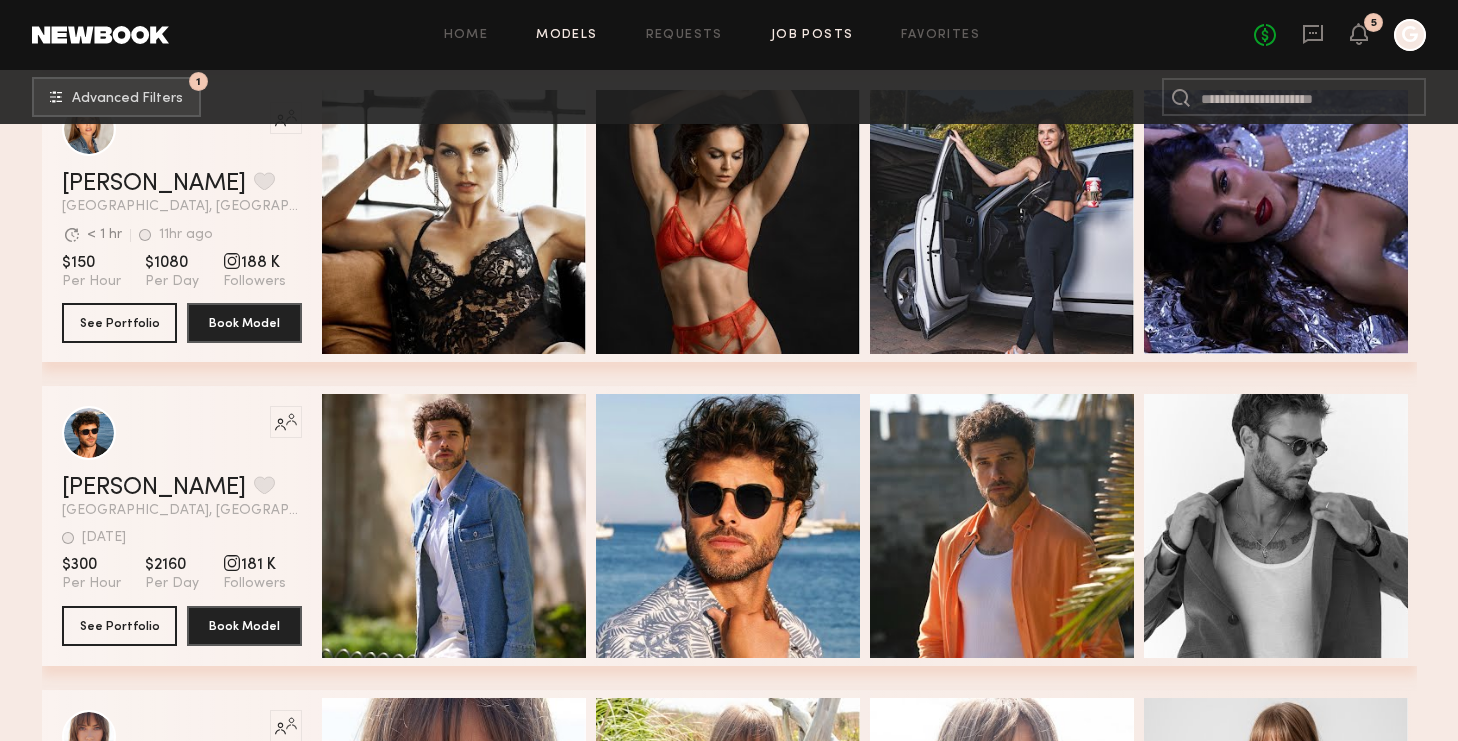 click on "Job Posts" 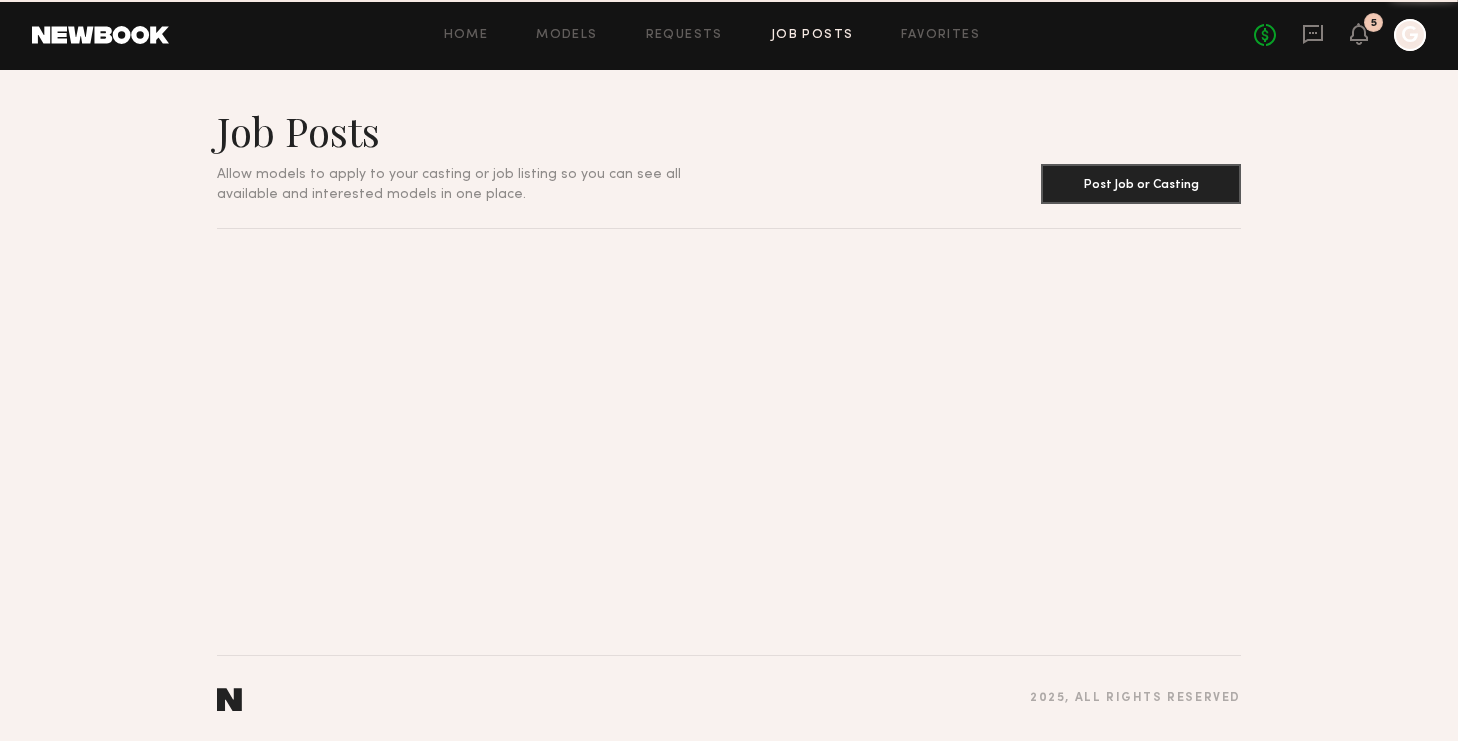 scroll, scrollTop: 0, scrollLeft: 0, axis: both 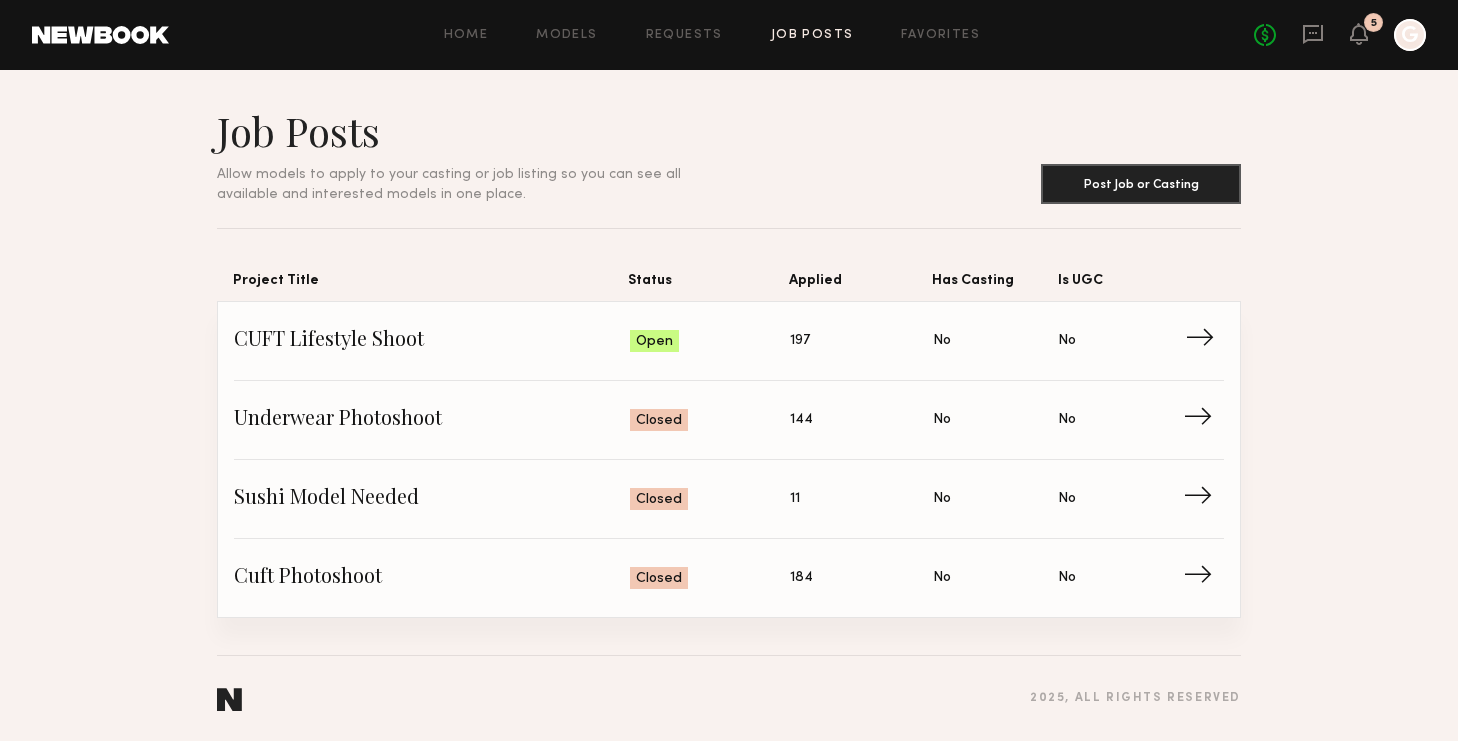 click on "CUFT Lifestyle Shoot" 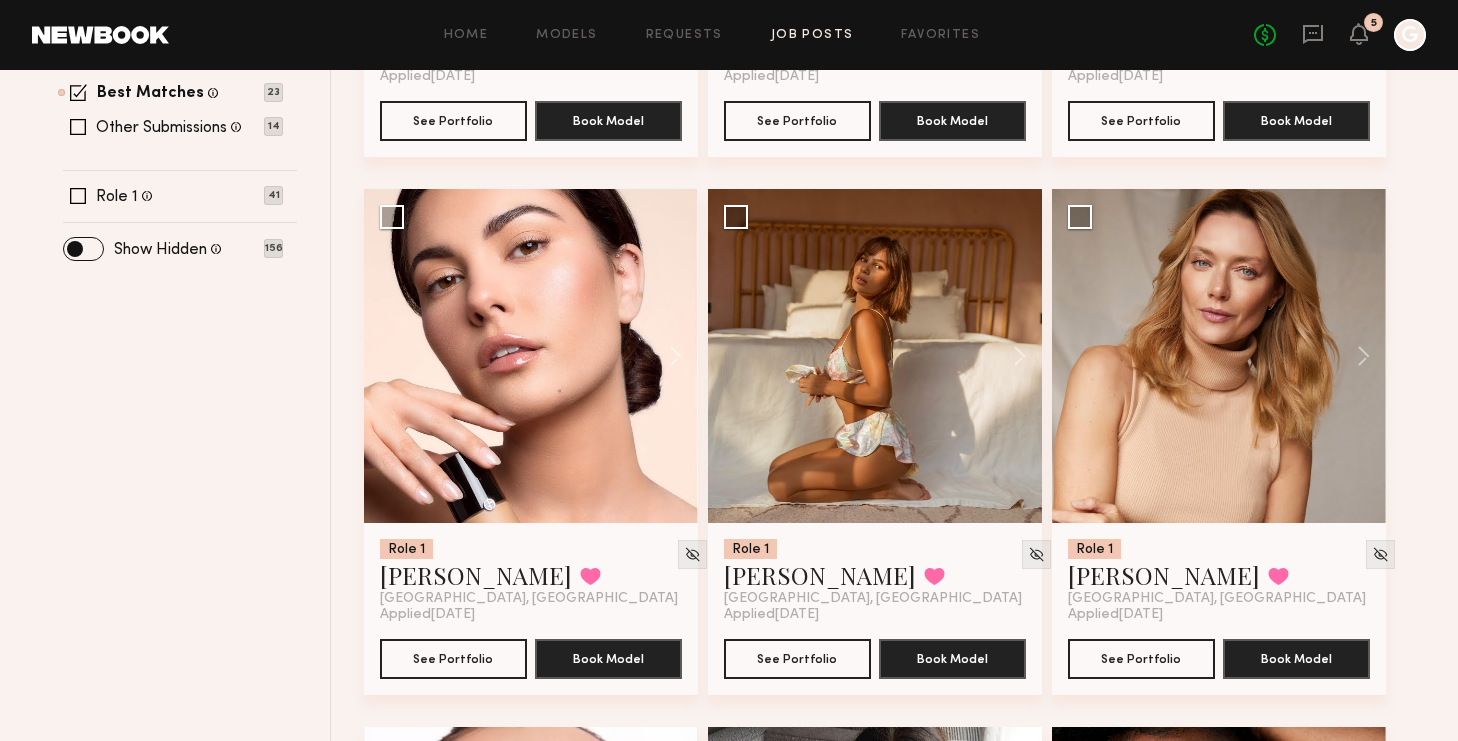 scroll, scrollTop: 0, scrollLeft: 0, axis: both 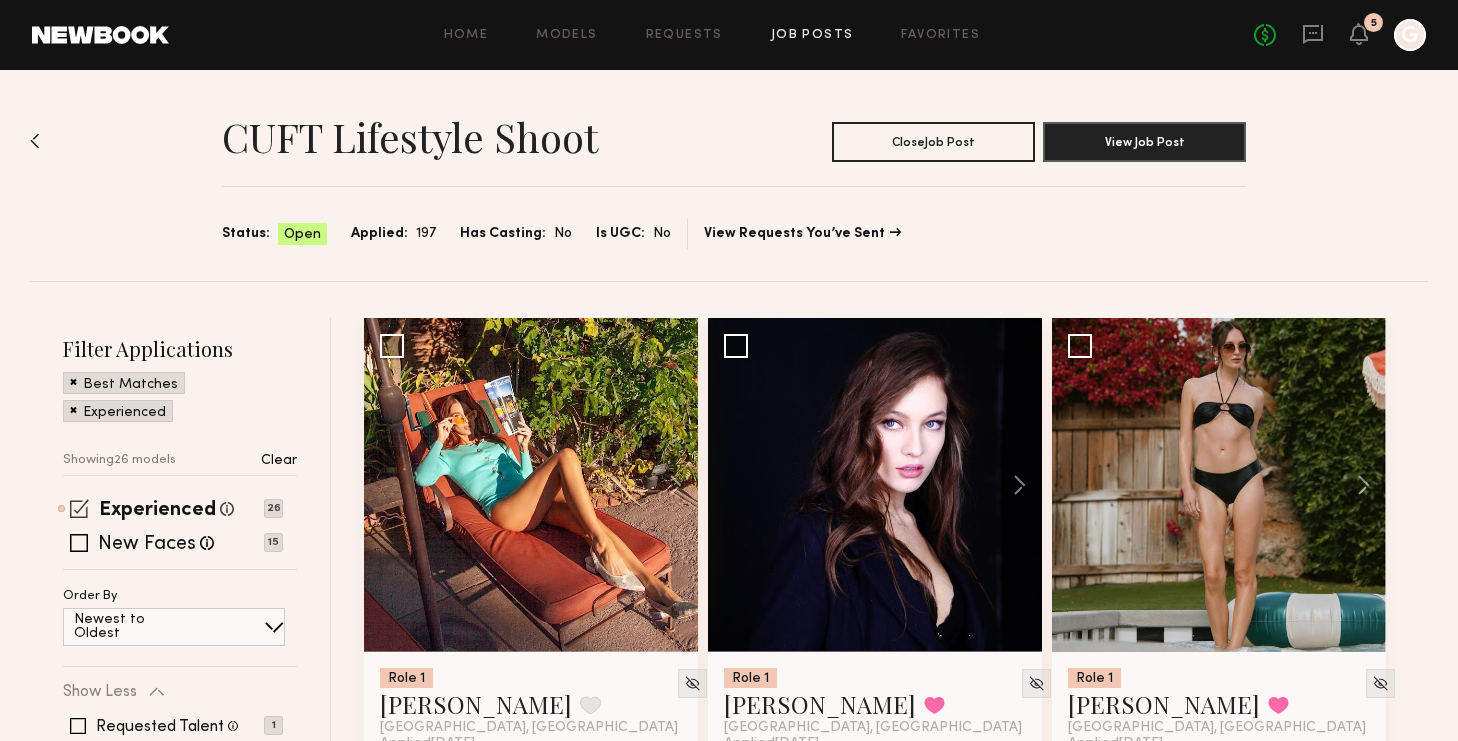 click 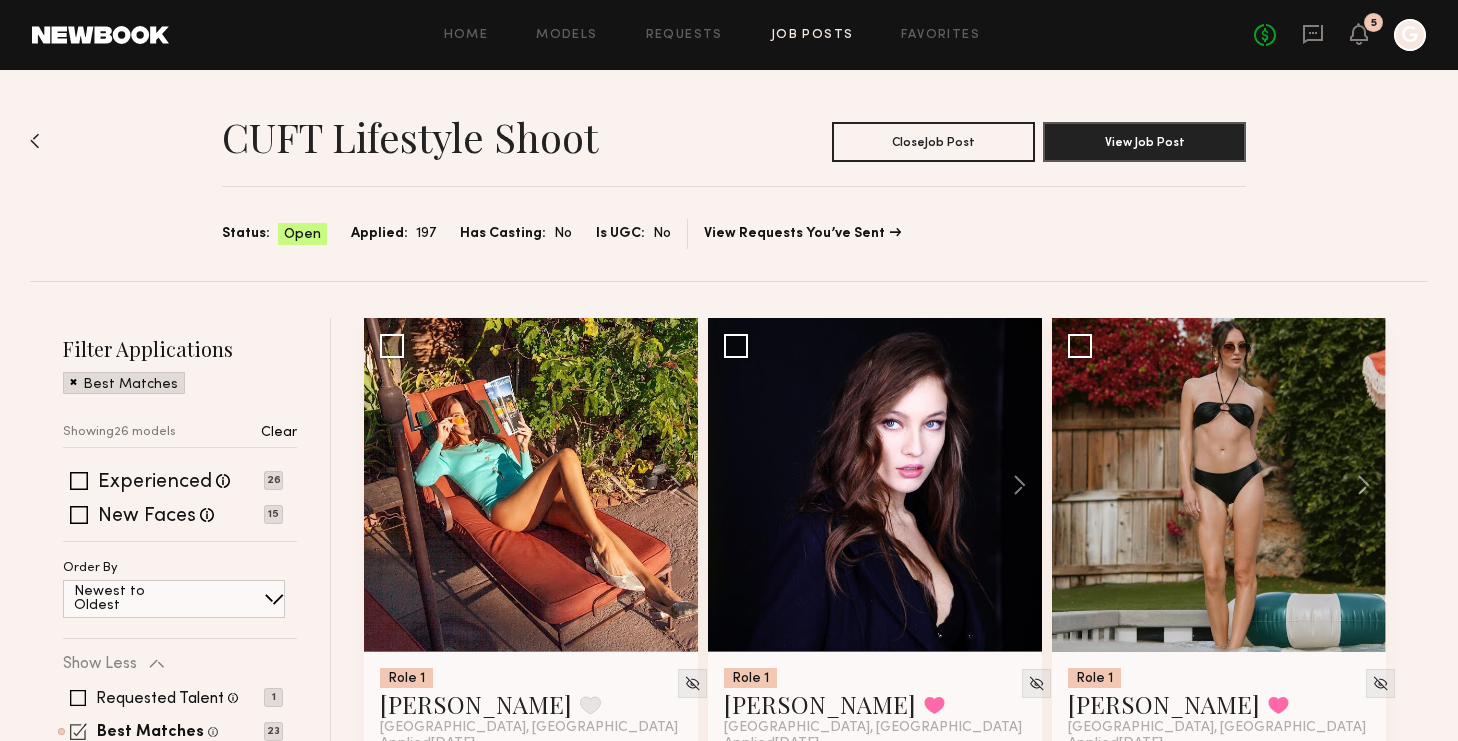 click 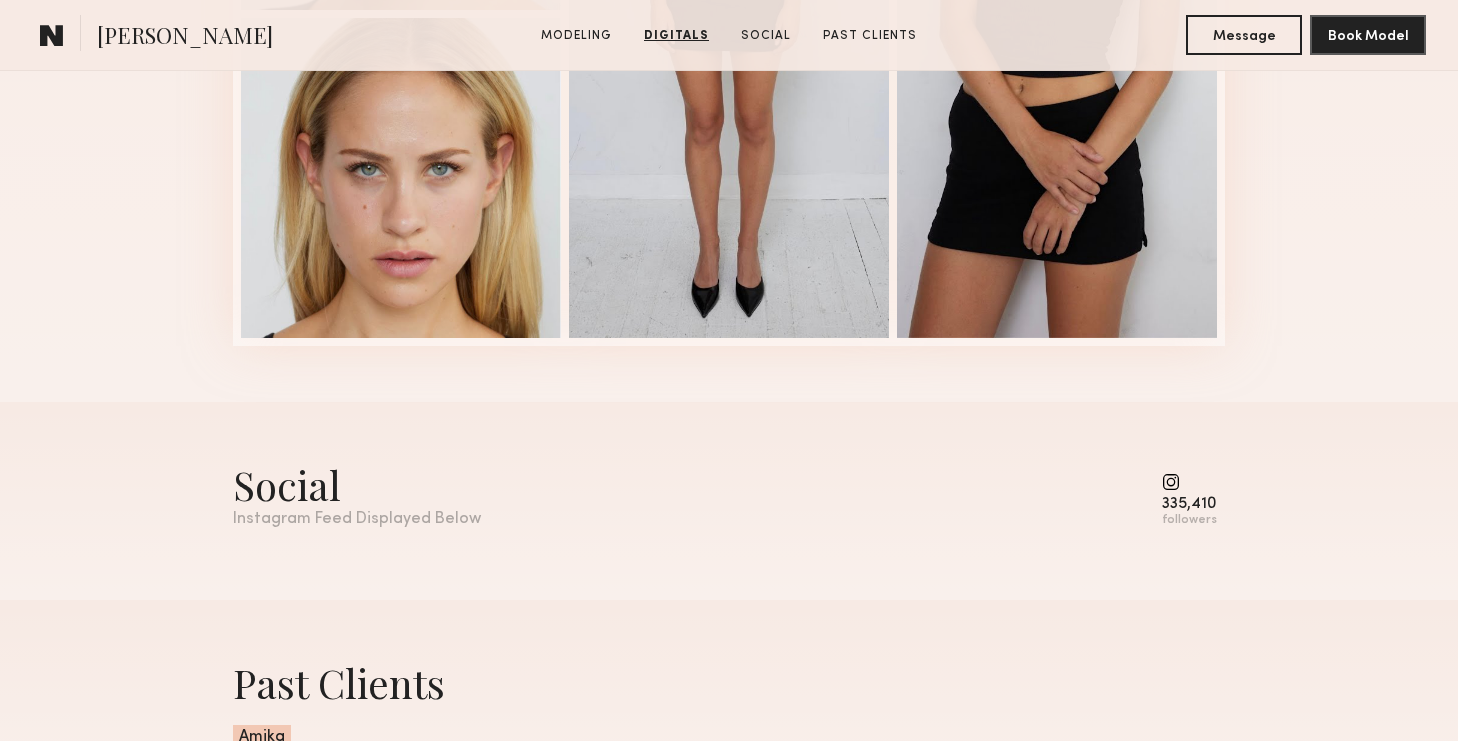scroll, scrollTop: 2457, scrollLeft: 0, axis: vertical 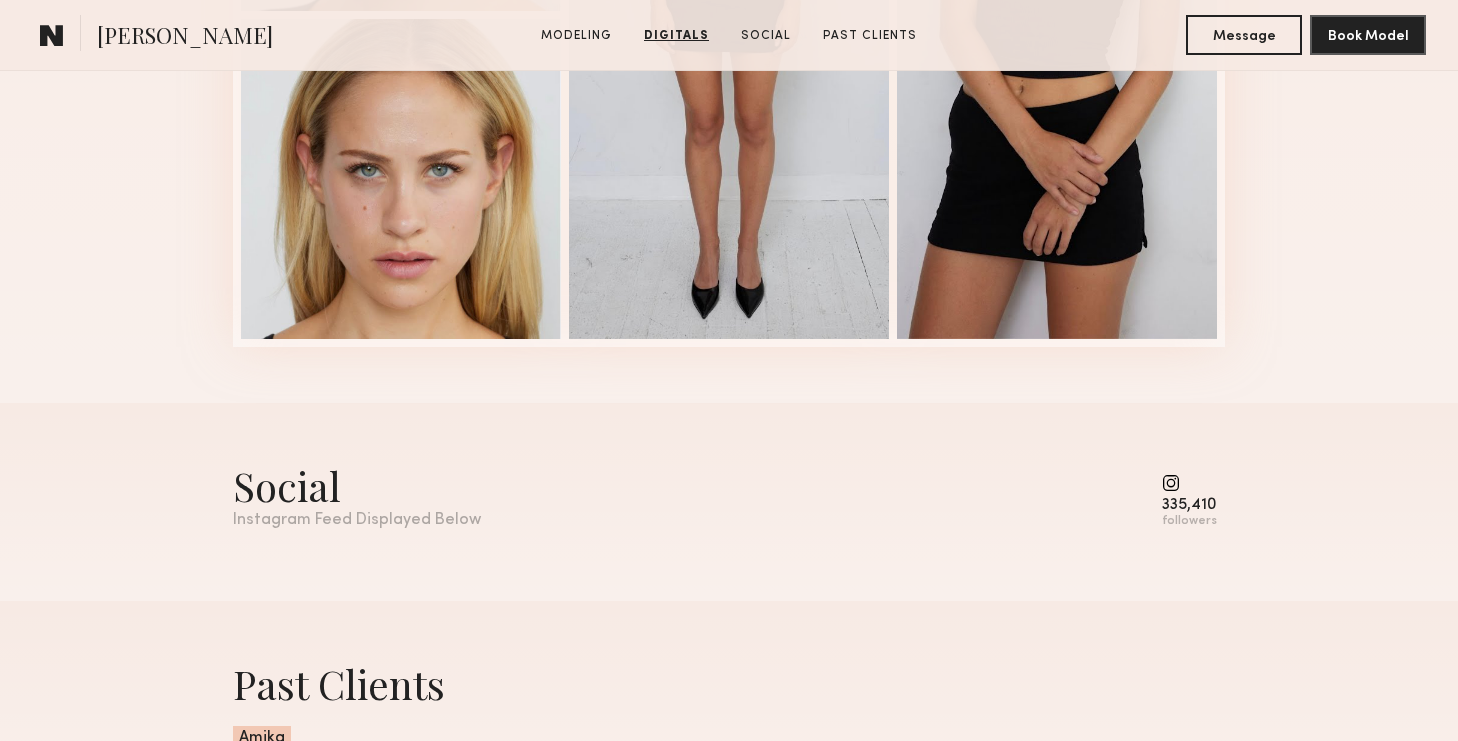 click at bounding box center (1189, 483) 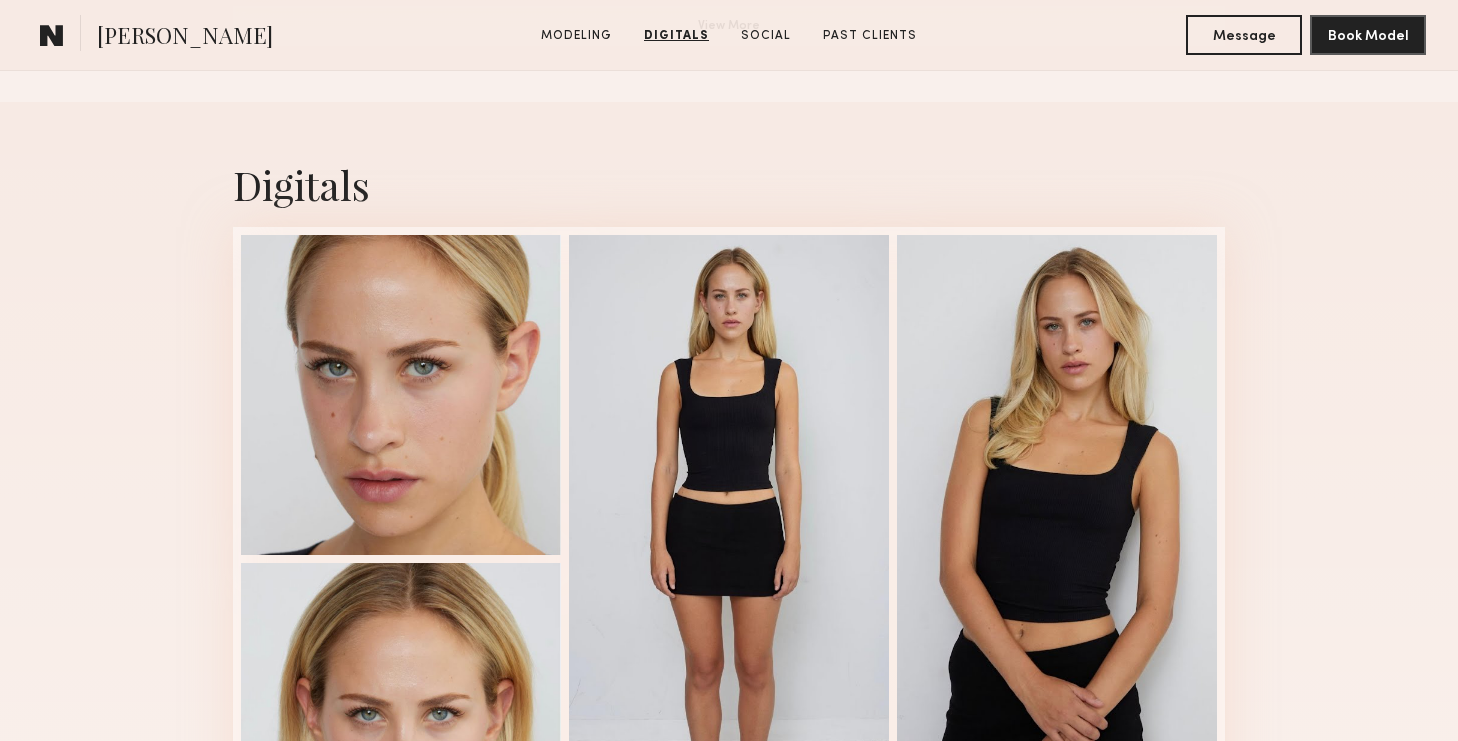 scroll, scrollTop: 1408, scrollLeft: 0, axis: vertical 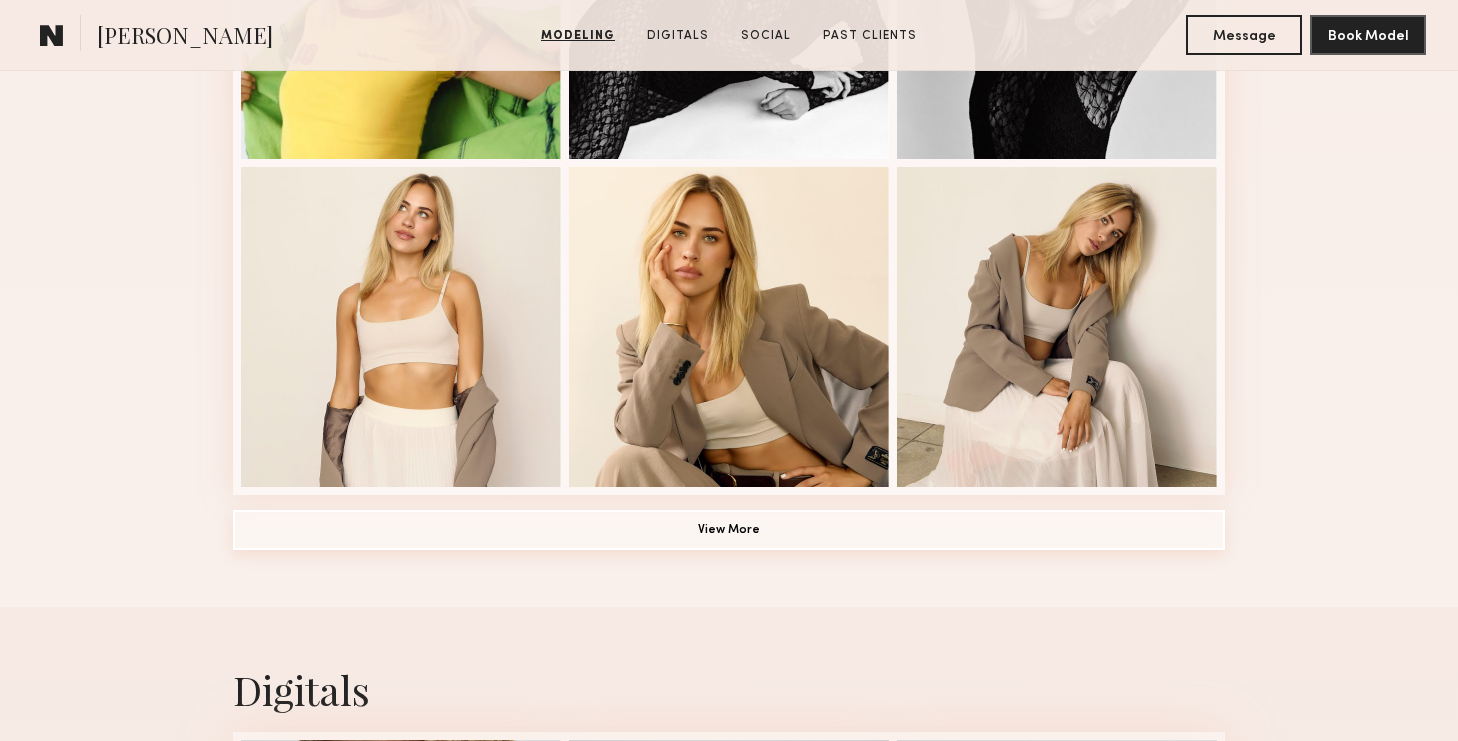 click on "View More" 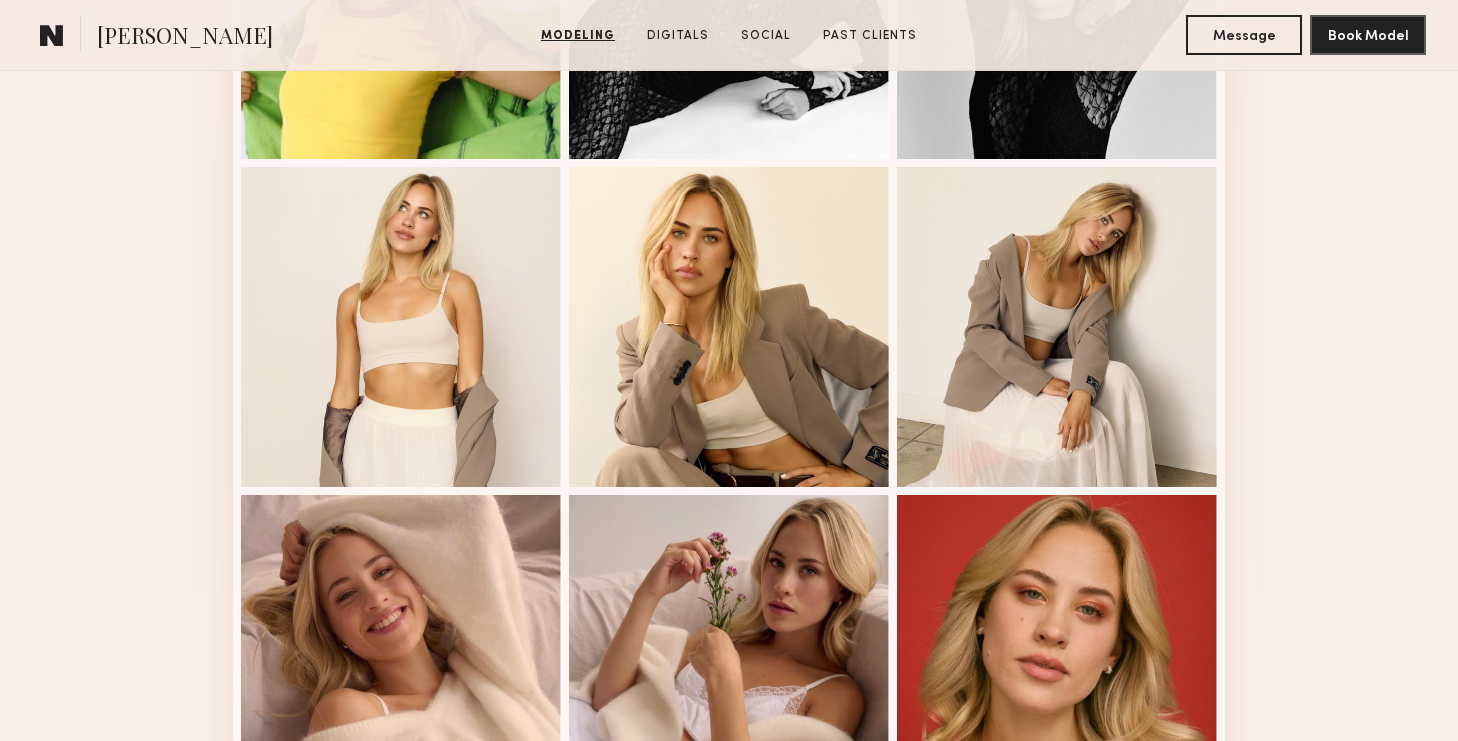 scroll, scrollTop: 0, scrollLeft: 0, axis: both 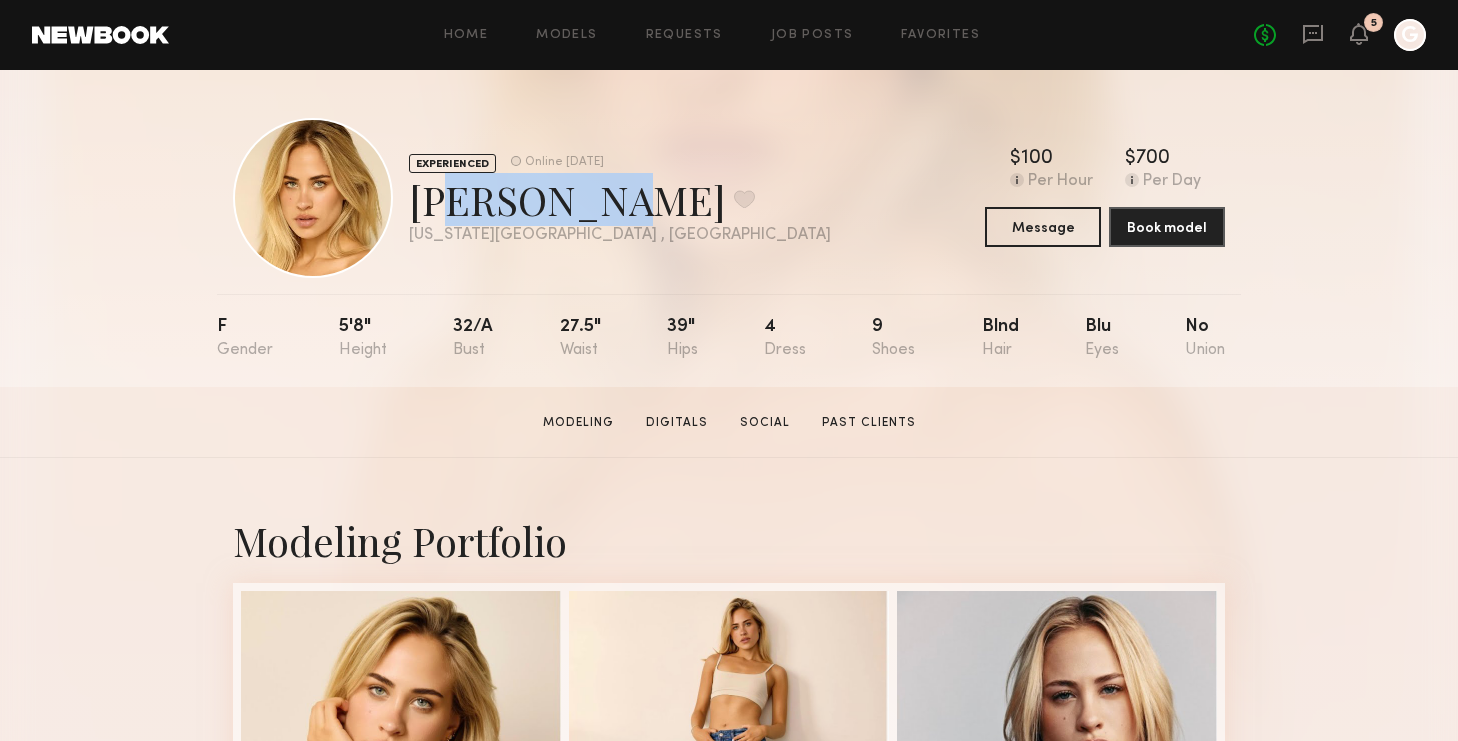 drag, startPoint x: 424, startPoint y: 192, endPoint x: 565, endPoint y: 197, distance: 141.08862 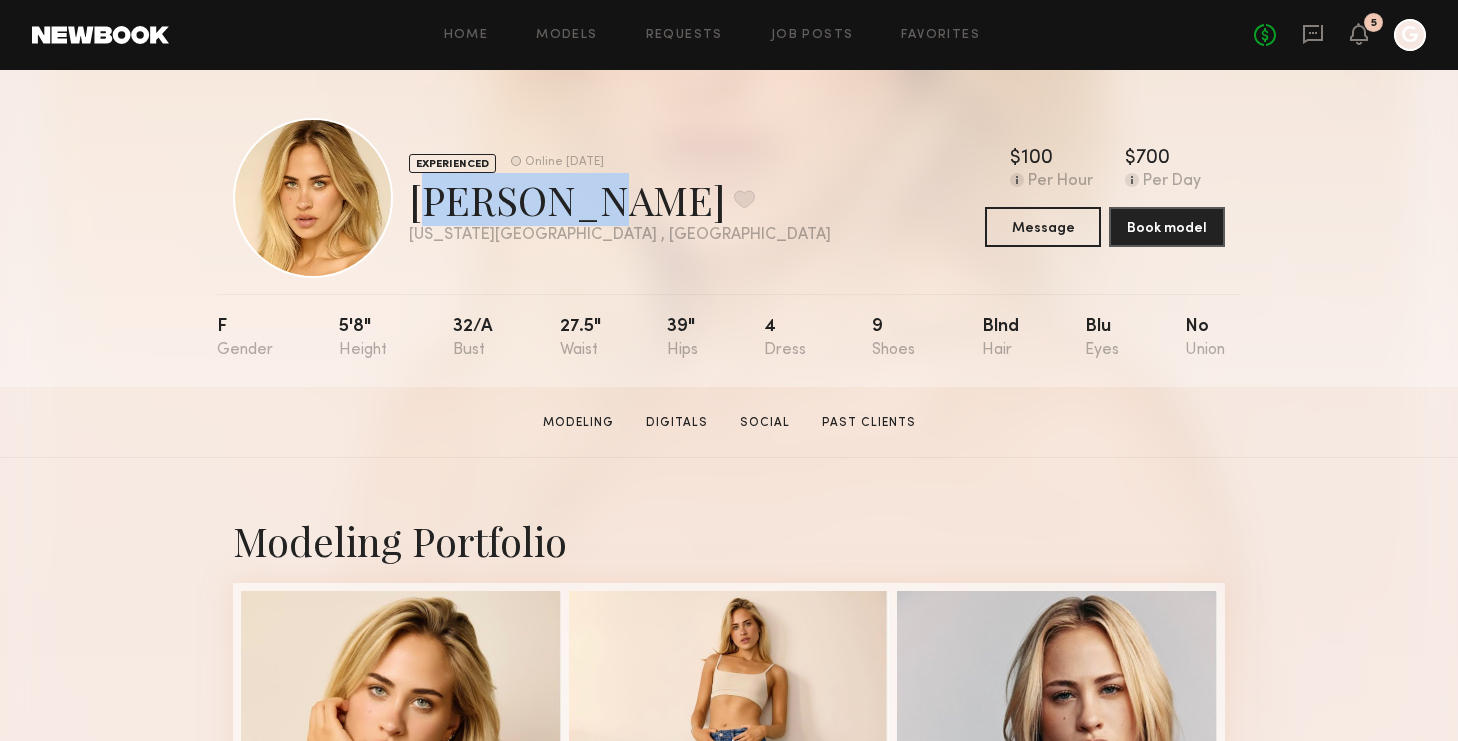drag, startPoint x: 412, startPoint y: 204, endPoint x: 552, endPoint y: 204, distance: 140 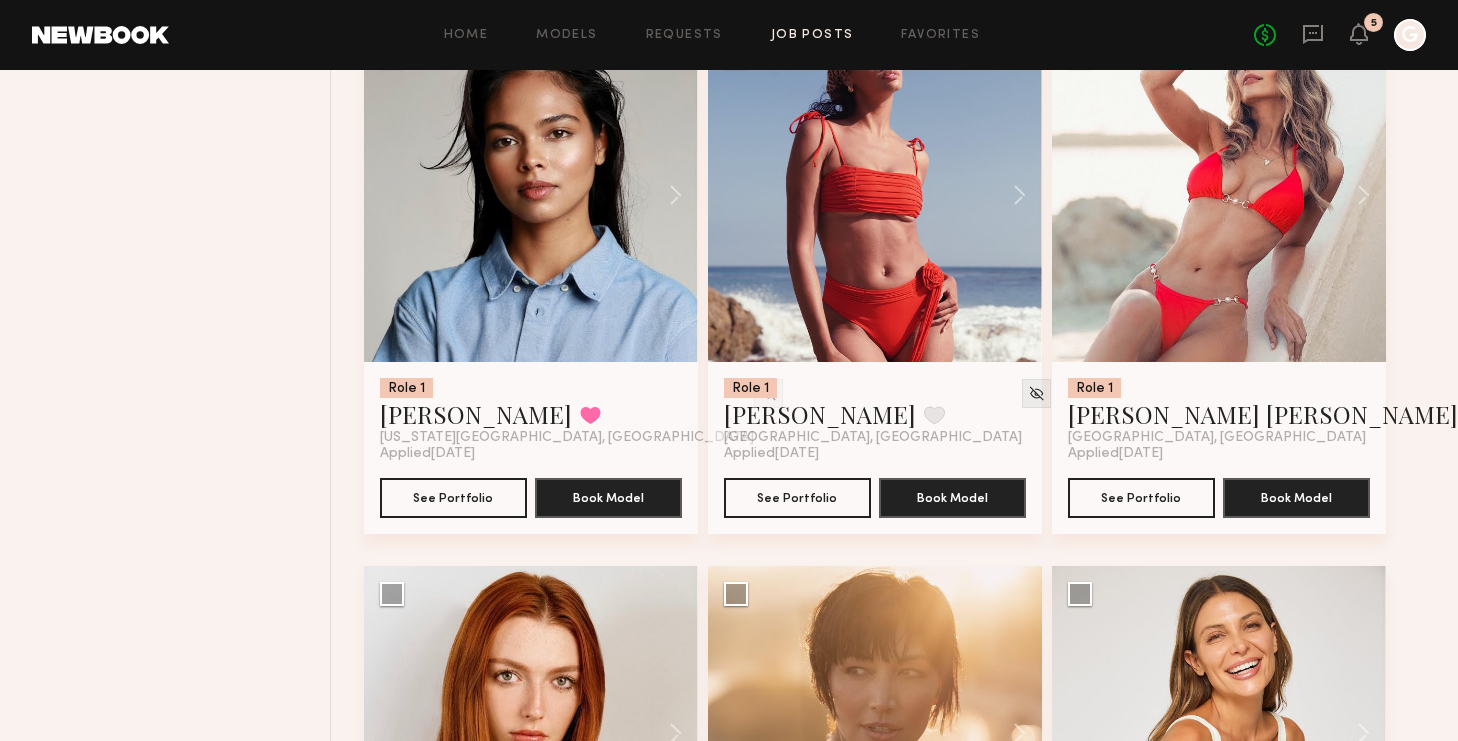 scroll, scrollTop: 2296, scrollLeft: 0, axis: vertical 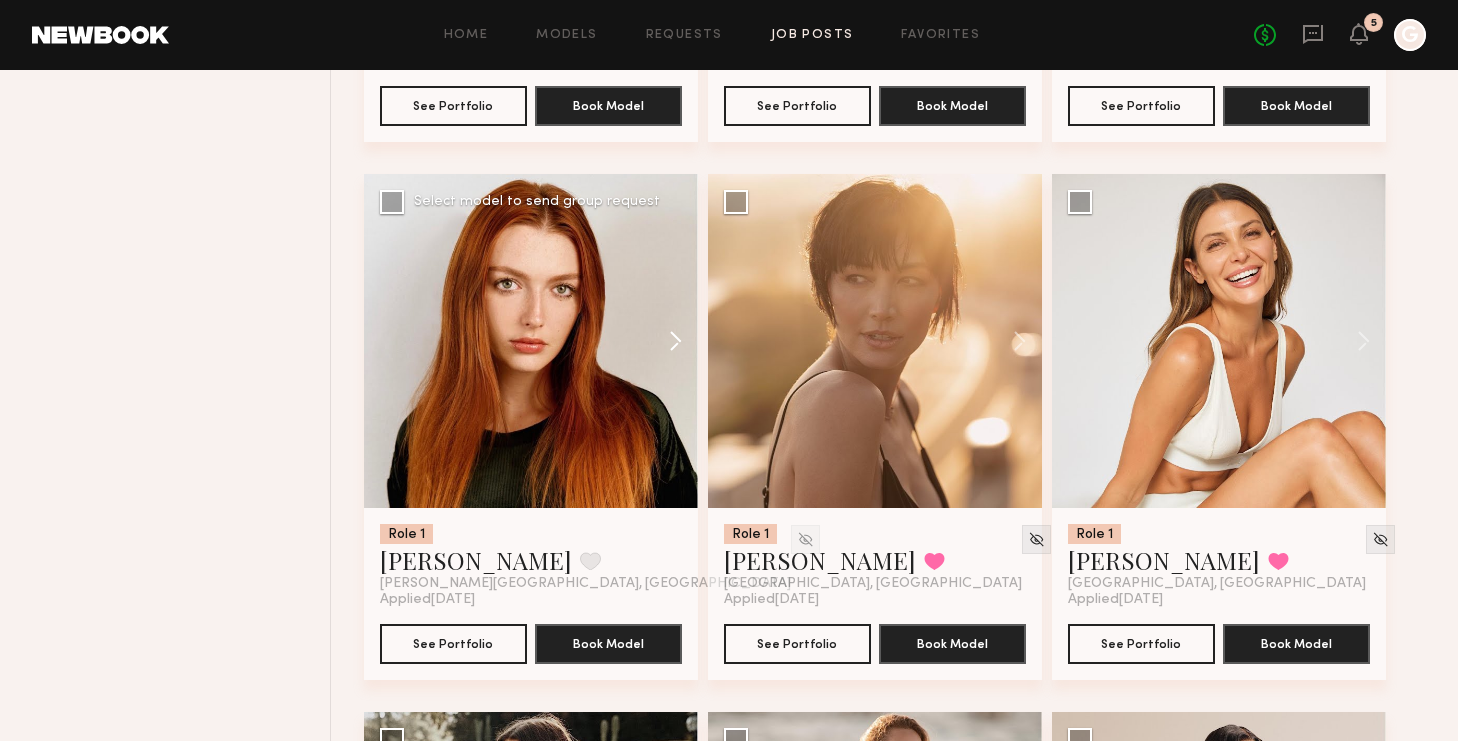 click 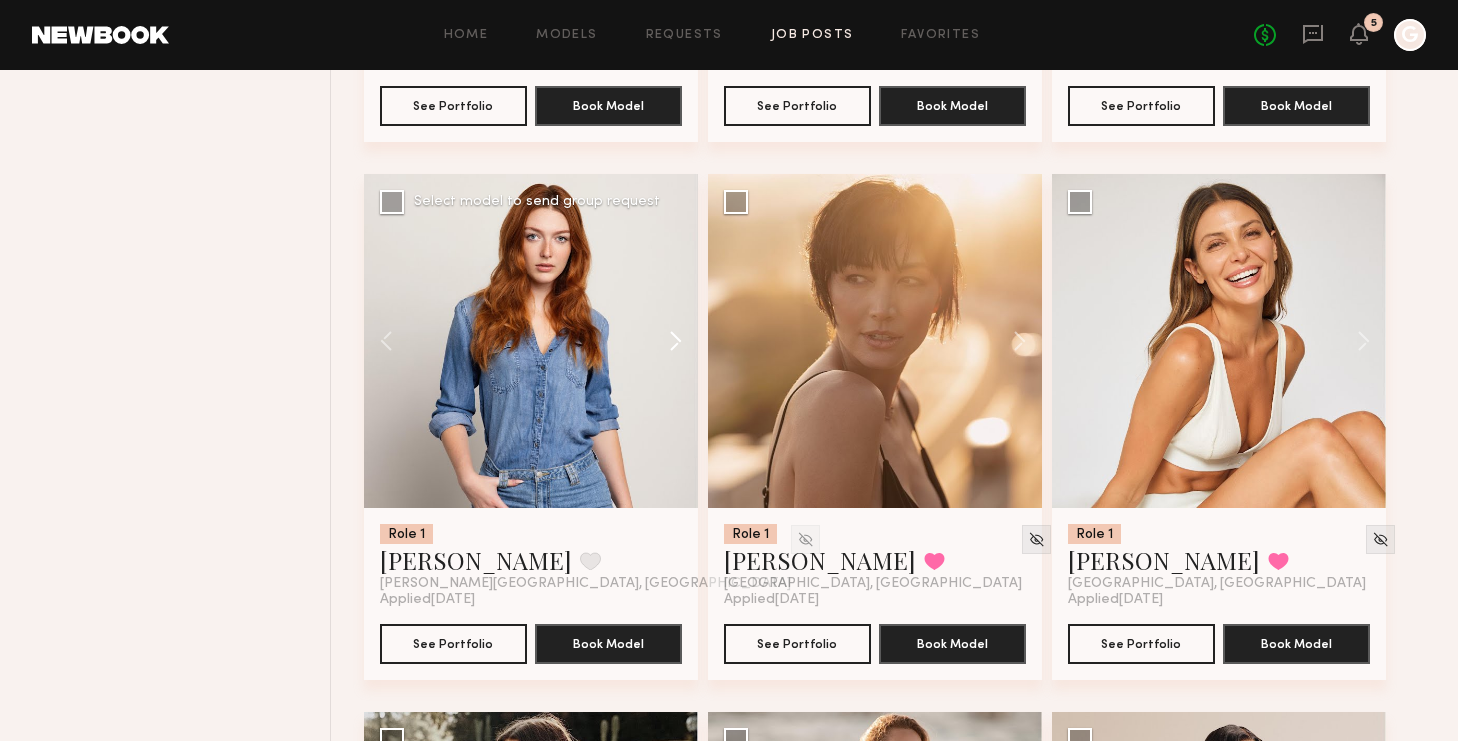 click 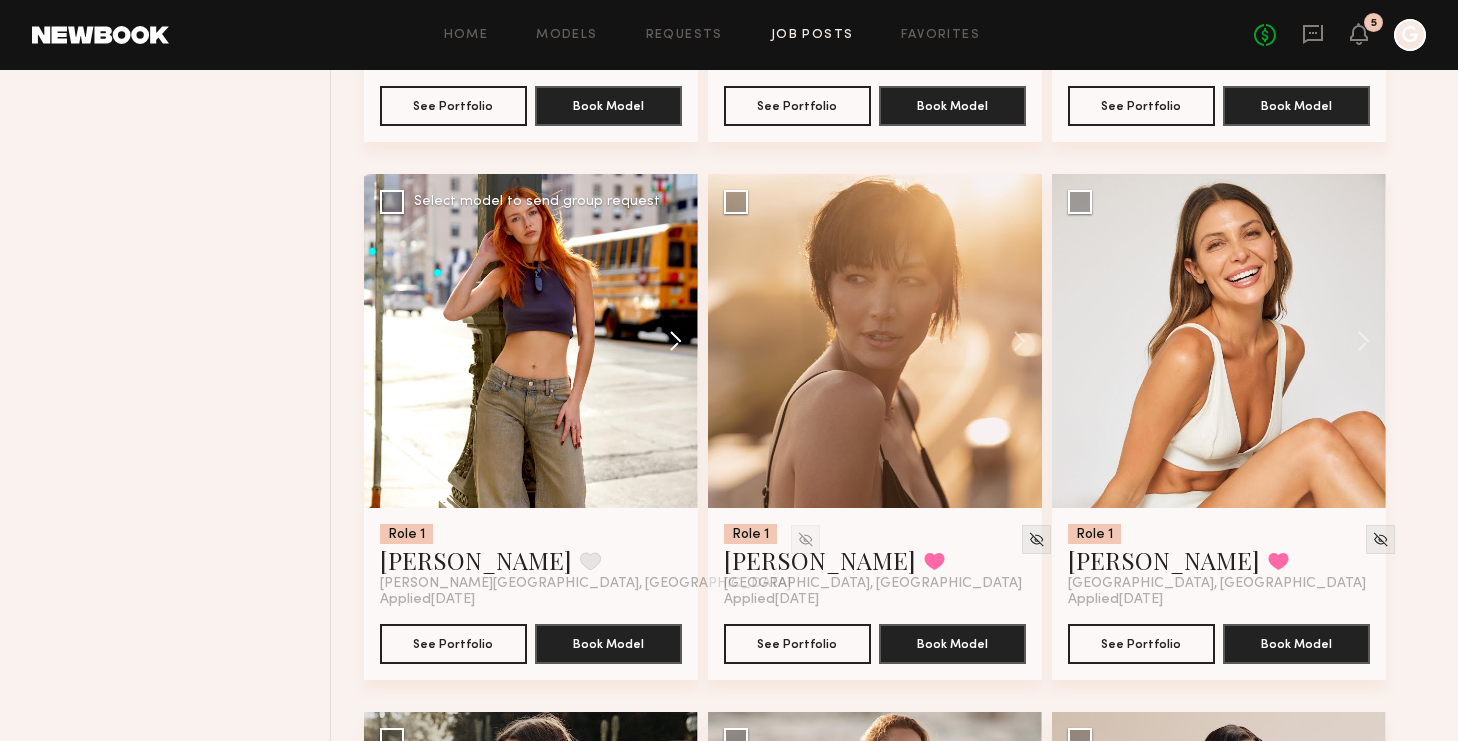 click 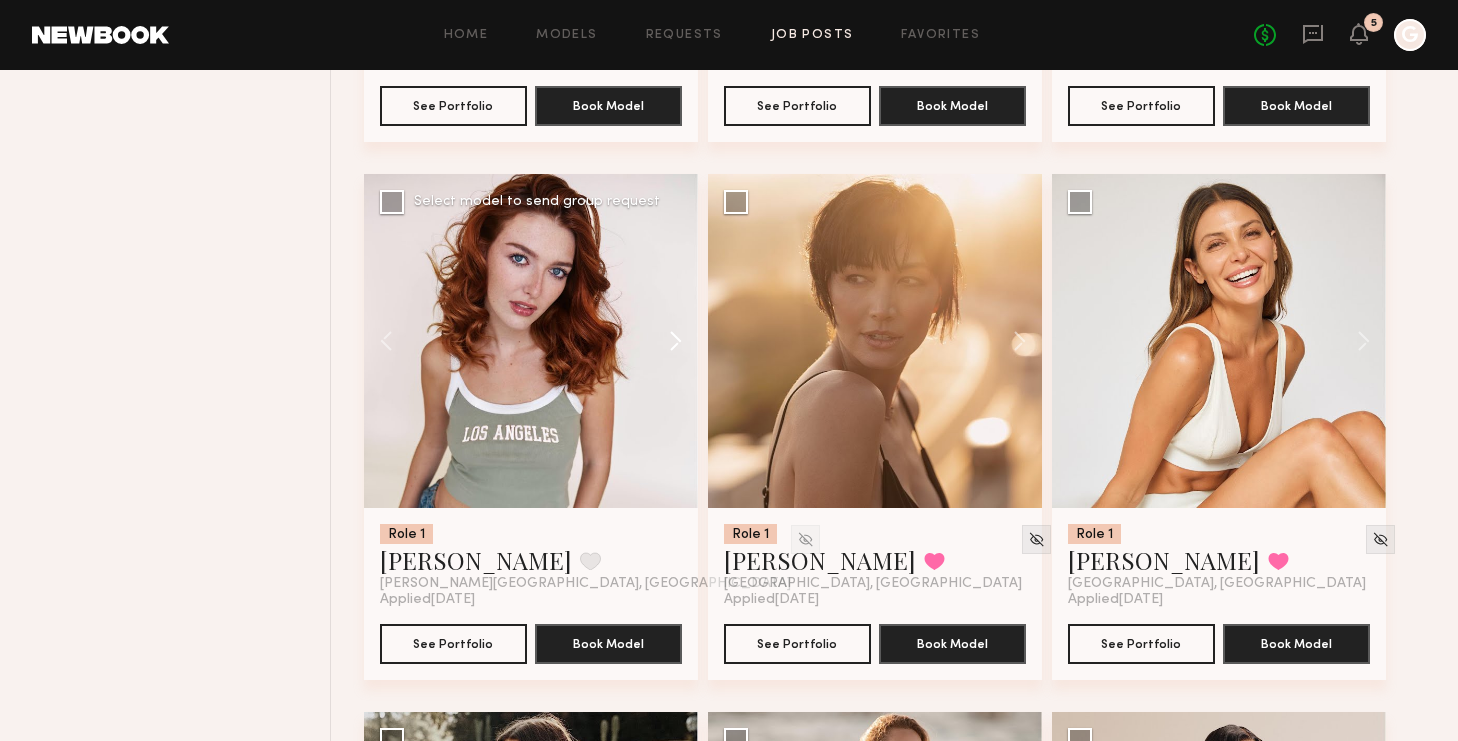 click 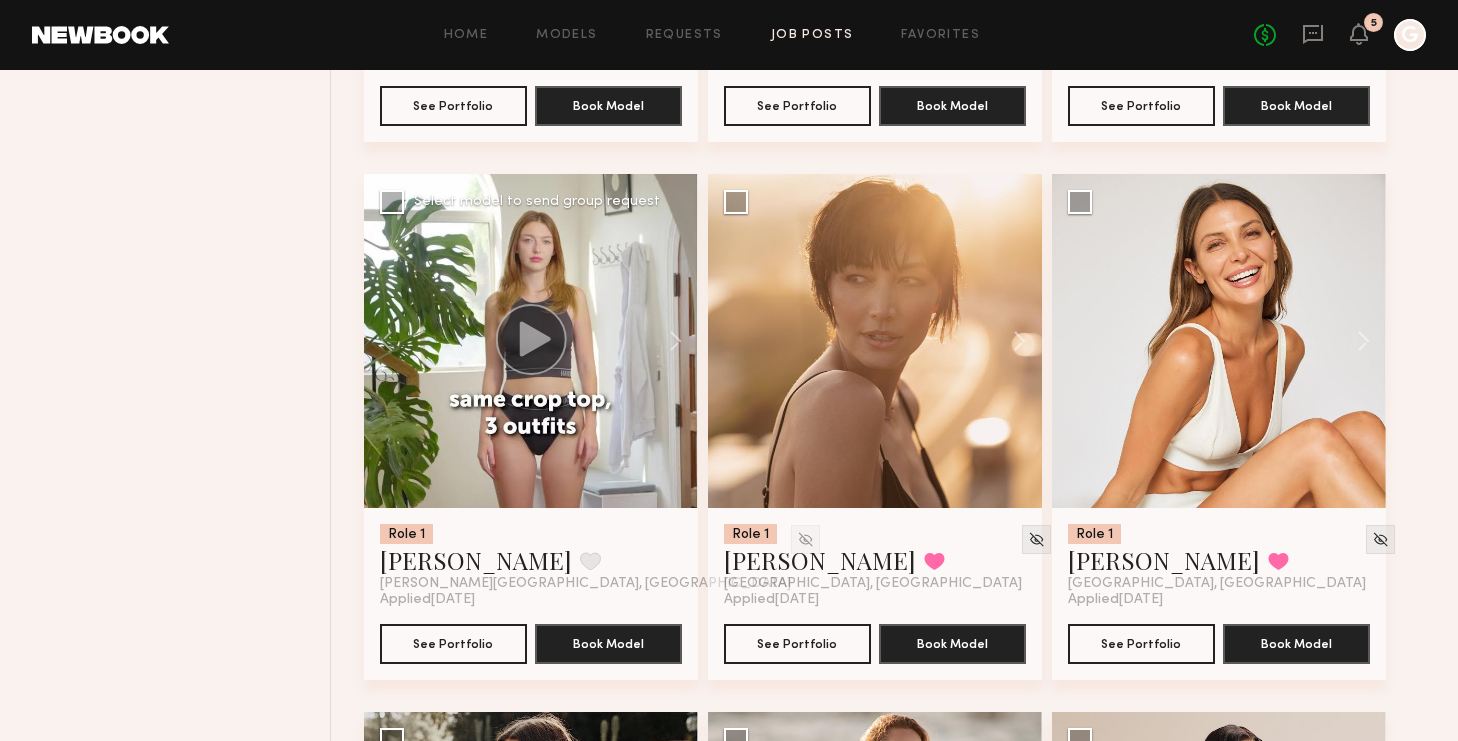 click 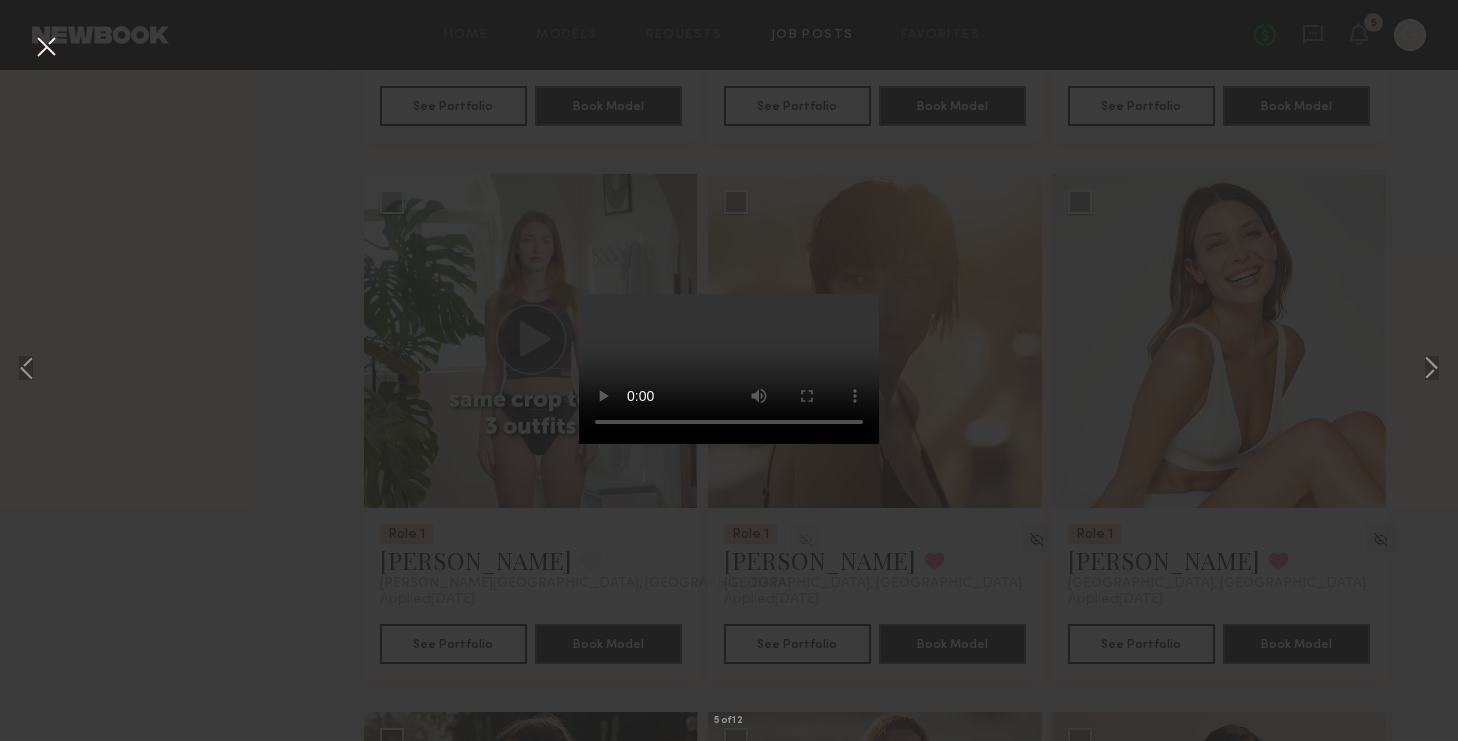 click at bounding box center [46, 48] 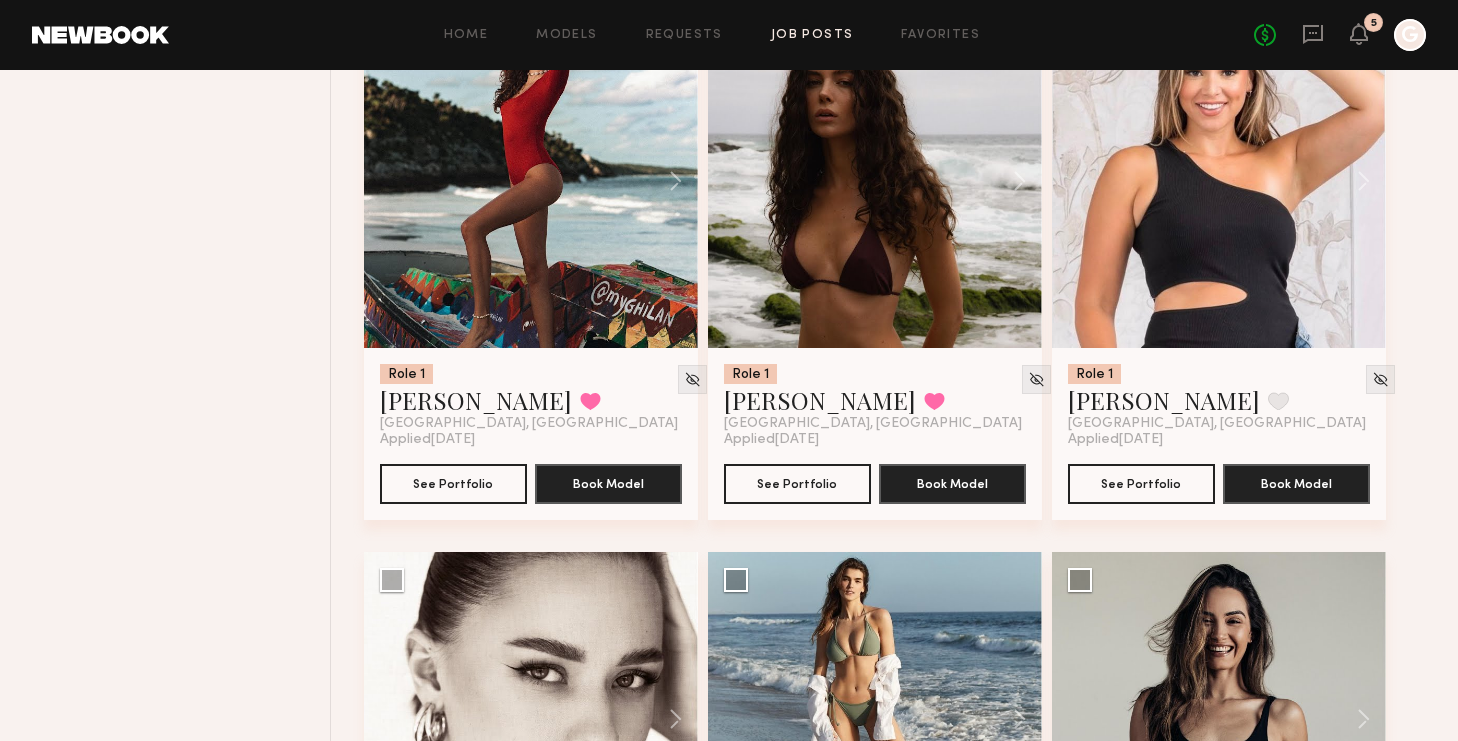 scroll, scrollTop: 3770, scrollLeft: 0, axis: vertical 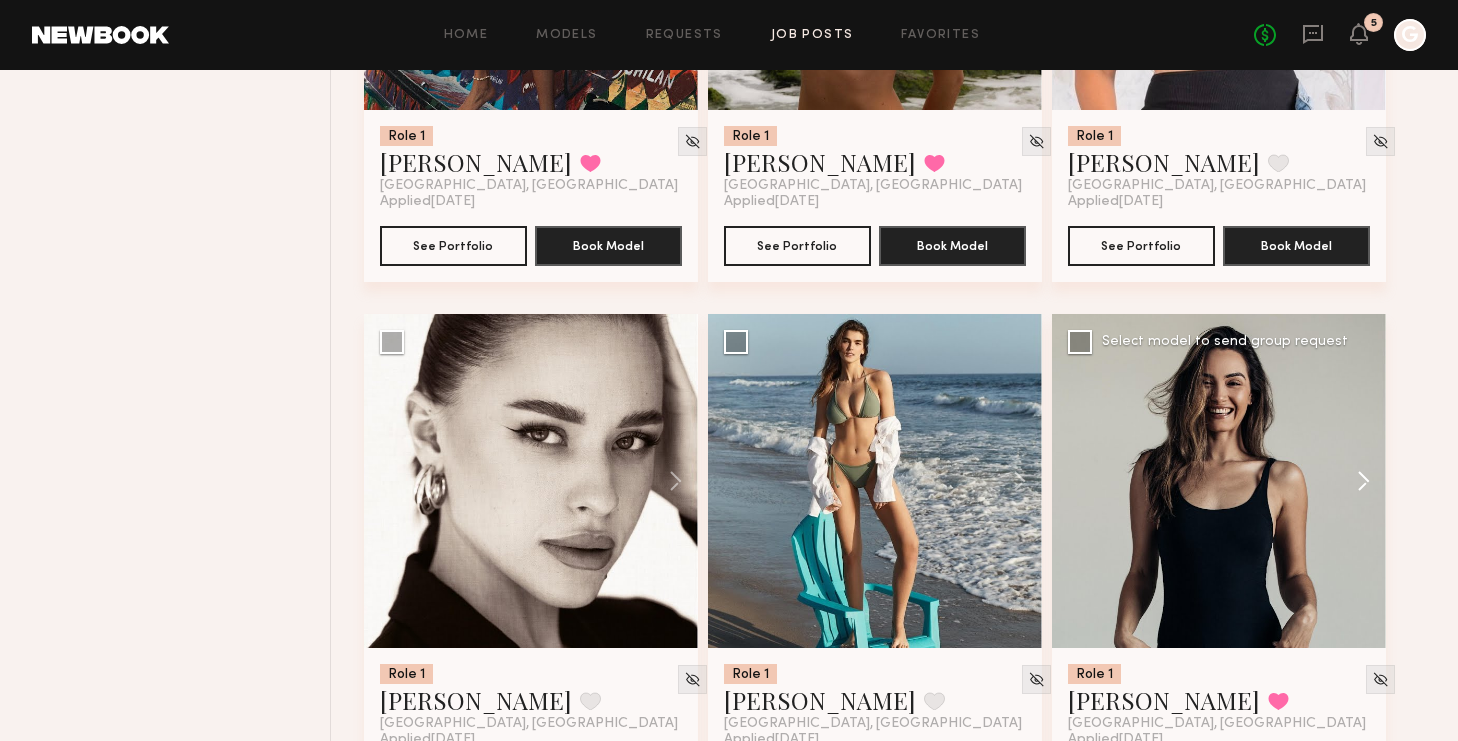 click 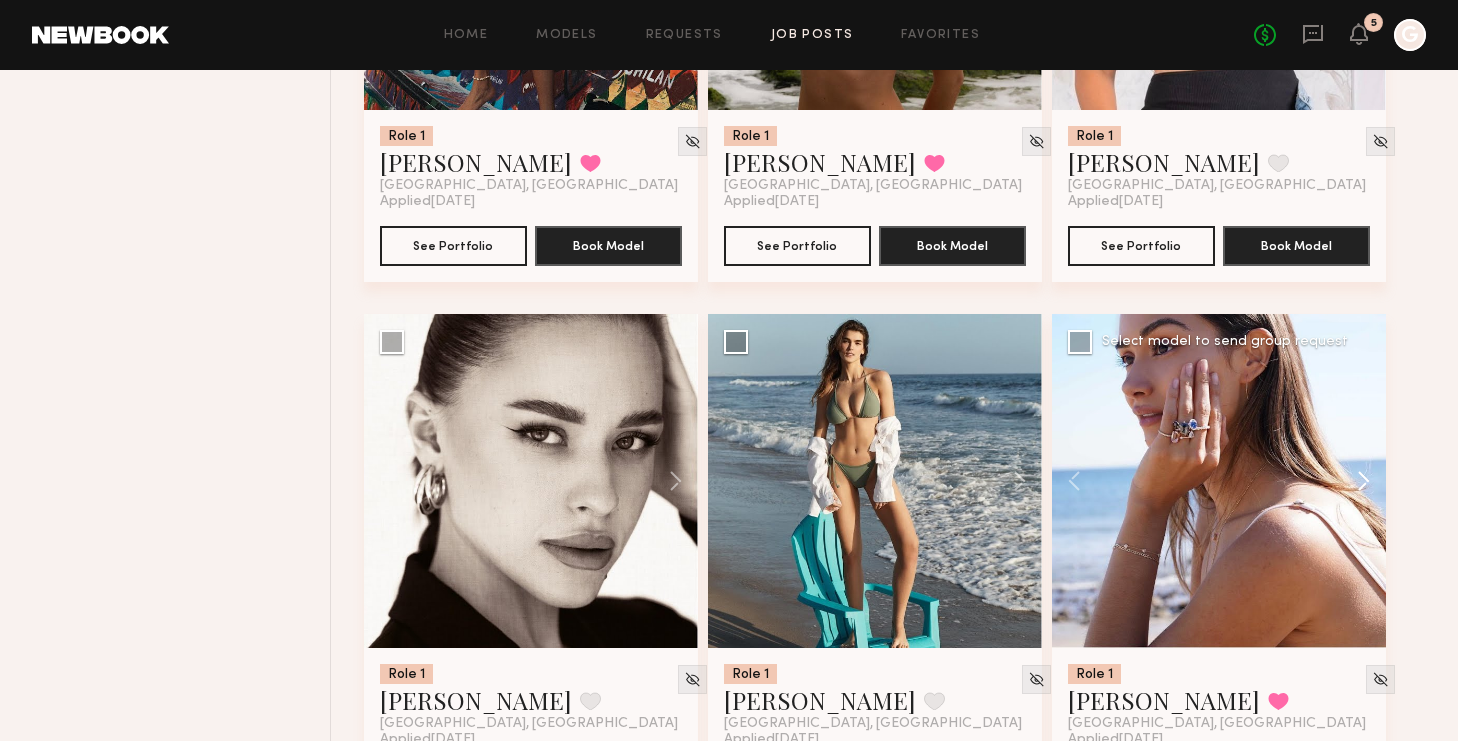 click 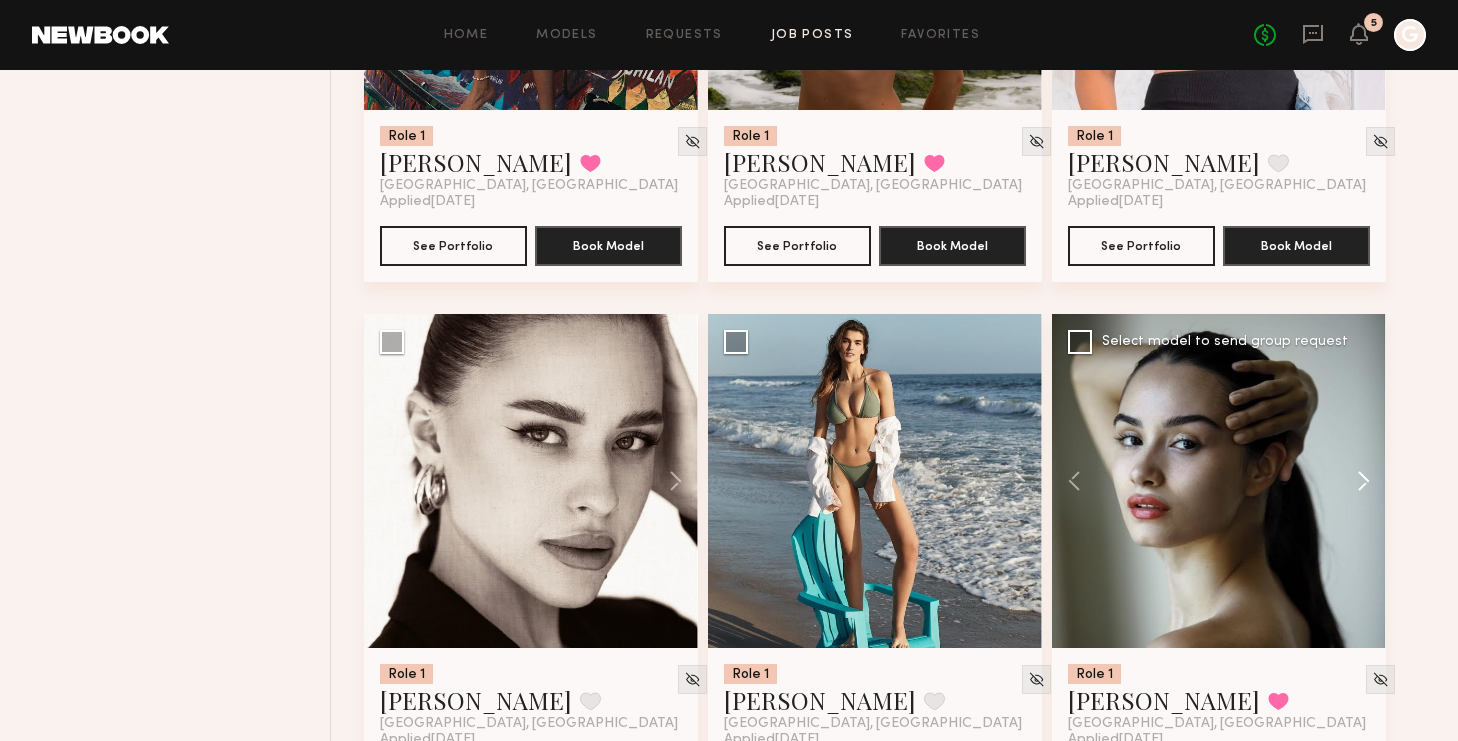 click 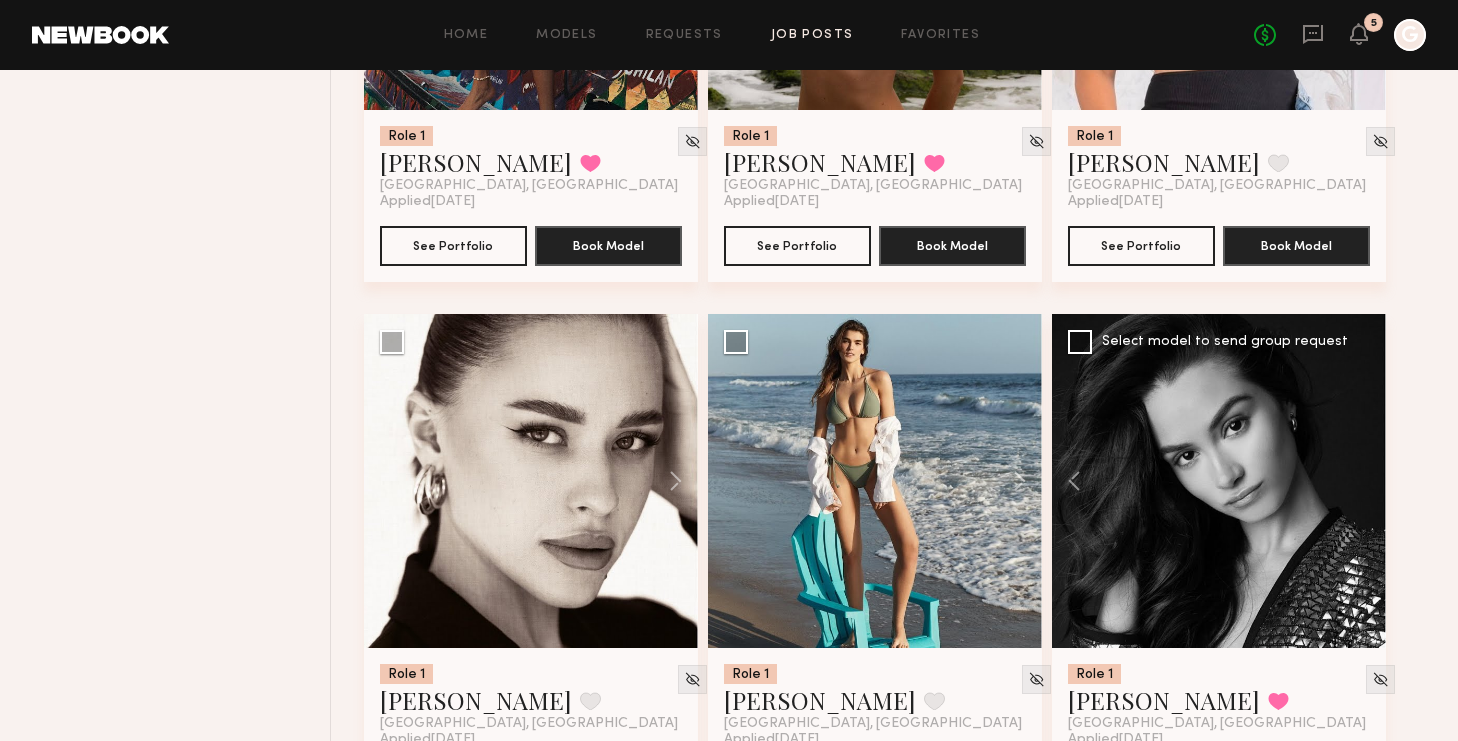 click 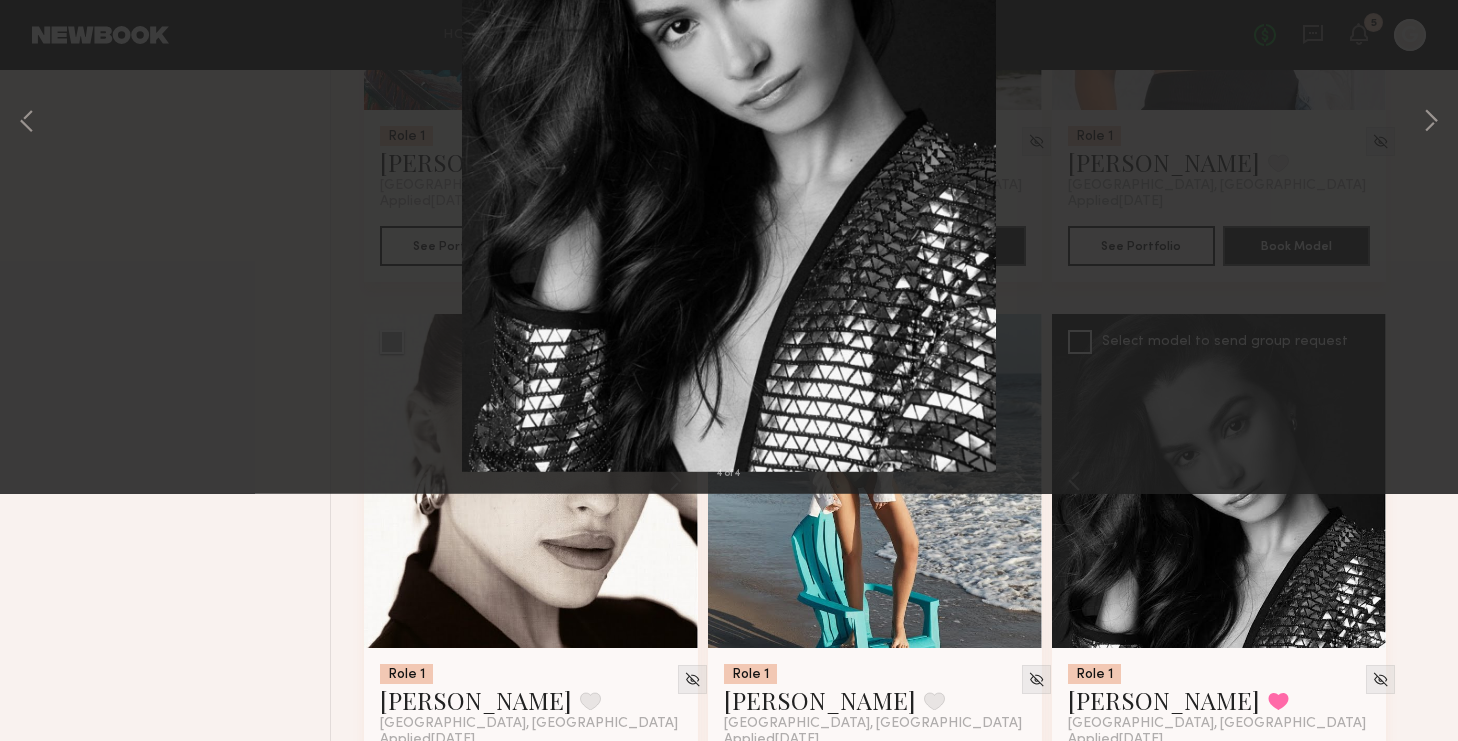 click at bounding box center [46, 48] 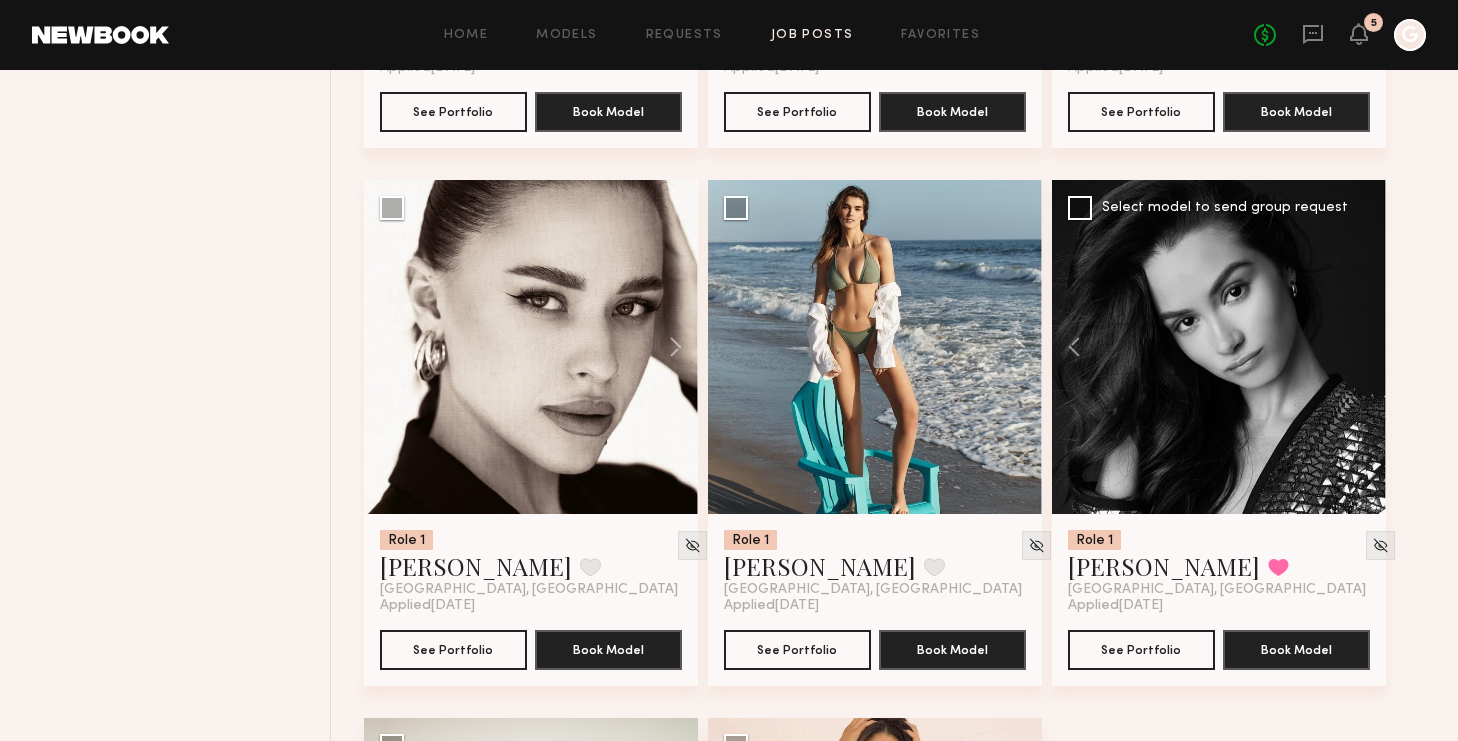 scroll, scrollTop: 3907, scrollLeft: 0, axis: vertical 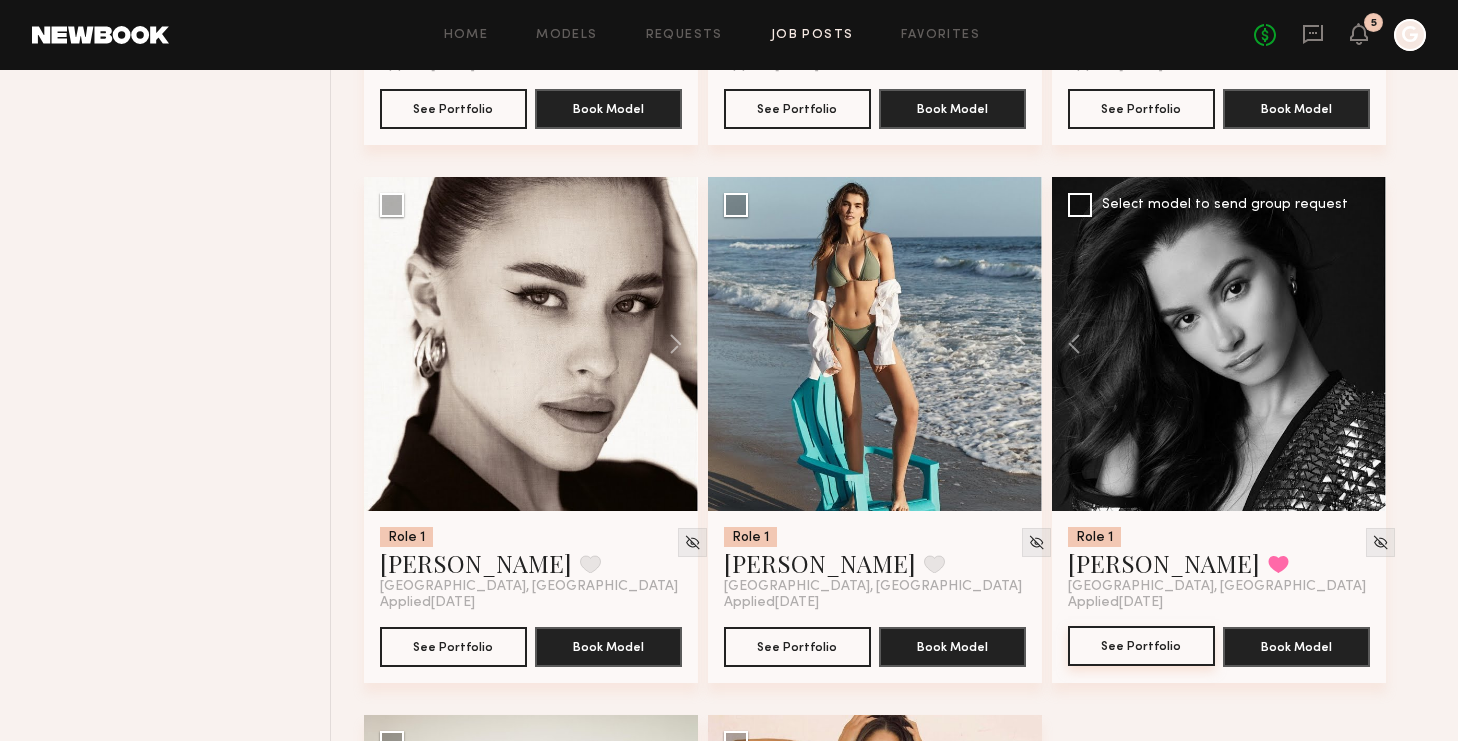 click on "See Portfolio" 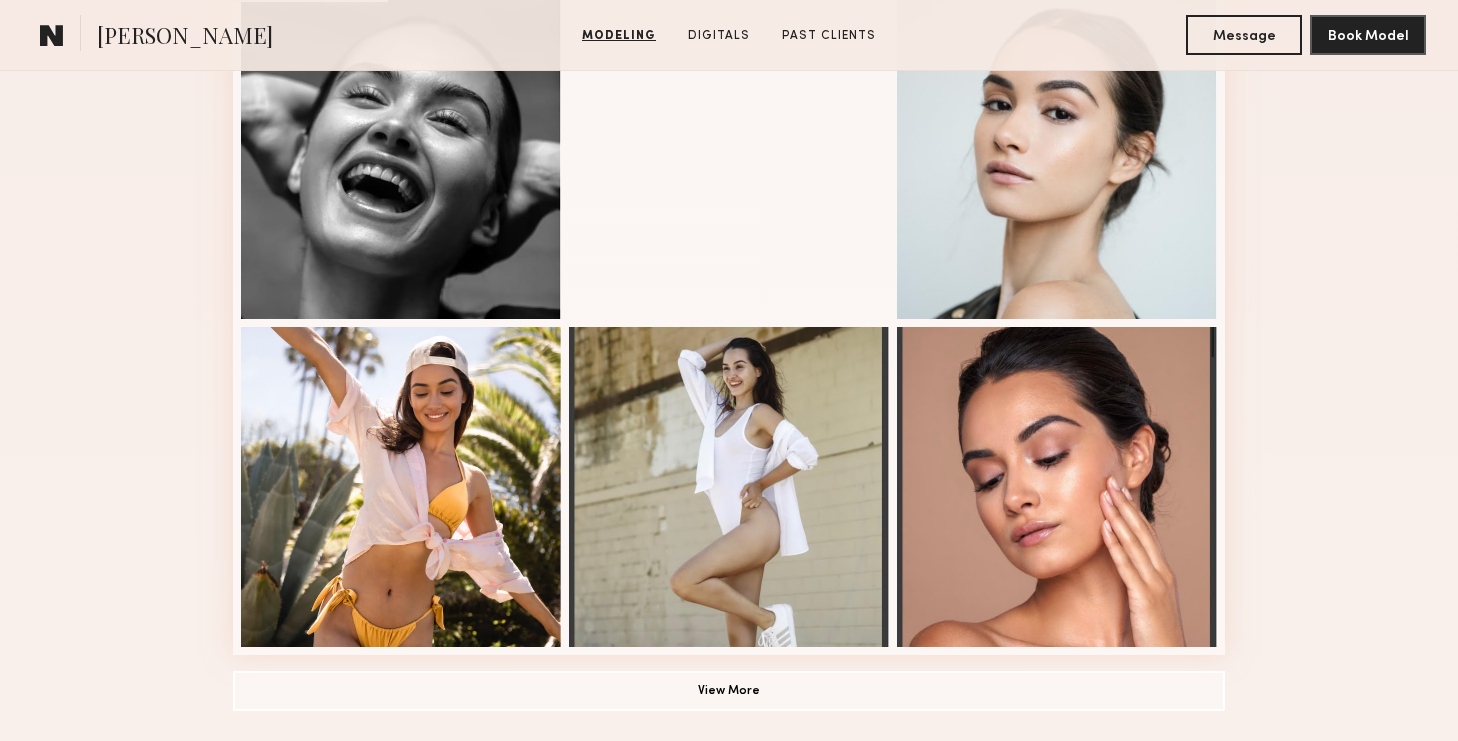 scroll, scrollTop: 1245, scrollLeft: 0, axis: vertical 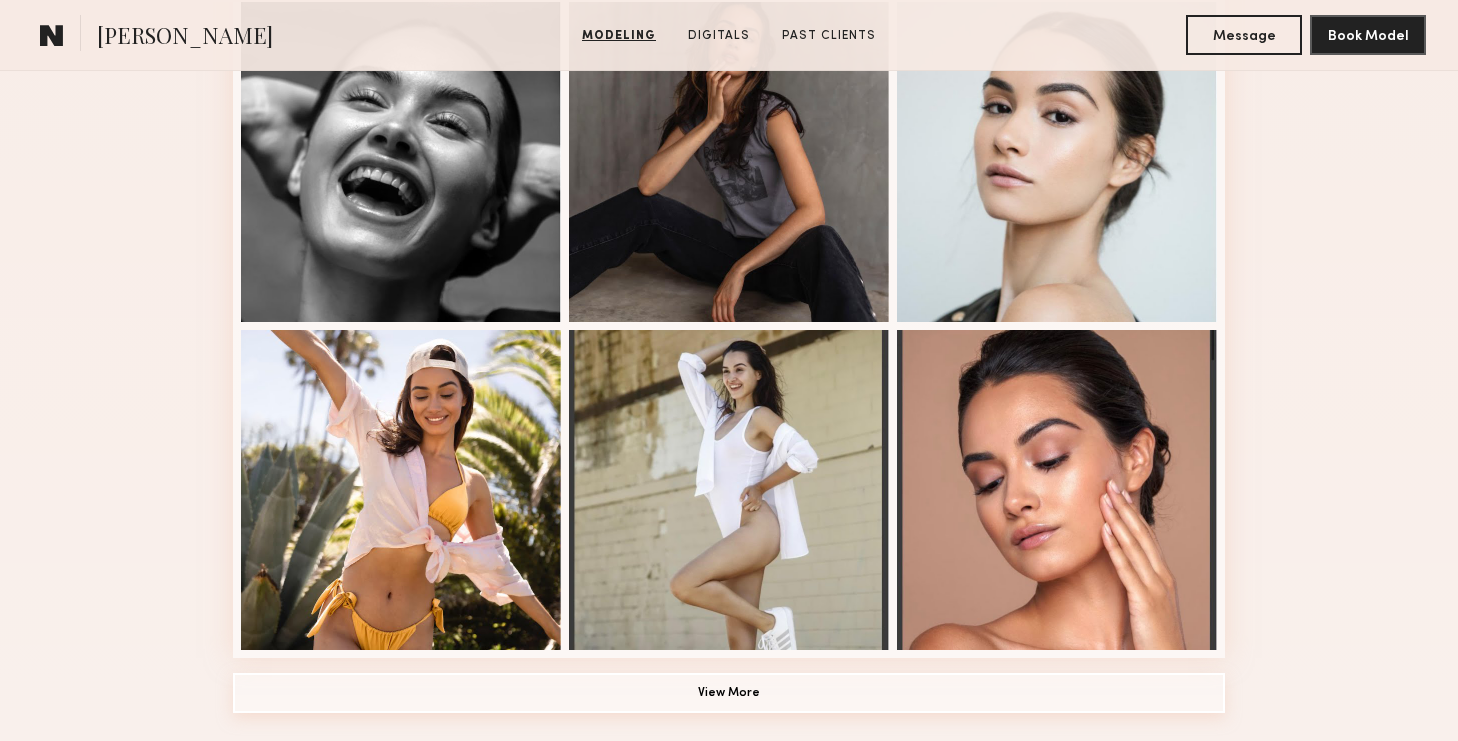click on "View More" 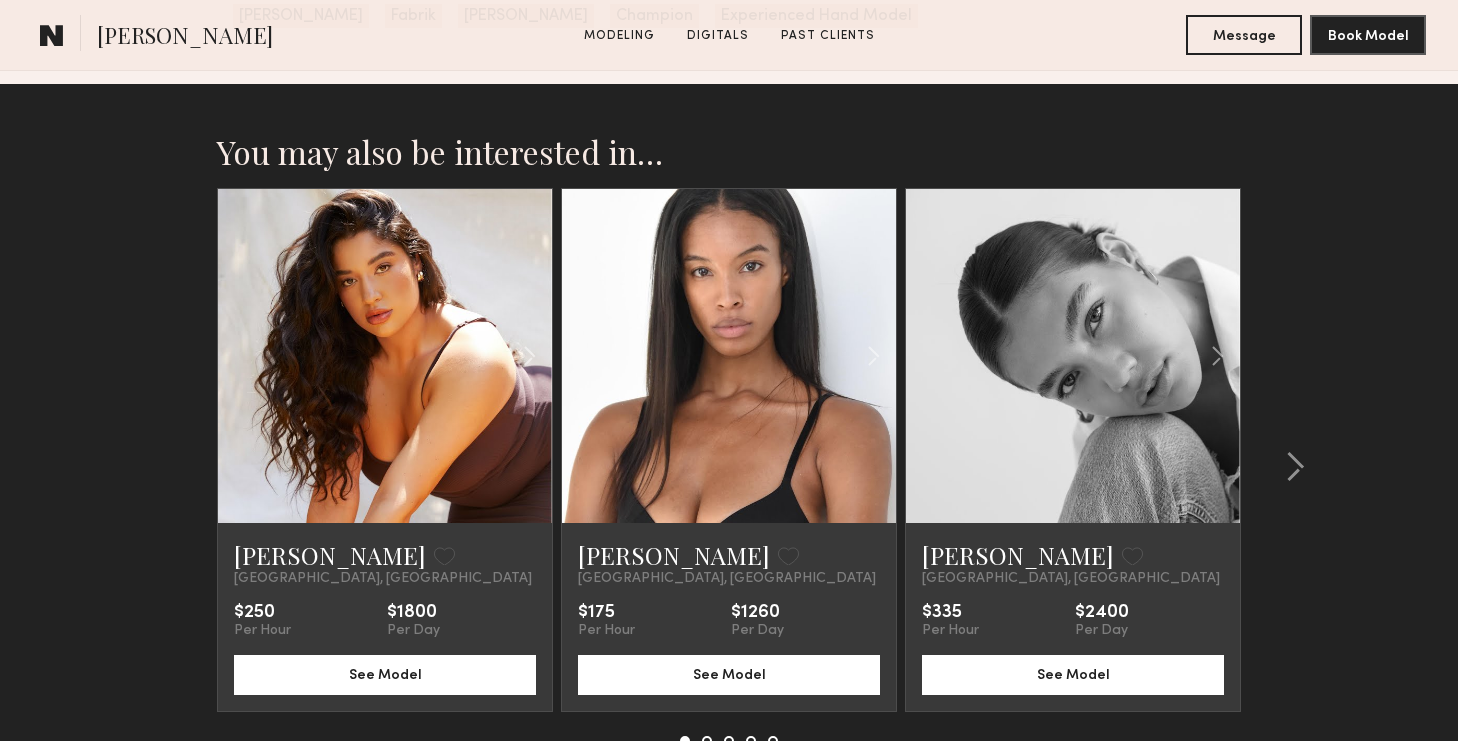scroll, scrollTop: 3773, scrollLeft: 0, axis: vertical 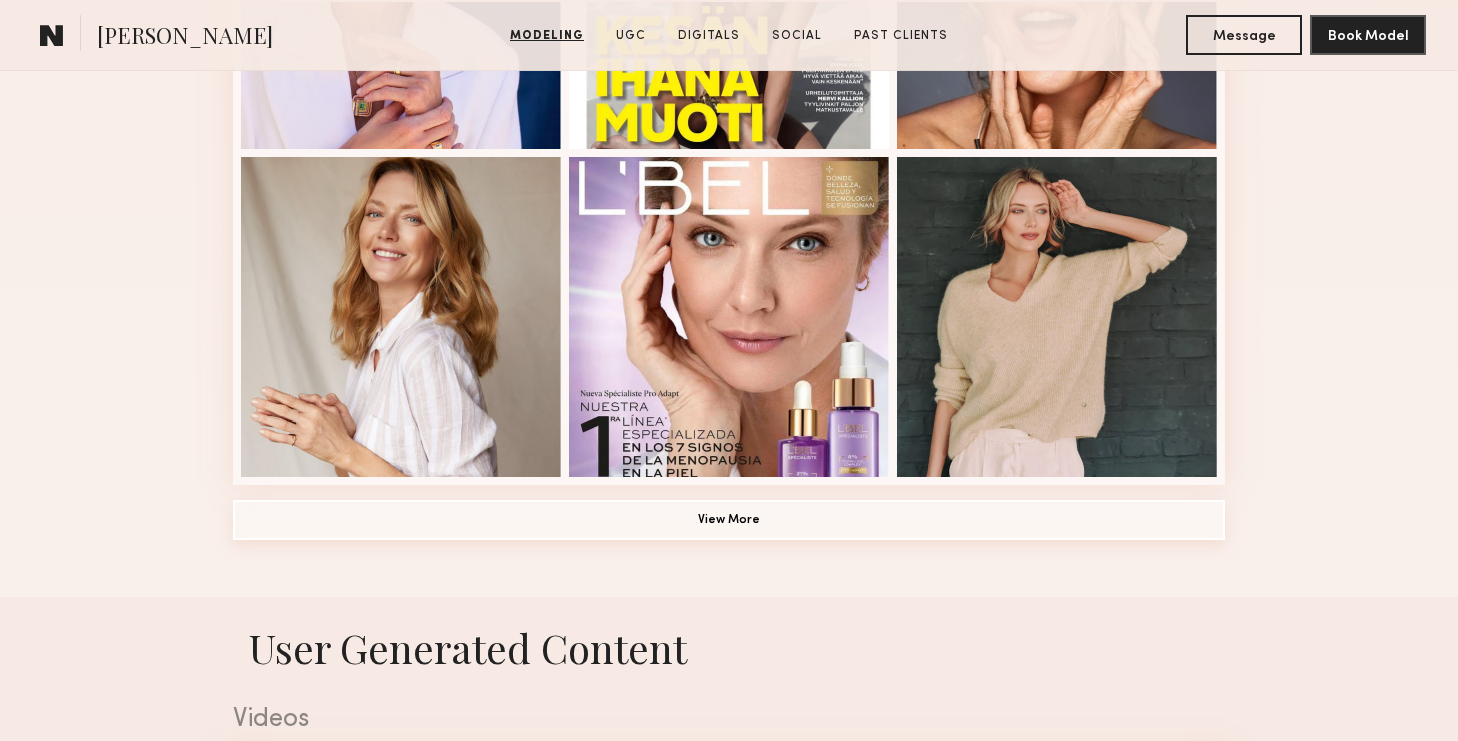 click on "View More" 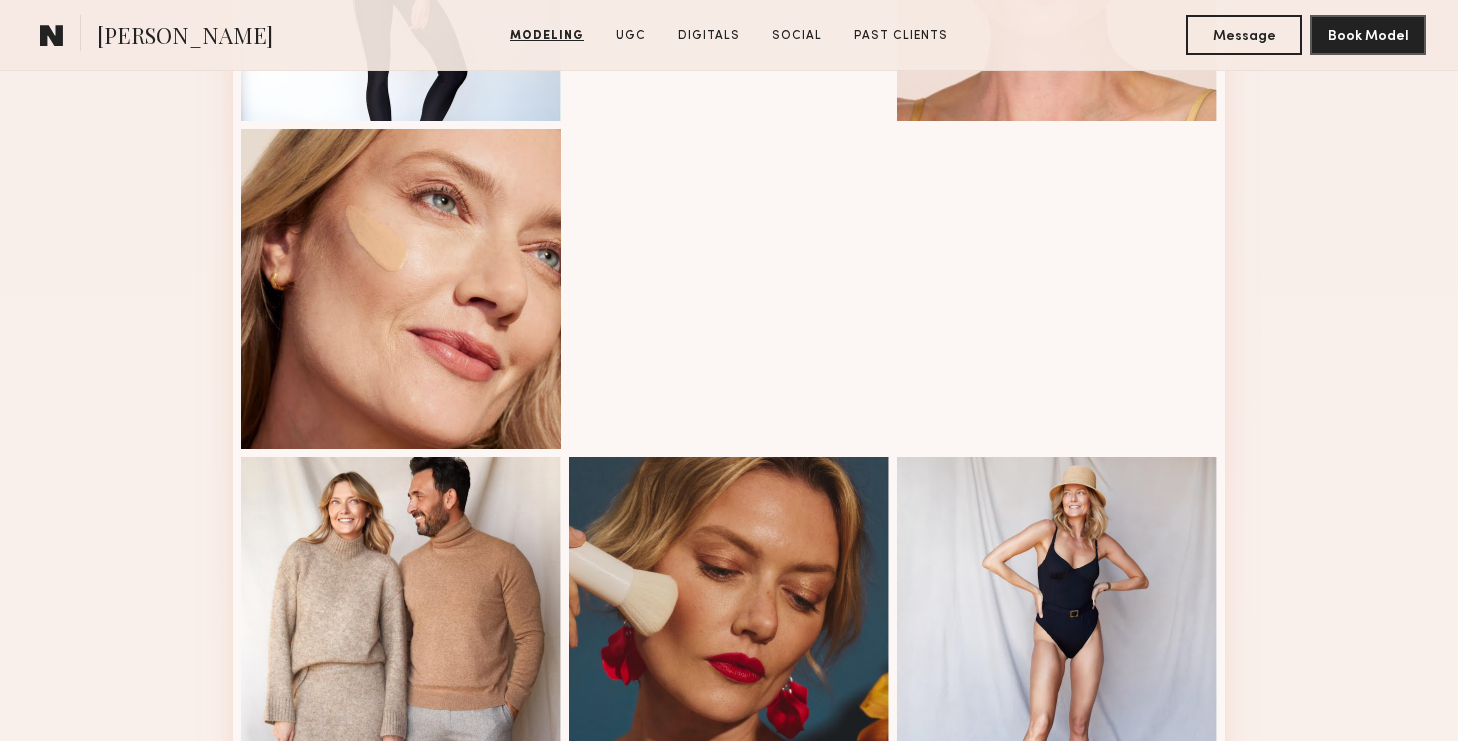 scroll, scrollTop: 2431, scrollLeft: 0, axis: vertical 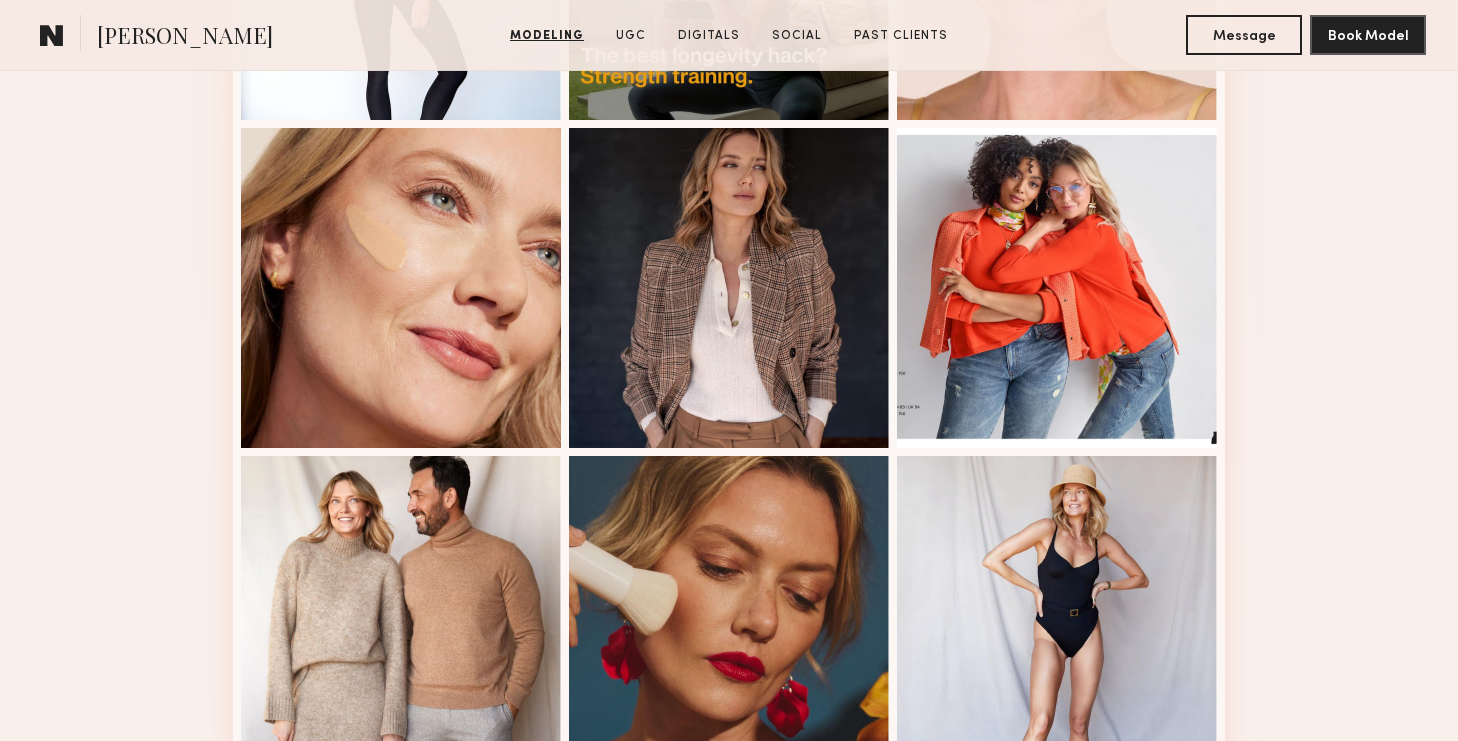 click on "Modeling   UGC   Digitals   Social   Past Clients" 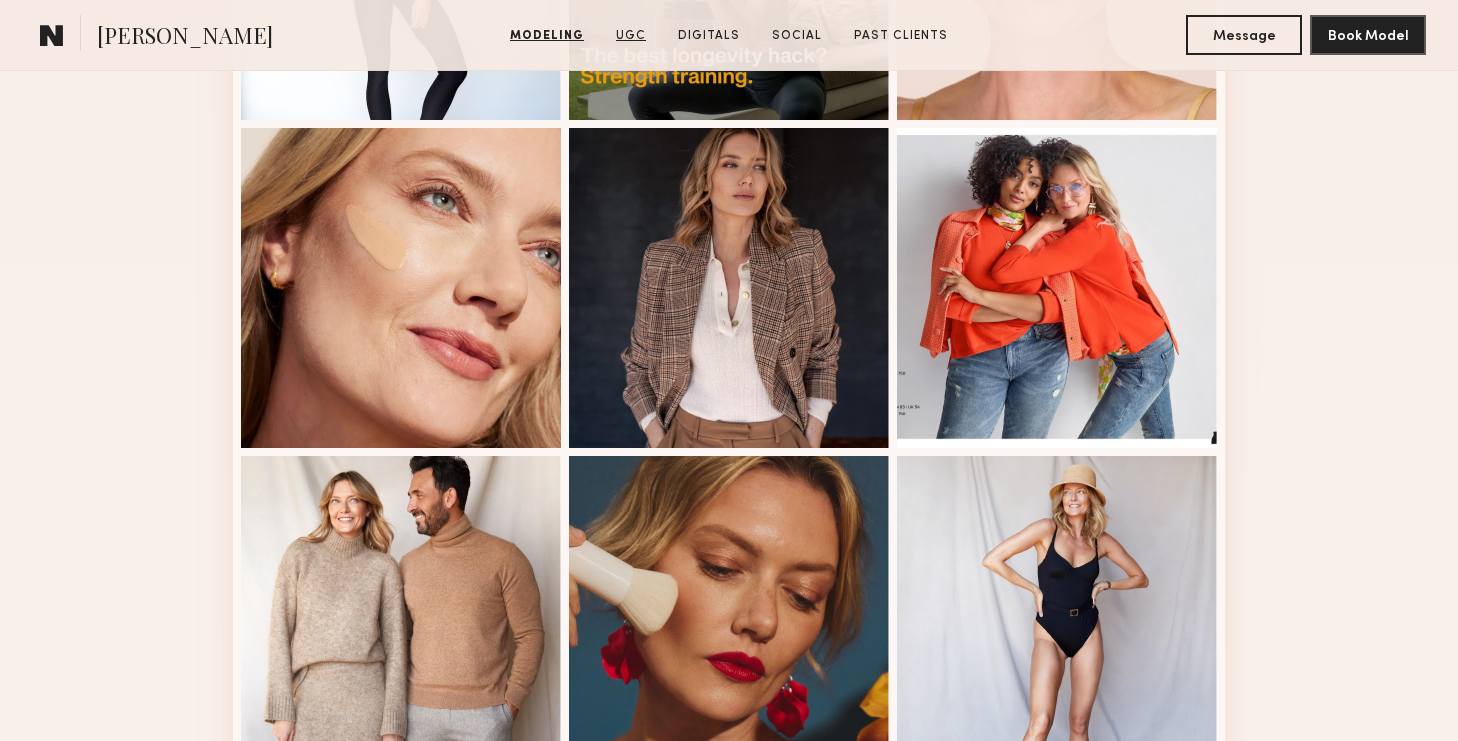 click on "UGC" 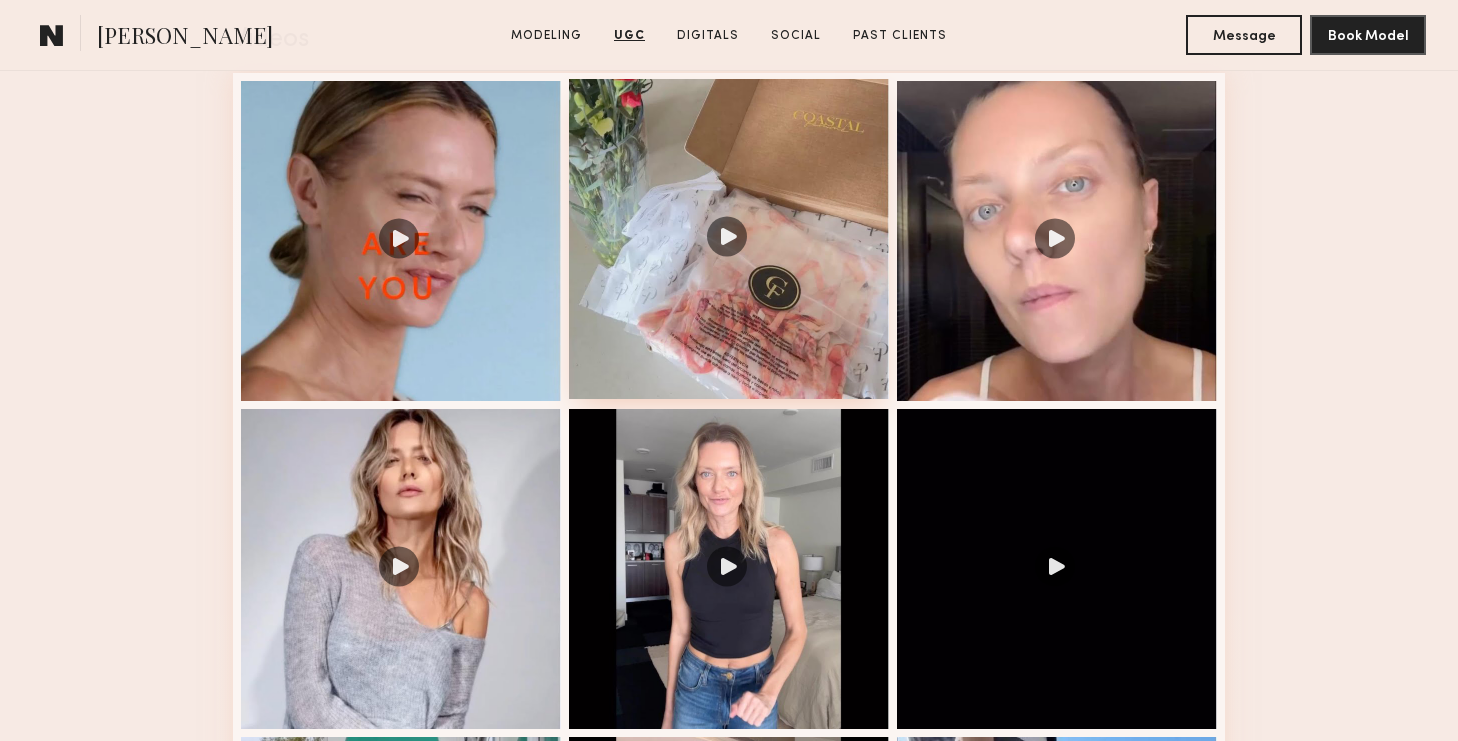 scroll, scrollTop: 3358, scrollLeft: 0, axis: vertical 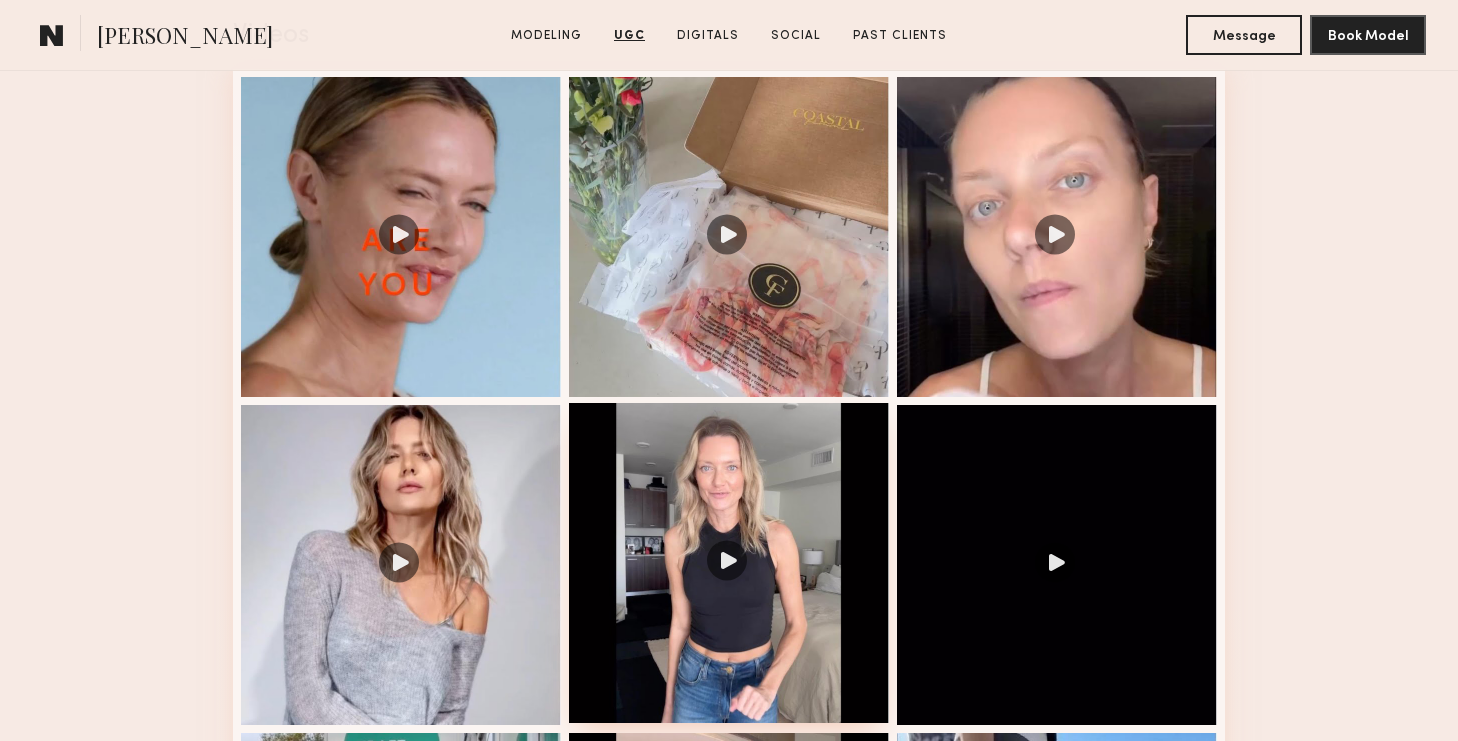 click at bounding box center [729, 563] 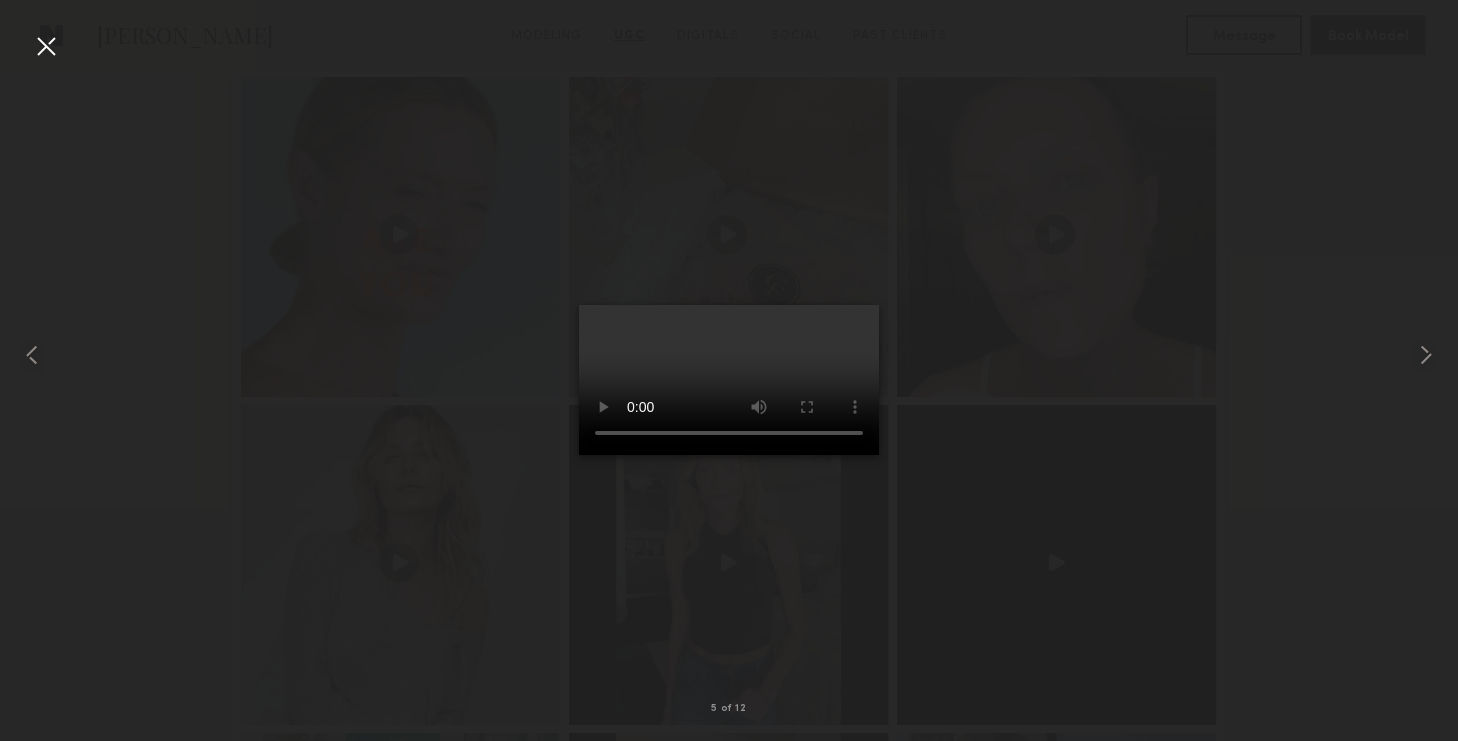 click at bounding box center (46, 46) 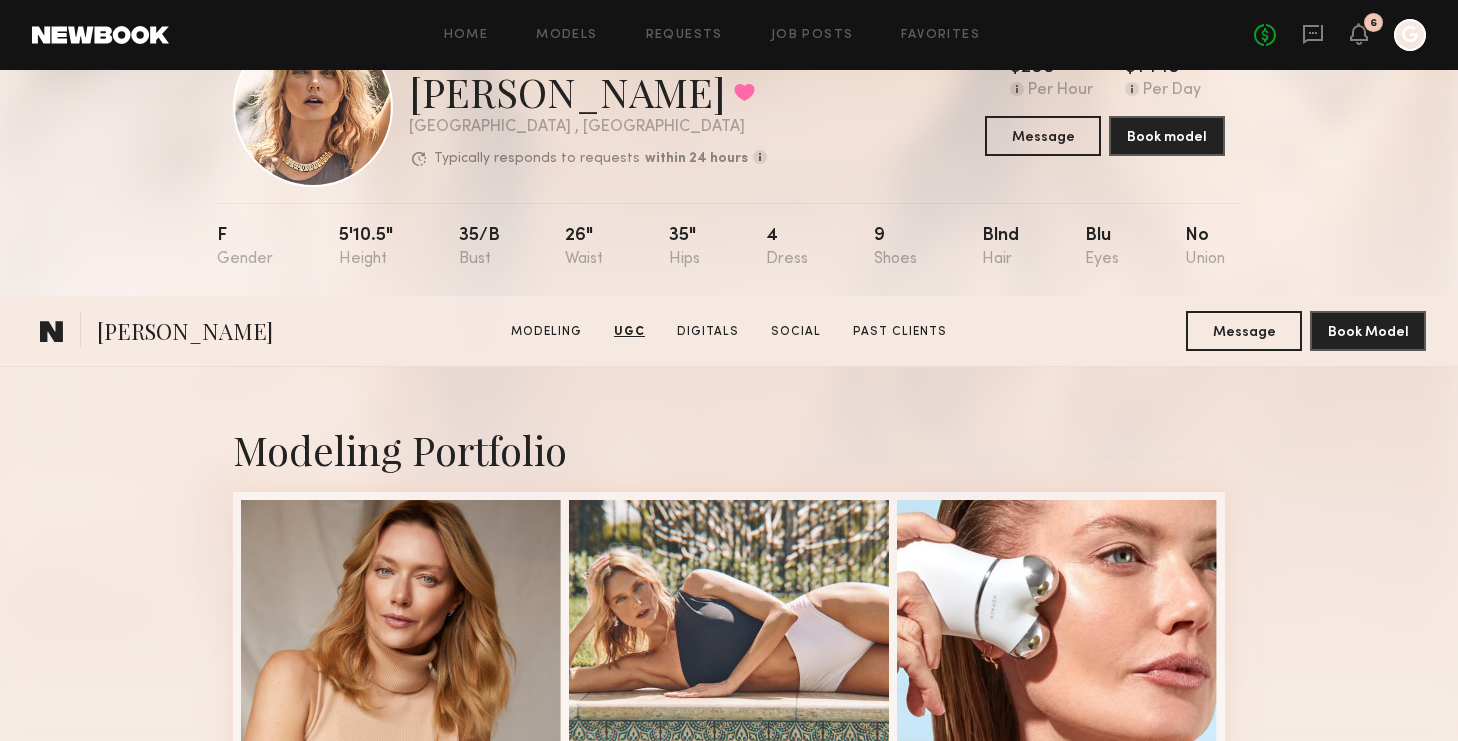 scroll, scrollTop: 0, scrollLeft: 0, axis: both 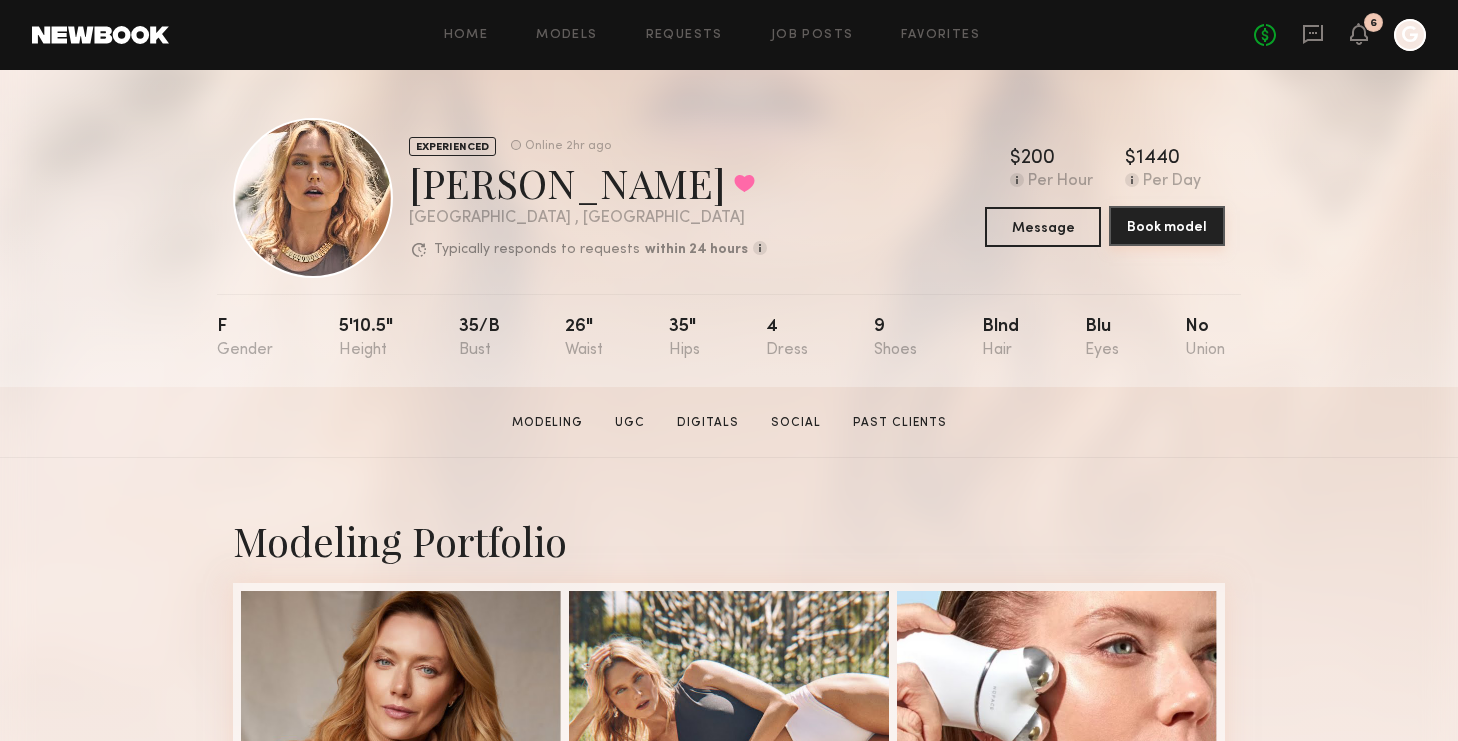click on "Book model" 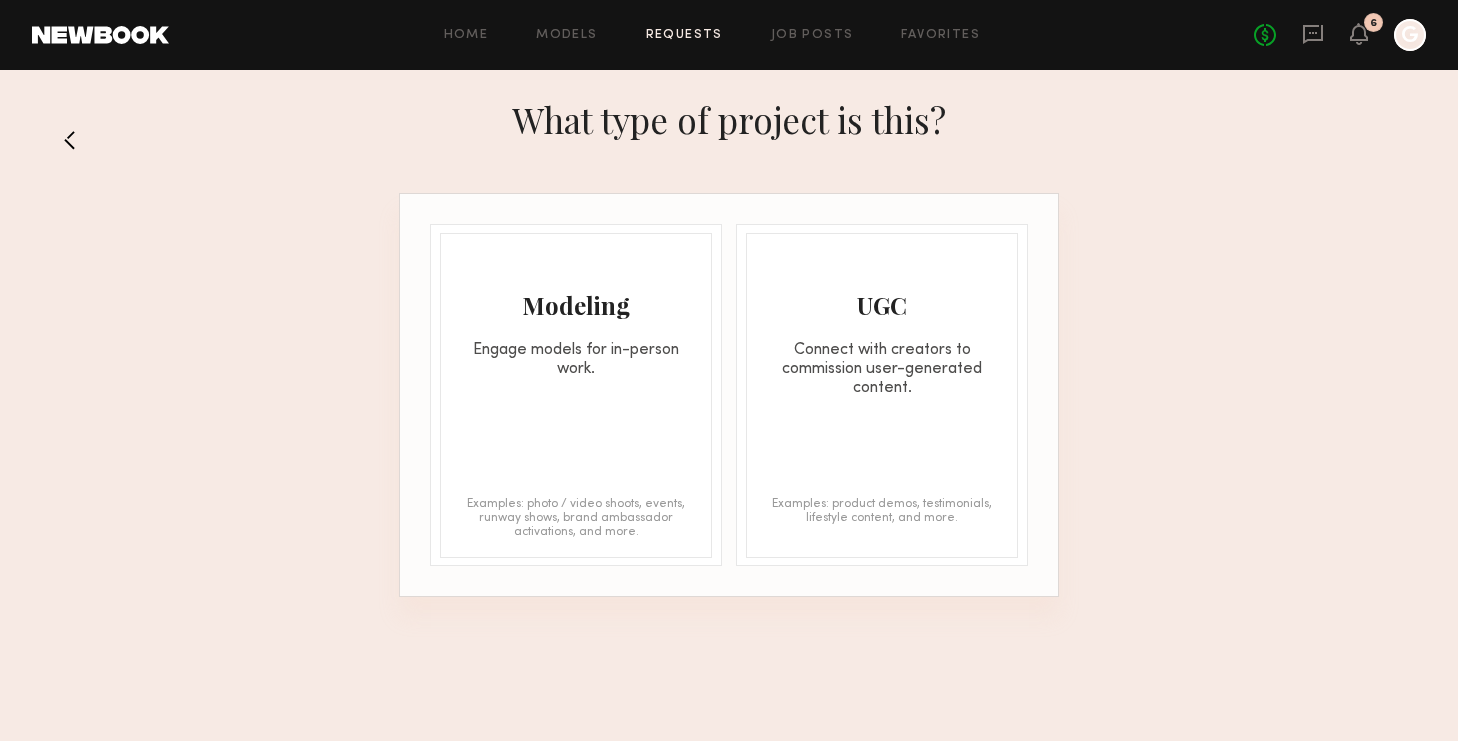 click on "Examples: product demos, testimonials, lifestyle content, and more." 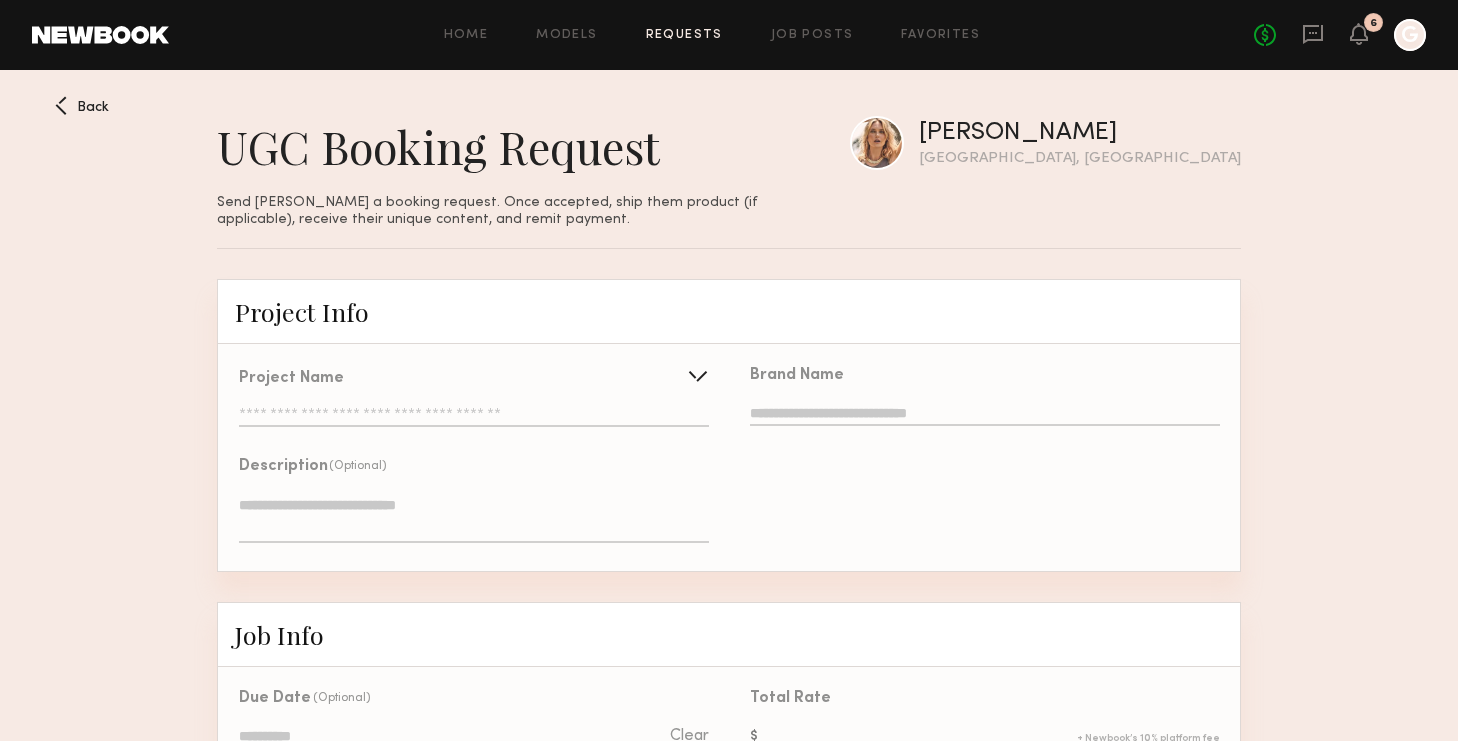 click on "Project Name   Create   Use recent UGC project  CUFT UGC" 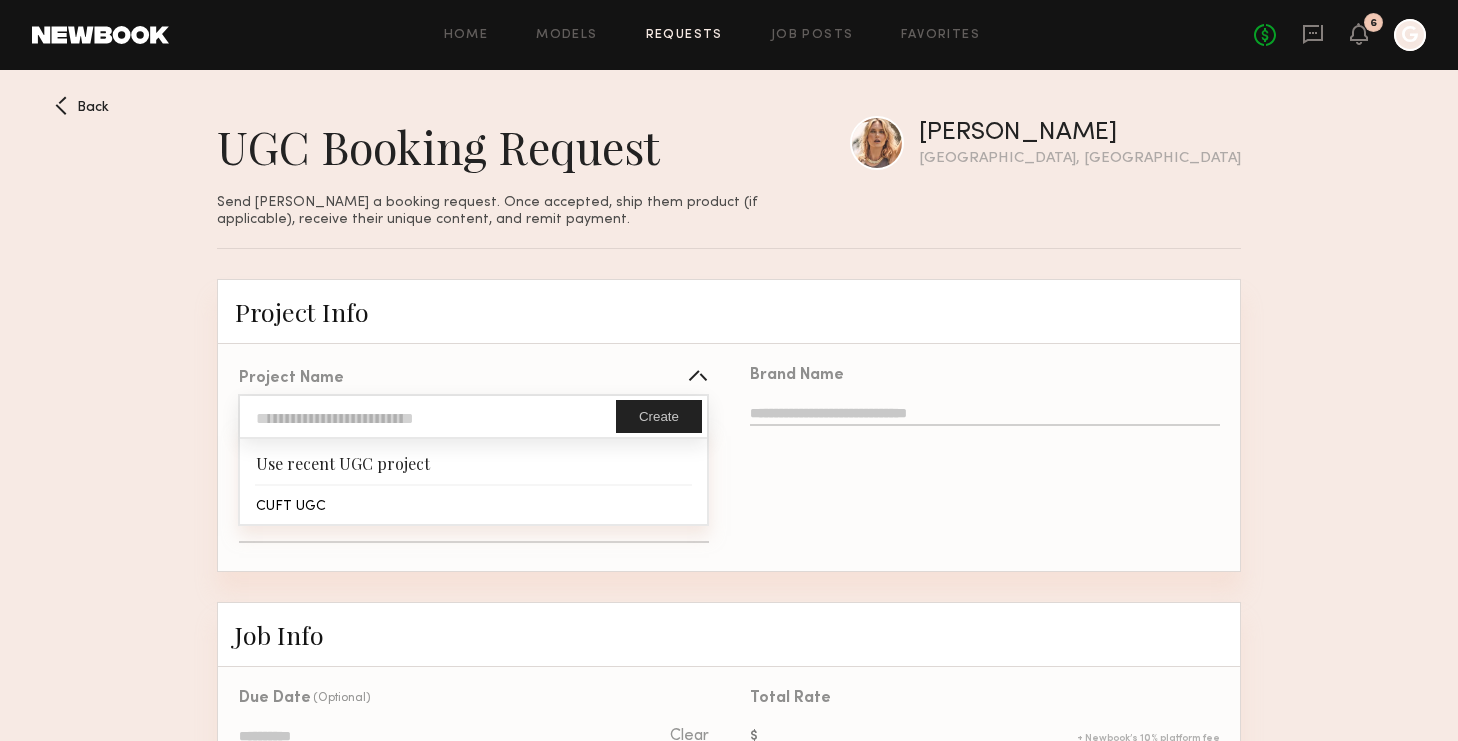 type on "********" 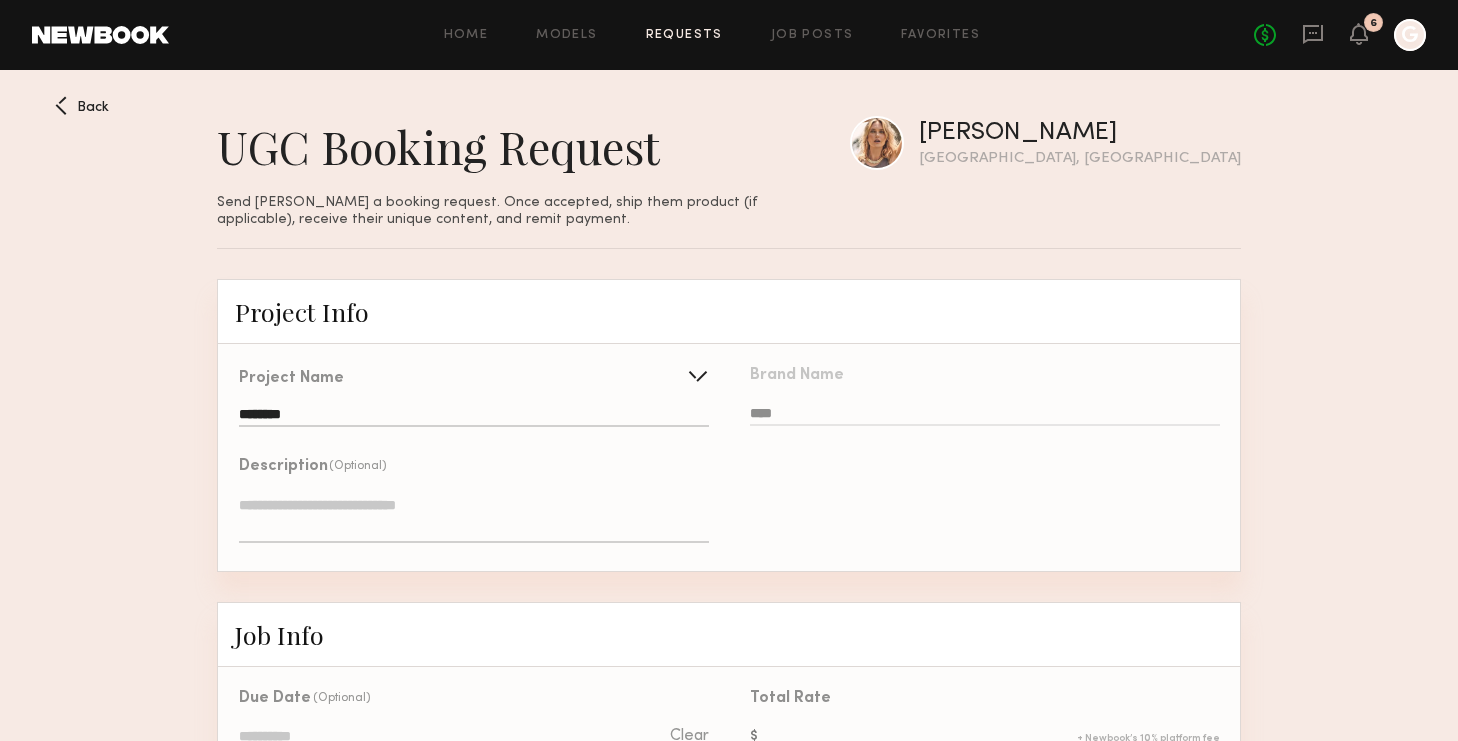 click on "Project Name  ********  Create   Use recent UGC project  CUFT UGC   Description  (Optional)" 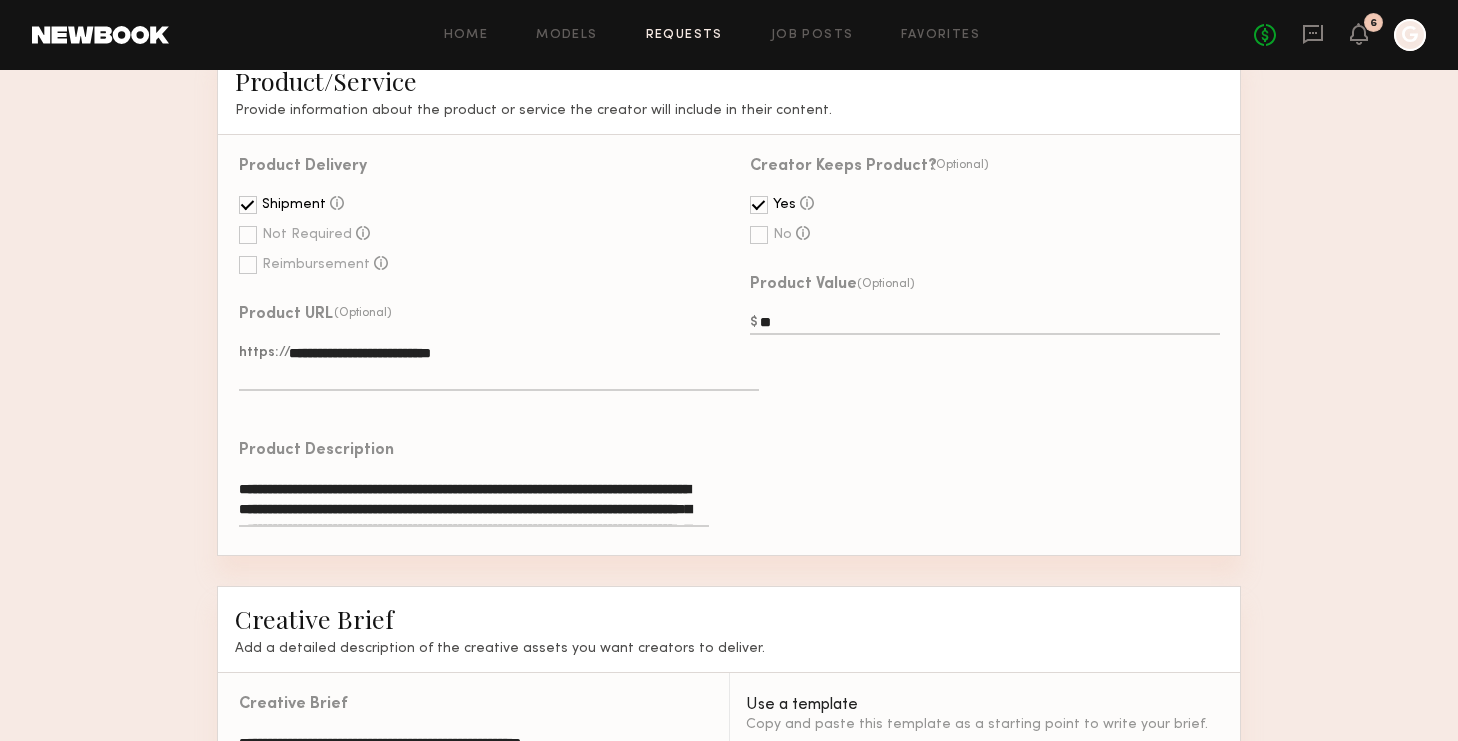 scroll, scrollTop: 942, scrollLeft: 0, axis: vertical 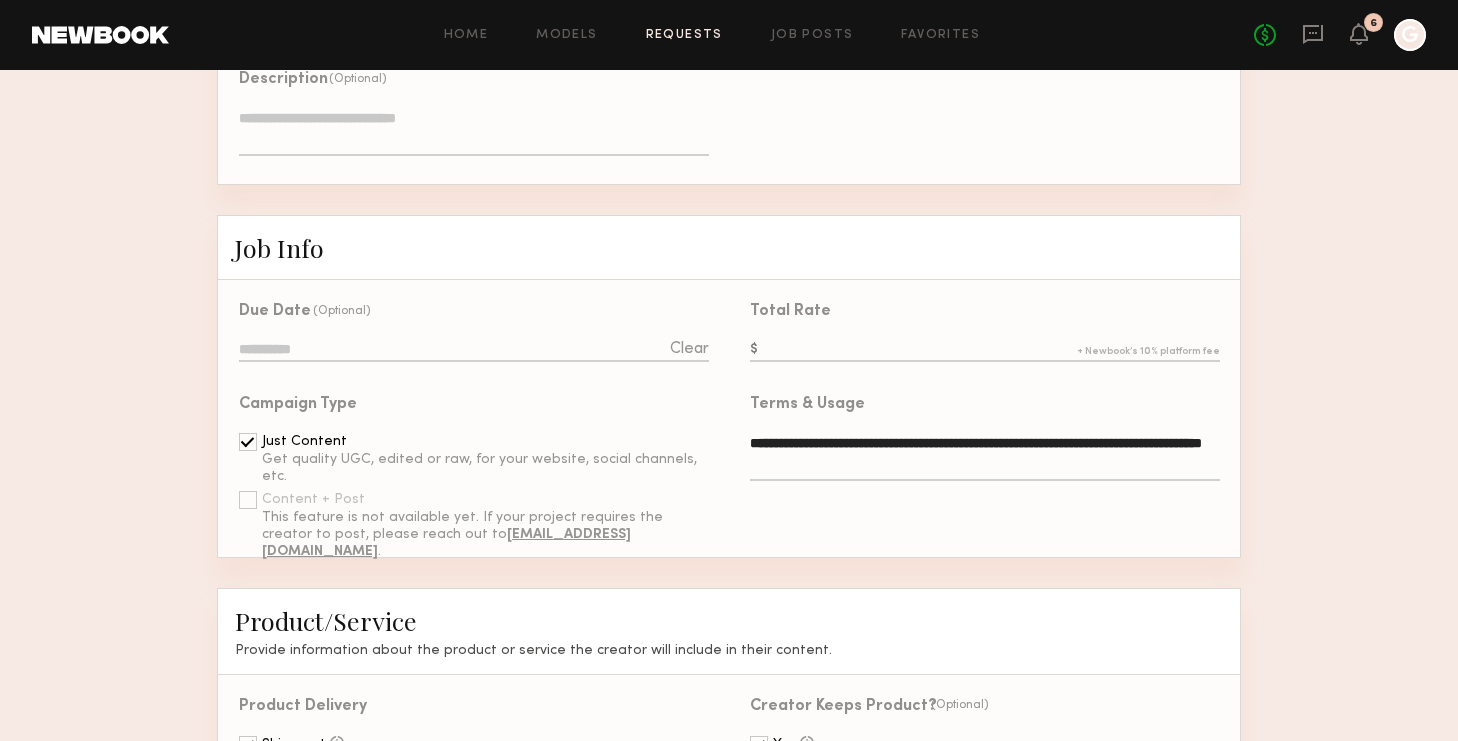 click 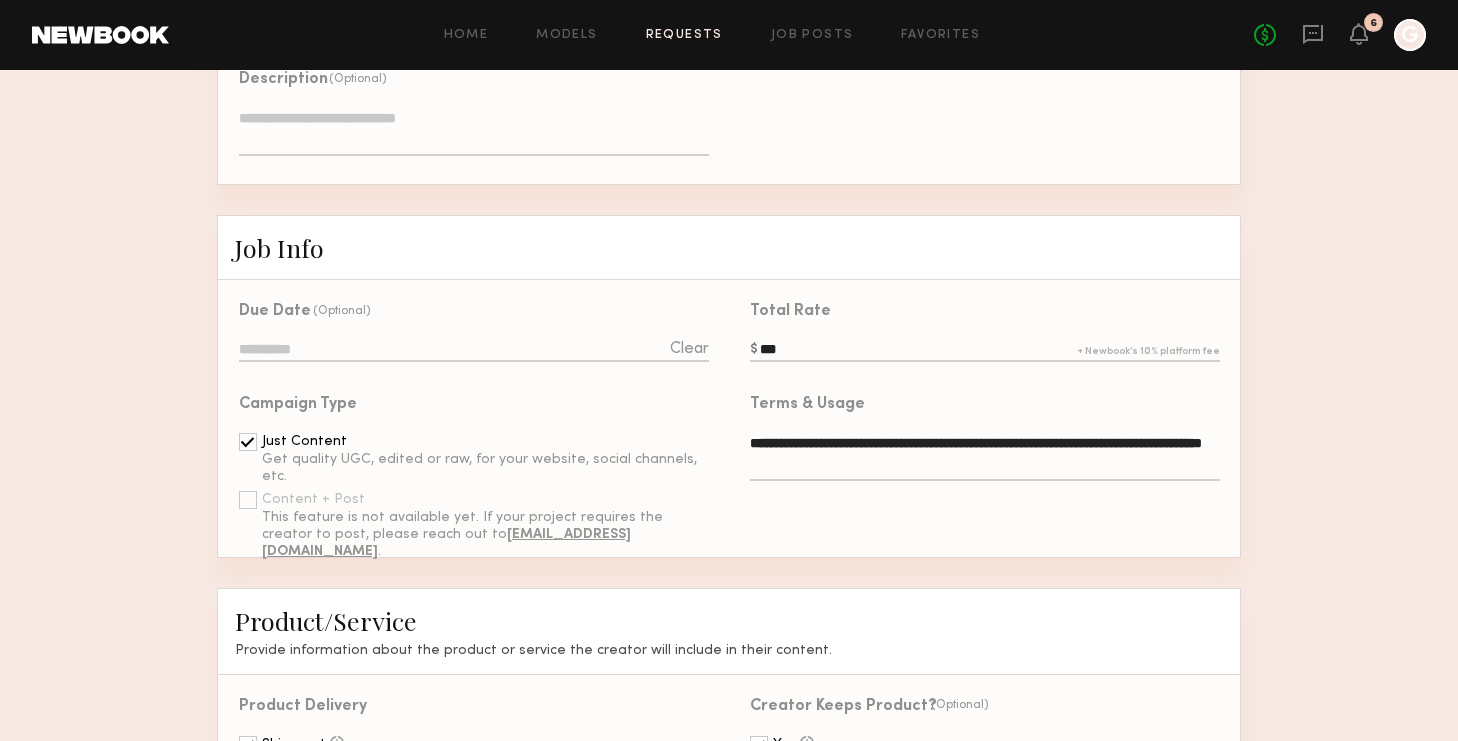 type on "***" 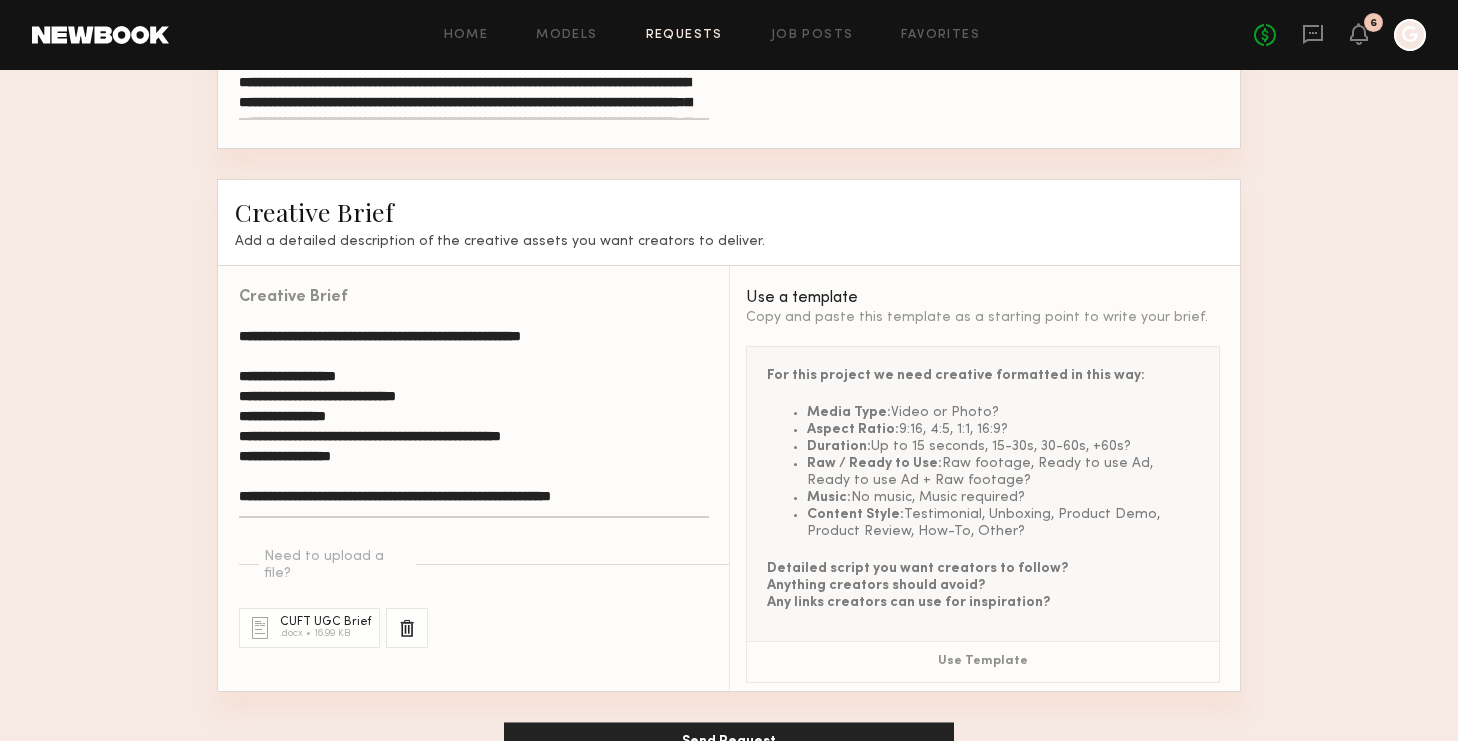 scroll, scrollTop: 1341, scrollLeft: 0, axis: vertical 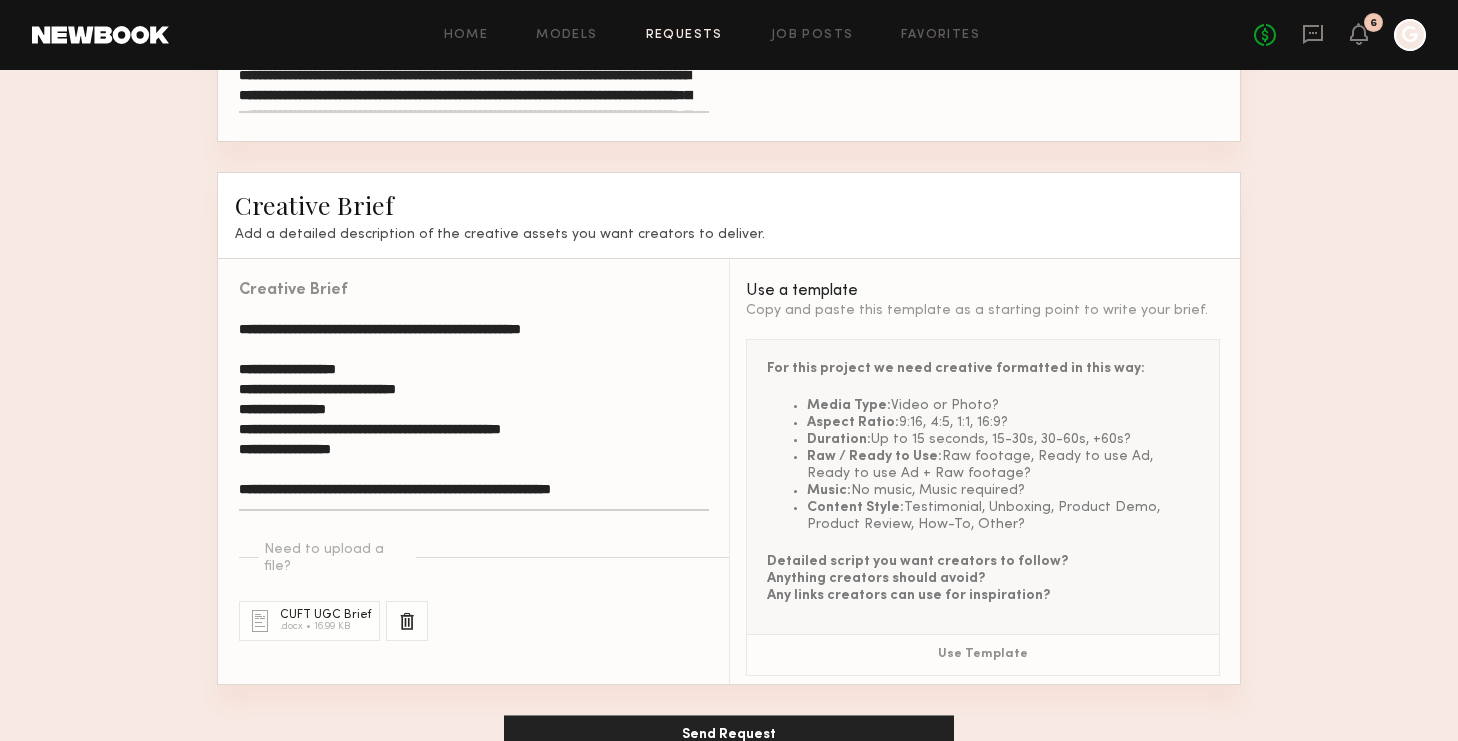 click 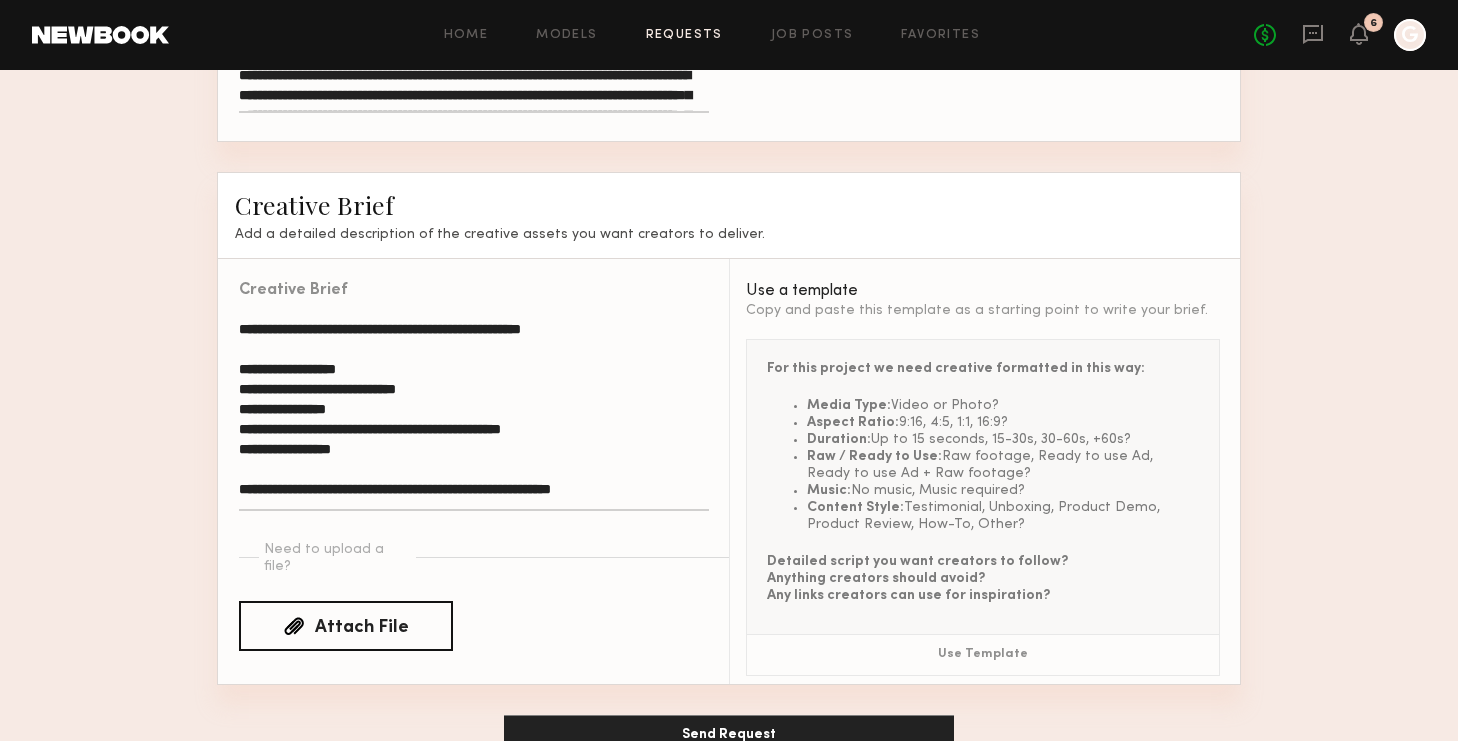 click on "Attach File" 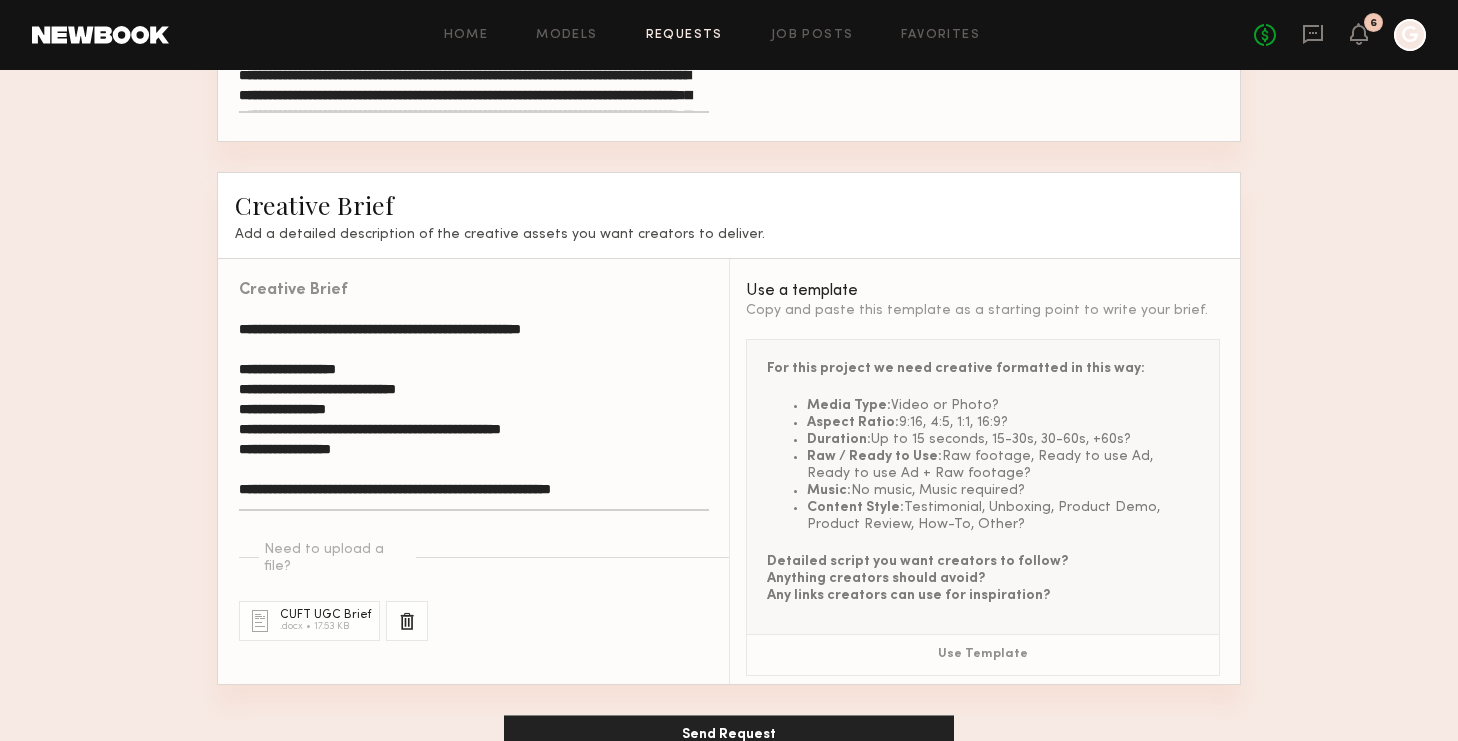 click on "CUFT UGC Brief  .docx  •  17.53 KB" 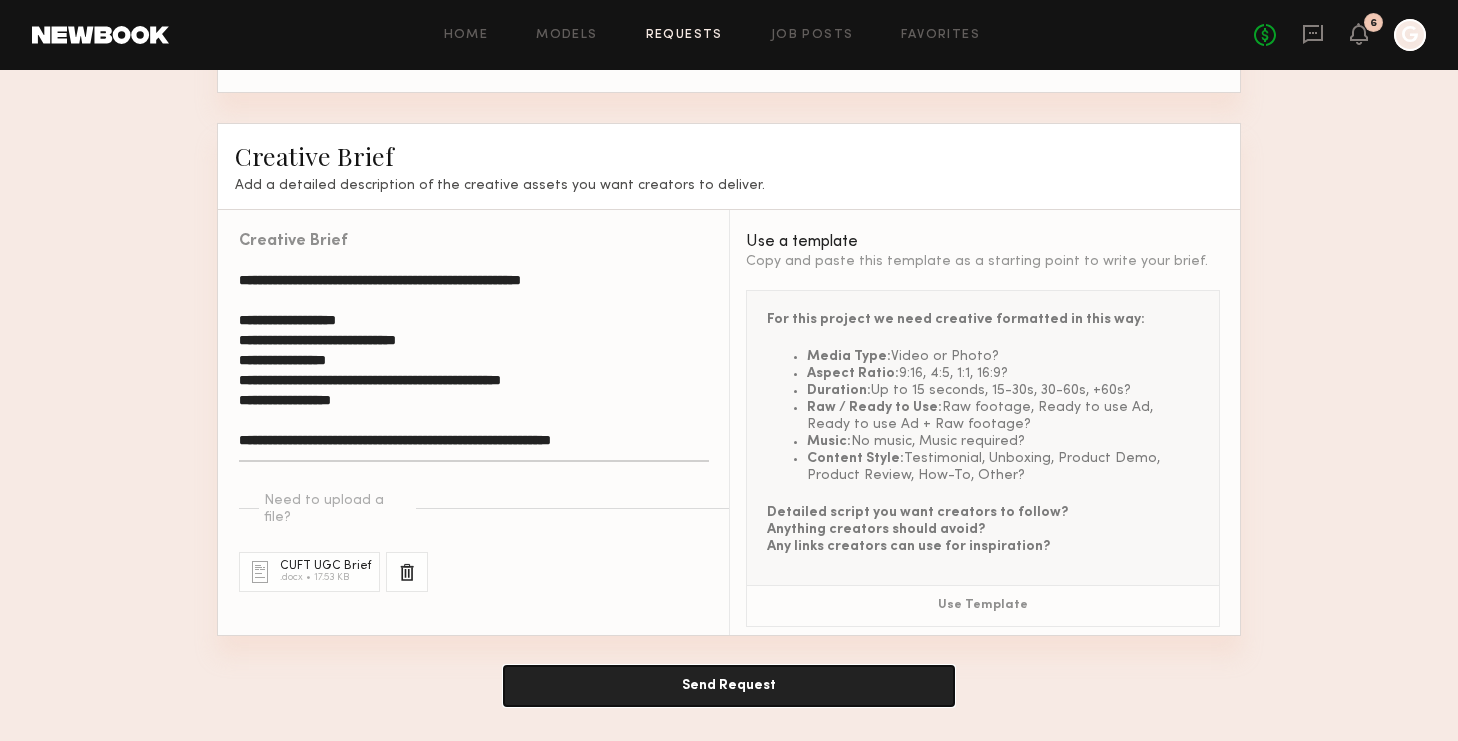 click on "Send Request" 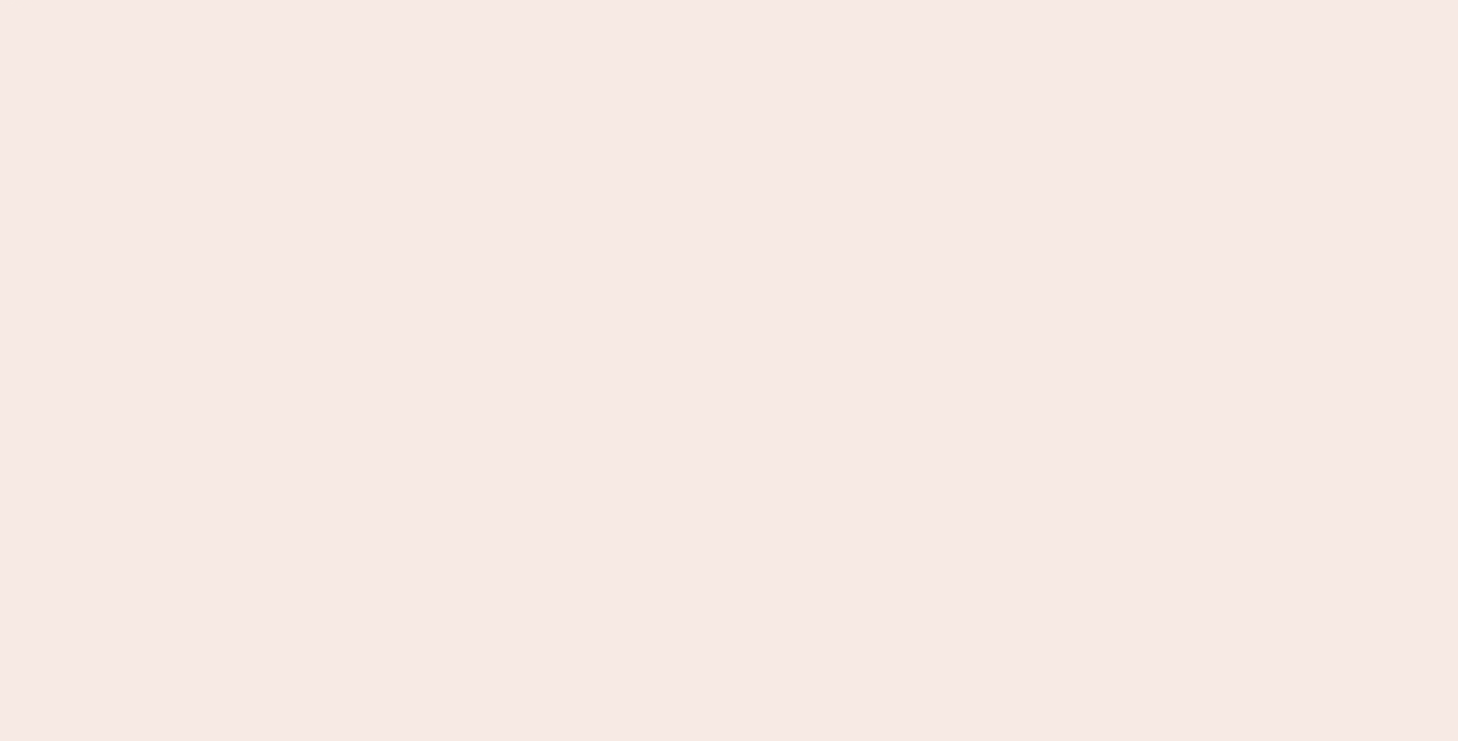 scroll, scrollTop: 0, scrollLeft: 0, axis: both 